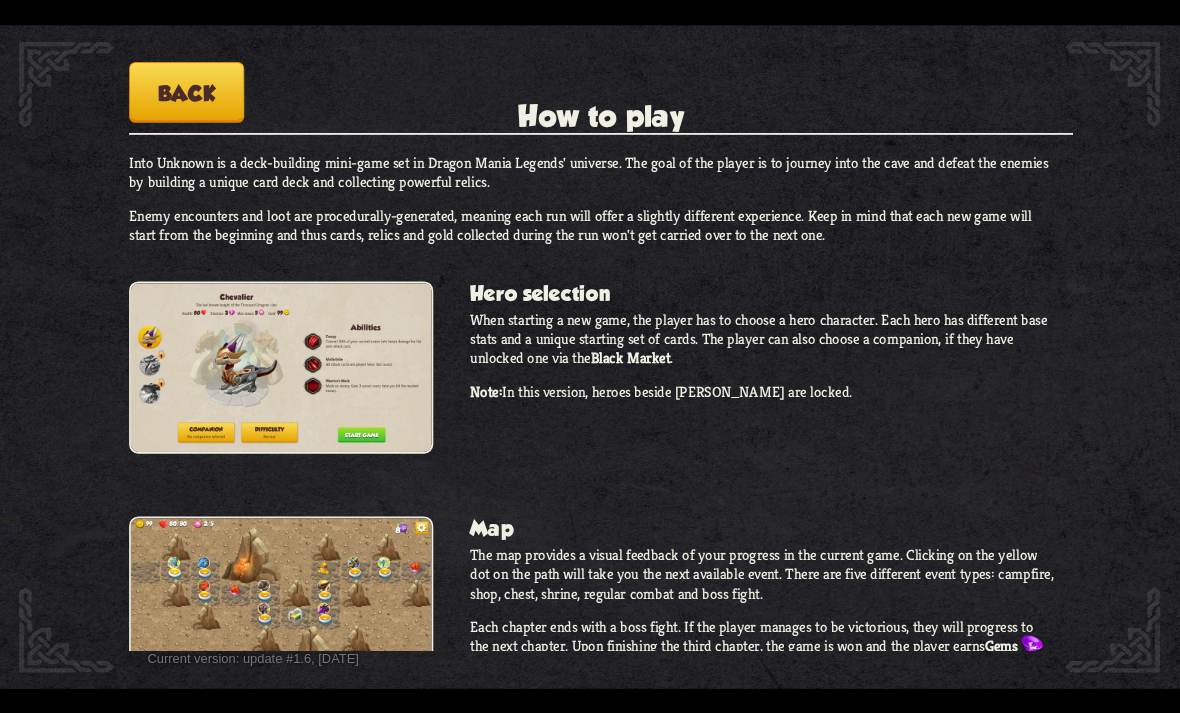 scroll, scrollTop: 0, scrollLeft: 0, axis: both 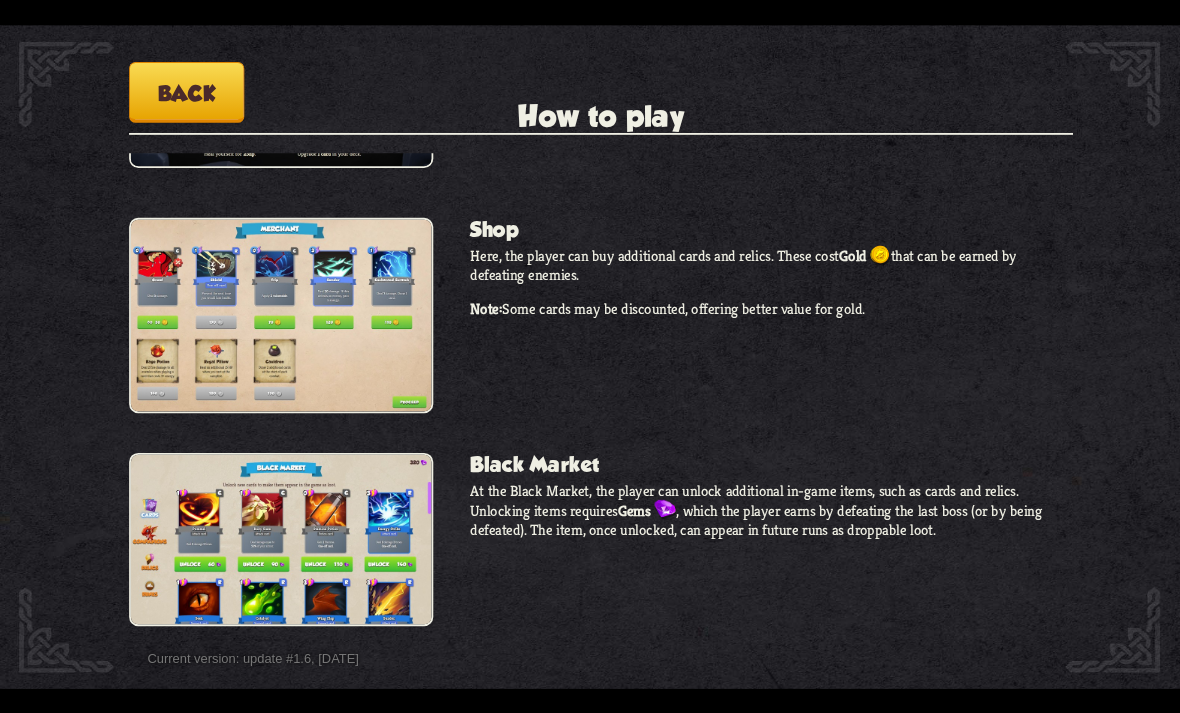 click on "Back" at bounding box center [186, 92] 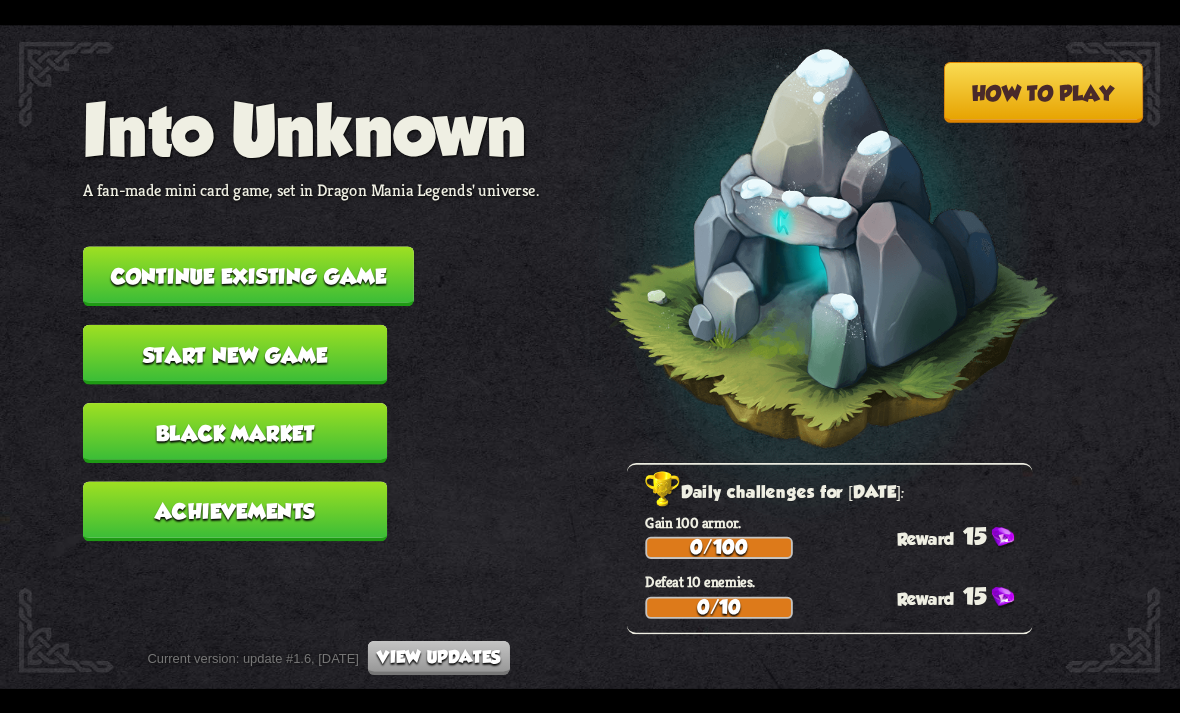 click on "Black Market" at bounding box center [235, 433] 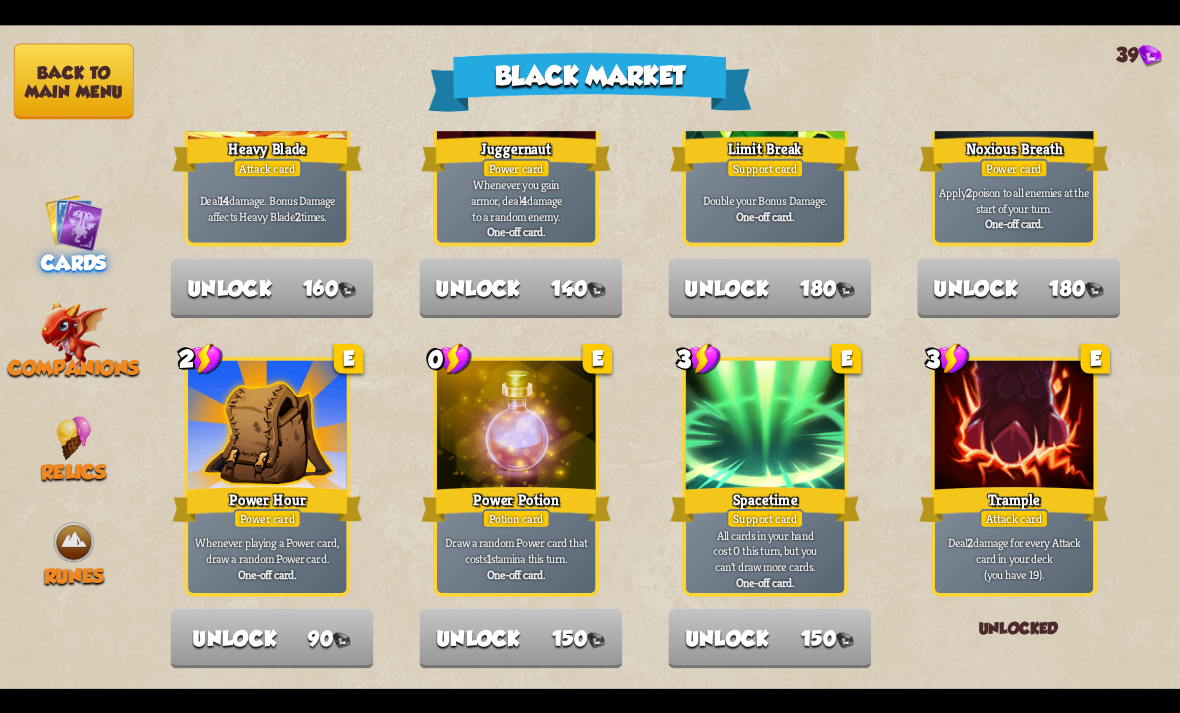 scroll, scrollTop: 2081, scrollLeft: 0, axis: vertical 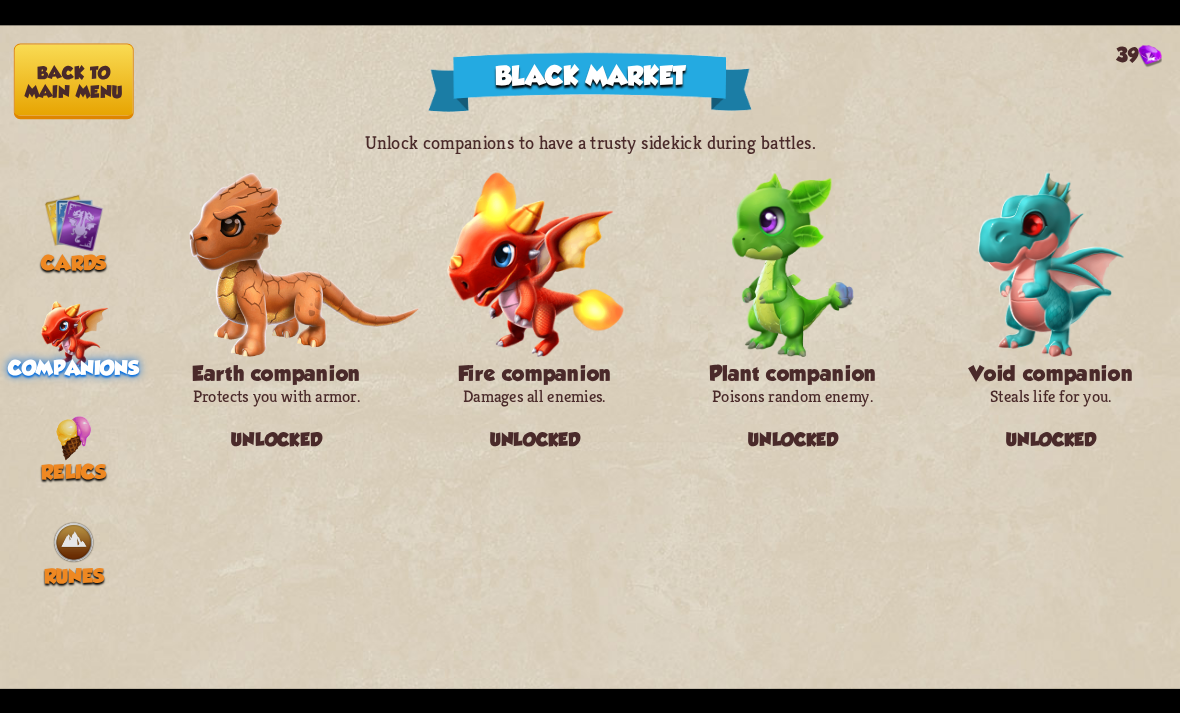 click at bounding box center [74, 333] 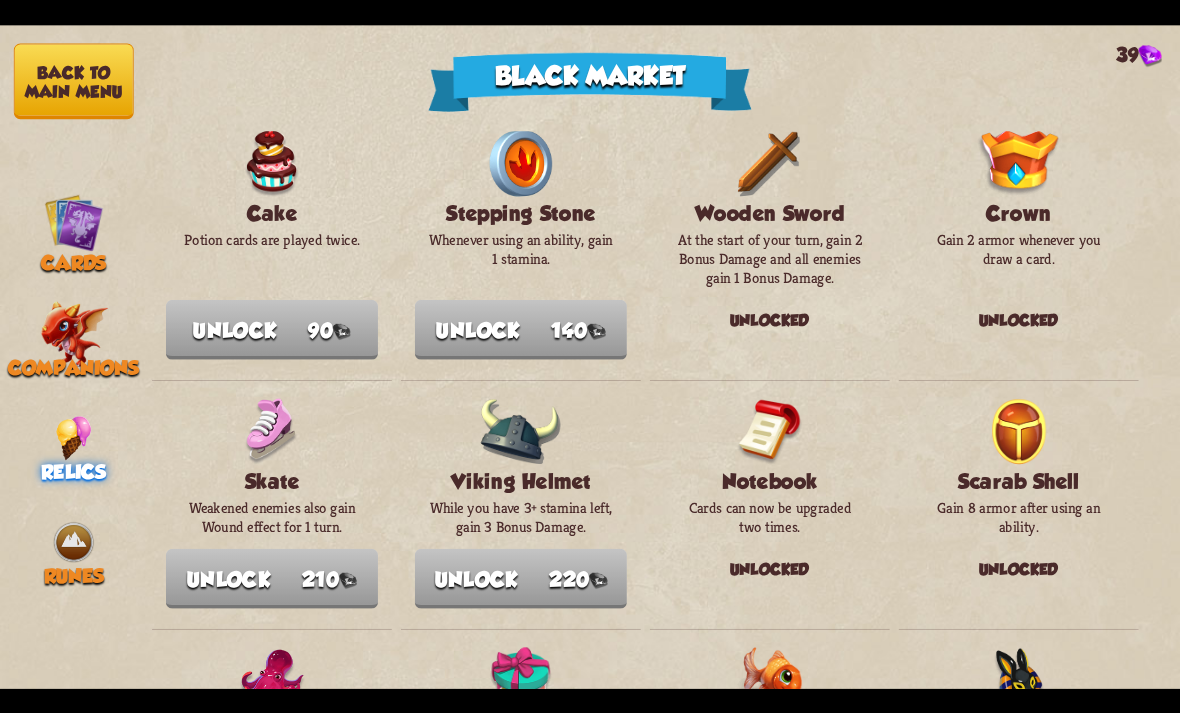 scroll, scrollTop: 899, scrollLeft: 0, axis: vertical 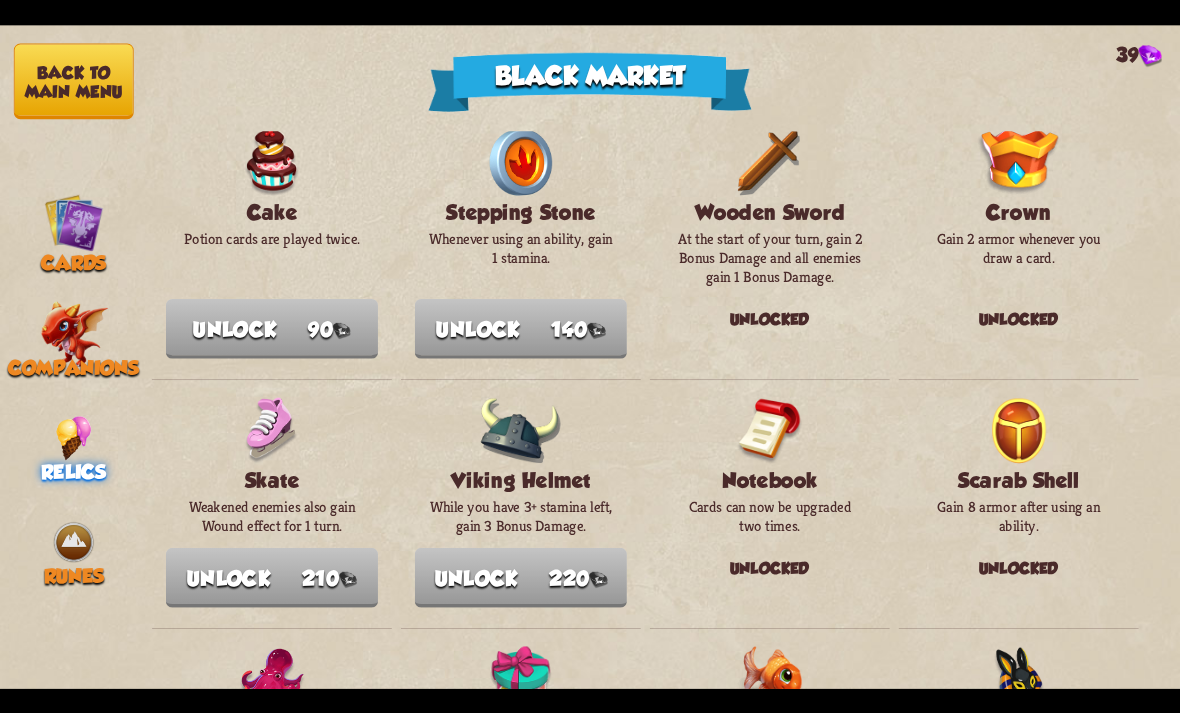 click on "Companions" at bounding box center [73, 367] 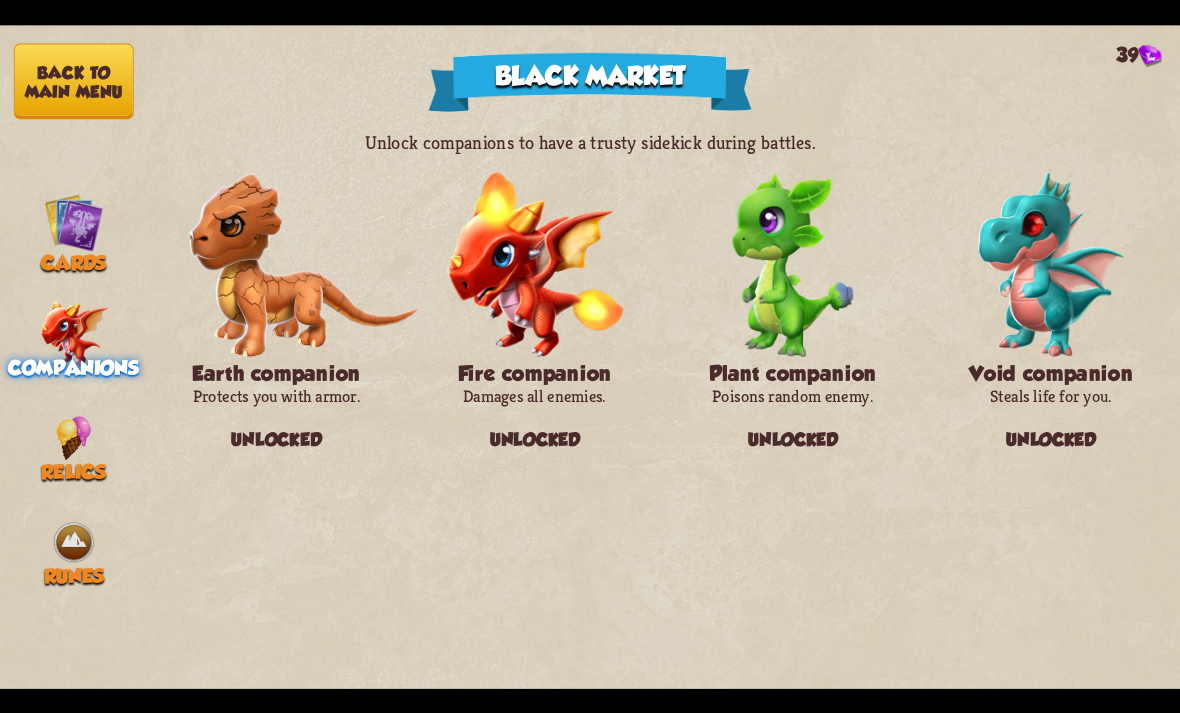 click at bounding box center (74, 438) 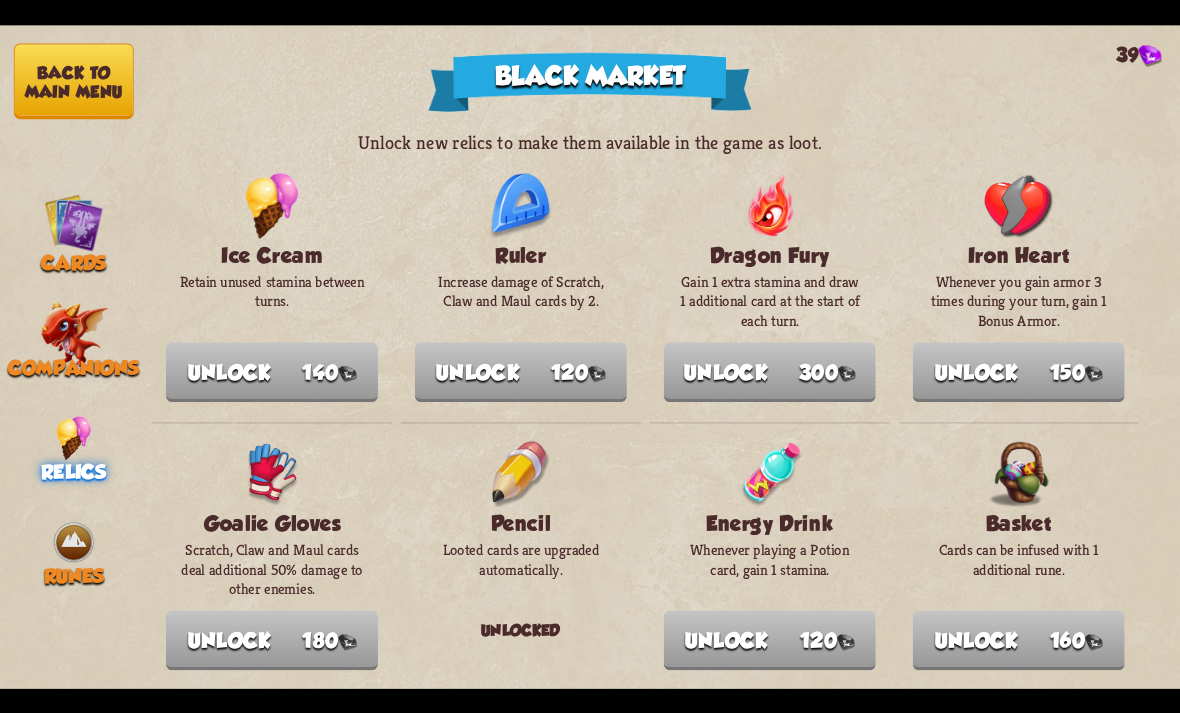 click at bounding box center (74, 542) 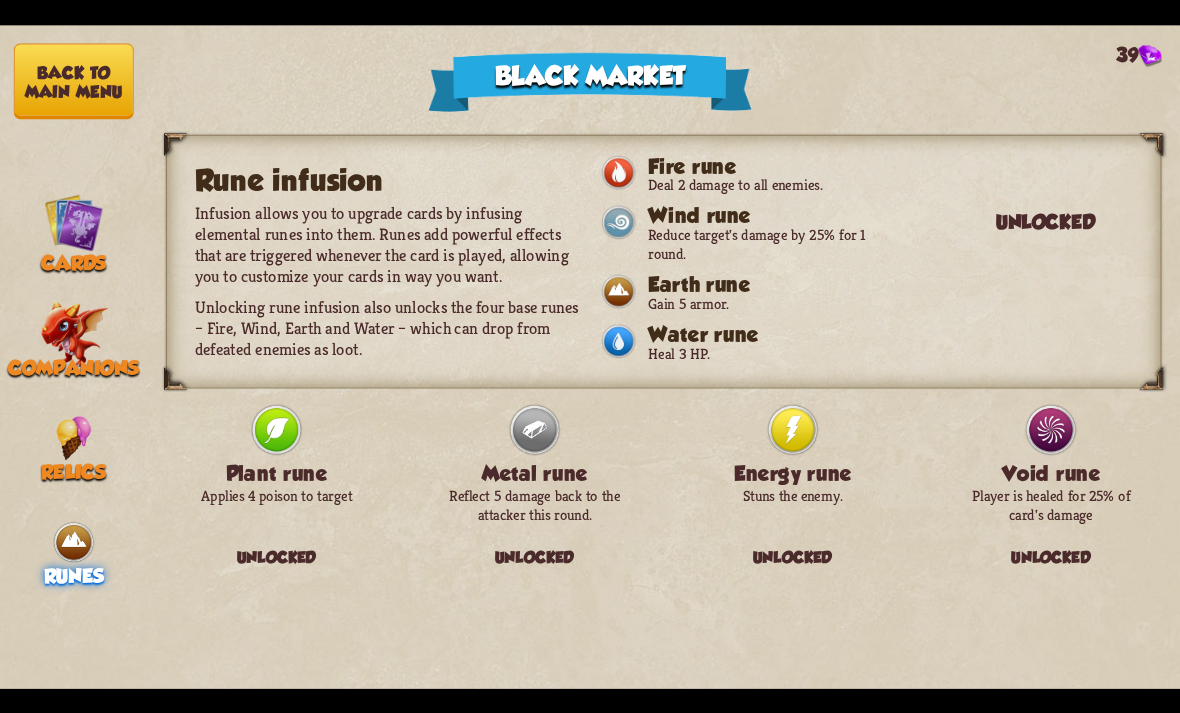 click at bounding box center [74, 542] 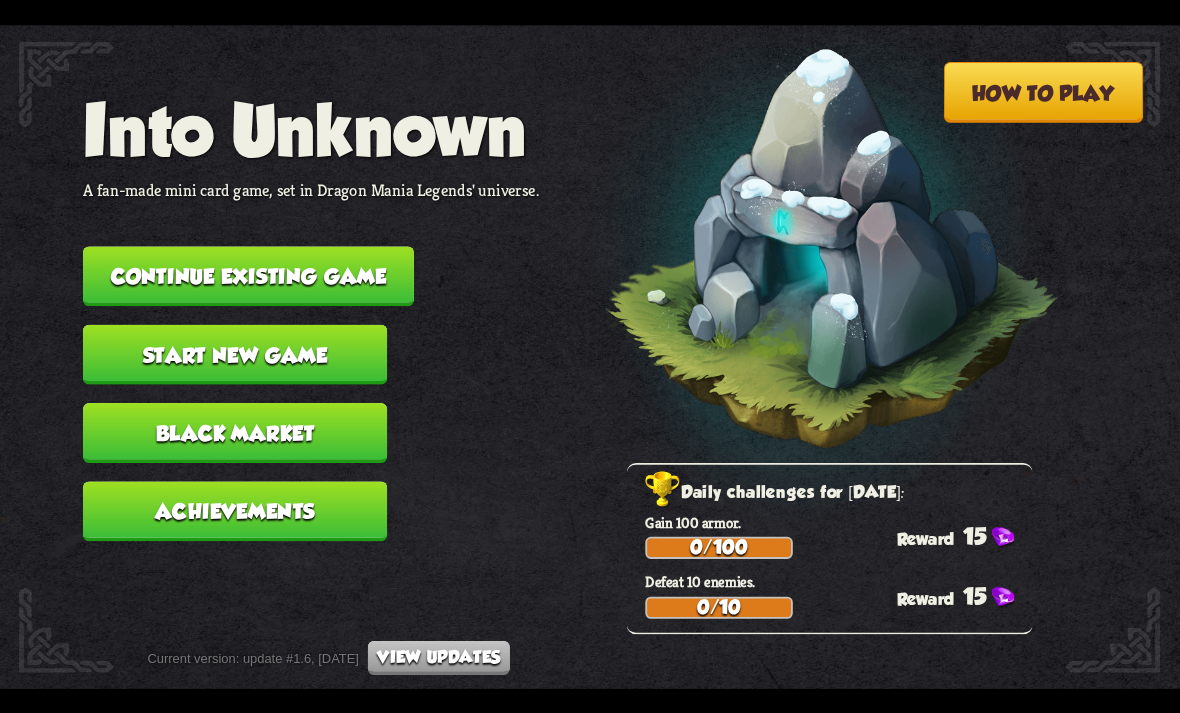 click on "Continue existing game" at bounding box center [248, 276] 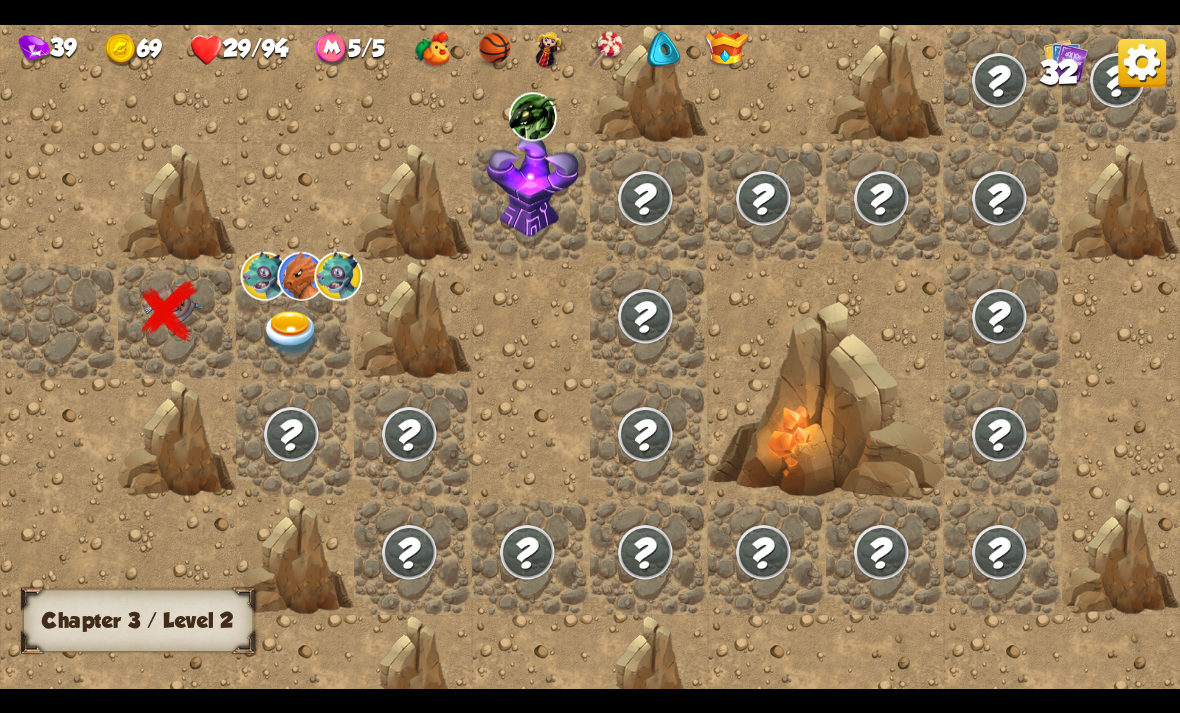 click at bounding box center [265, 275] 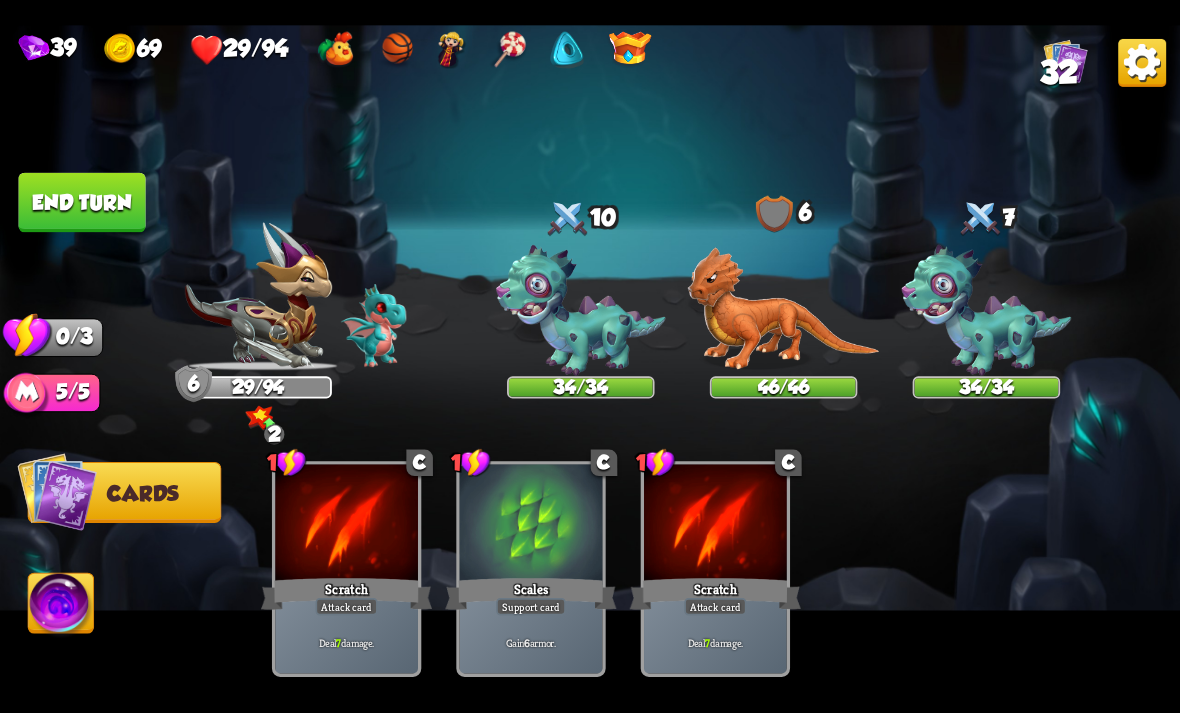 click at bounding box center (1142, 62) 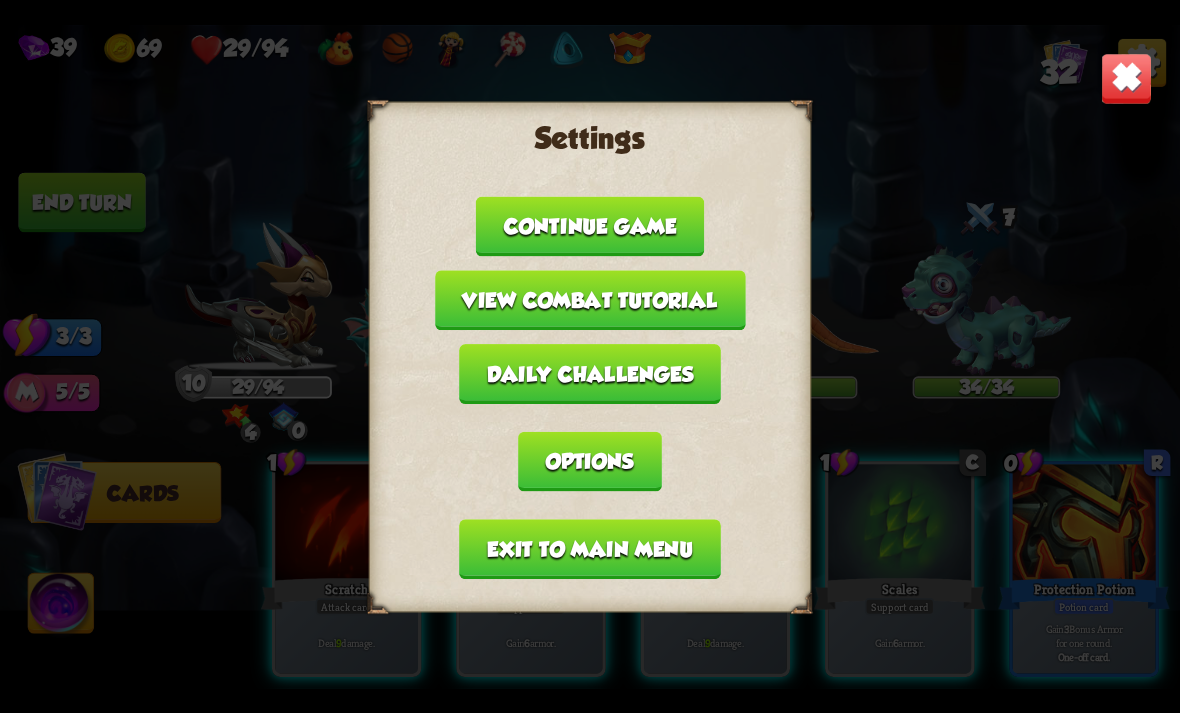 click on "Settings   Continue game   View combat tutorial
Daily challenges
Options   Exit to main menu" at bounding box center (590, 357) 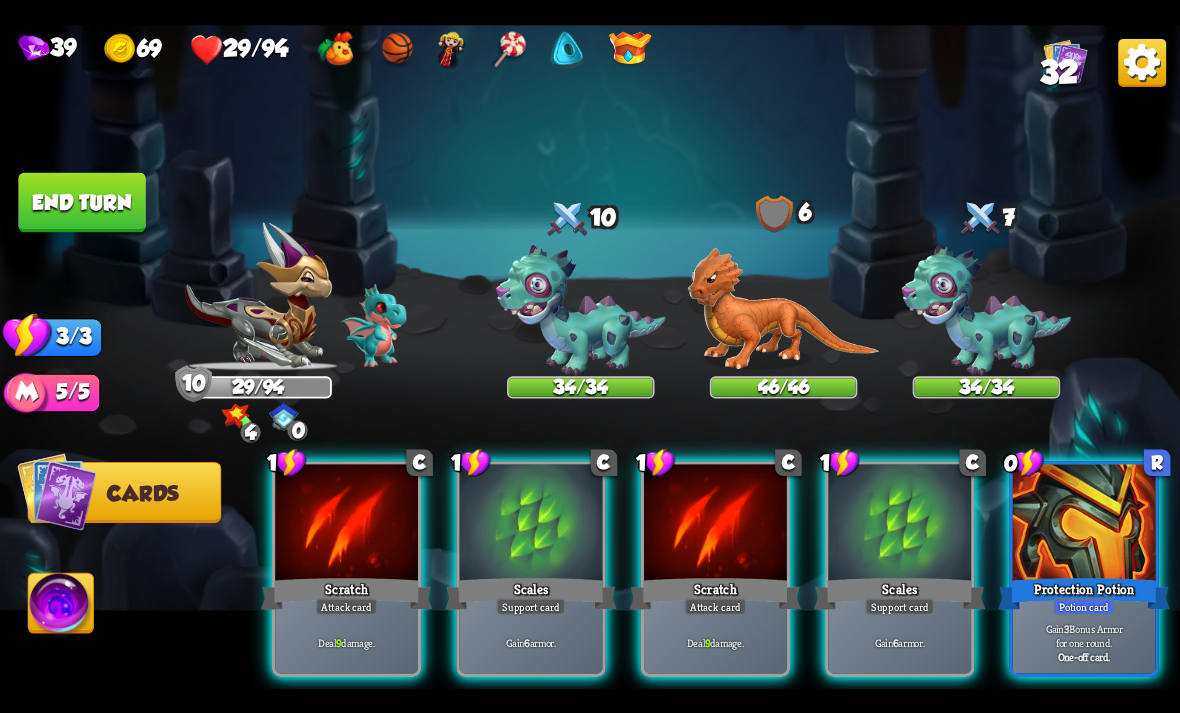 click on "39
69
29/94
32                         Select an enemy to attack...   You don't have enough   stamina to play that card...
Player turn
10
29/94
4     0     0       Blocked      7      0
34/34
0     0       Blocked    6     0
46/46
0     0       Blocked  10      0
34/34
0     0       Blocked
3/3
Stamina   Your current stamina count. Cards require stamina to play.
5/5
Mana   Your current mana count. Used for activating abilities. Earn mana by defeating enemies.       Cards     Abilities
1
C   Scratch     Attack card   Deal  9  damage.
1
C   Scales     Support card   Gain  6  armor.
1
C   Scratch     Attack card   Deal  9  damage.
1
C" at bounding box center (590, 356) 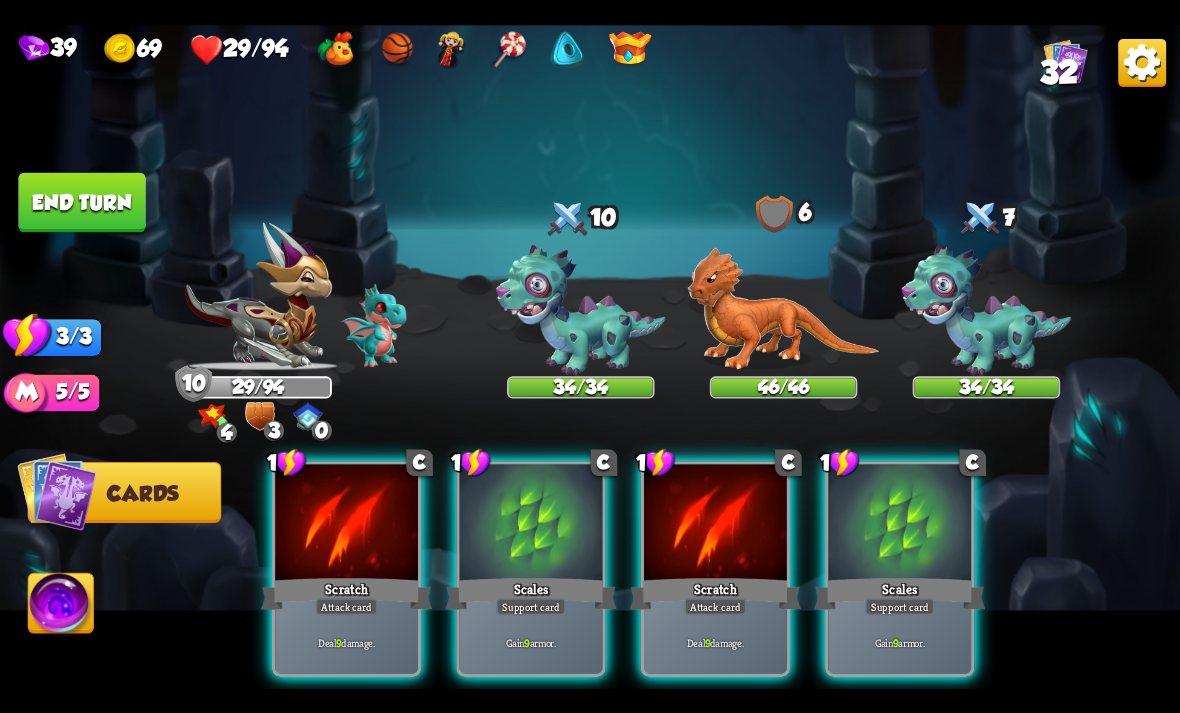 click on "1
C   Scratch     Attack card   Deal  9  damage.
1
C   Scales     Support card   Gain  9  armor.
1
C   Scratch     Attack card   Deal  9  damage.
1
C   Scales     Support card   Gain  9  armor." at bounding box center (708, 540) 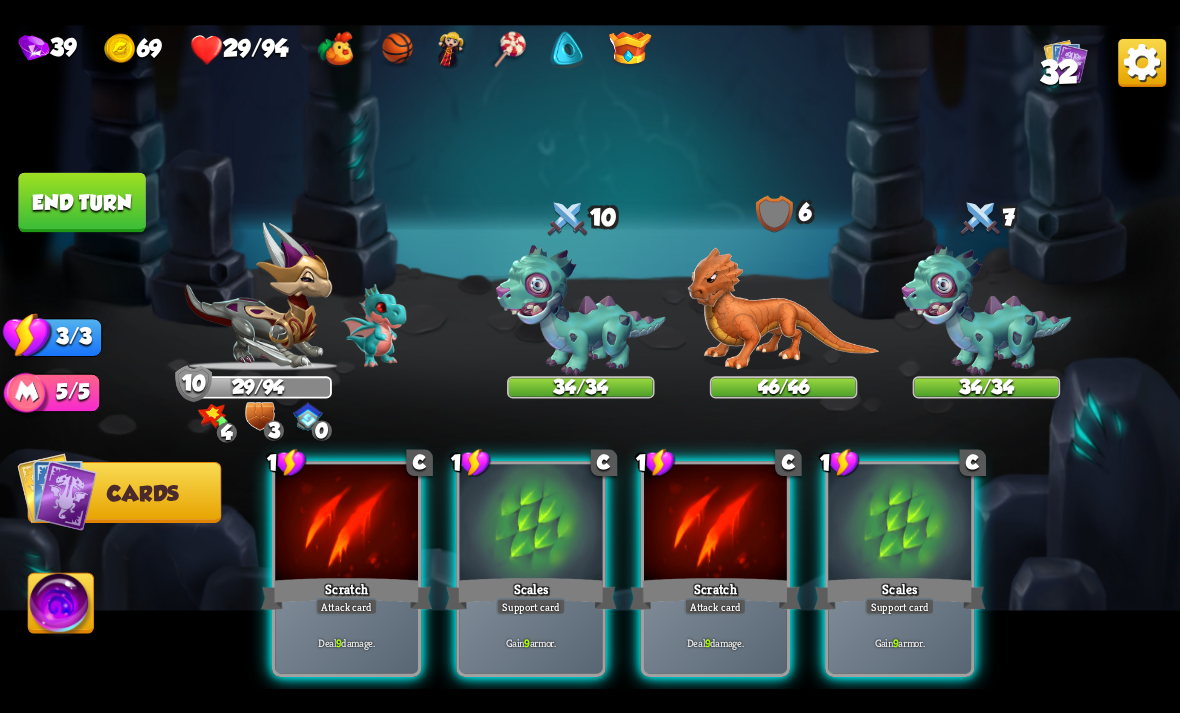 click at bounding box center [213, 415] 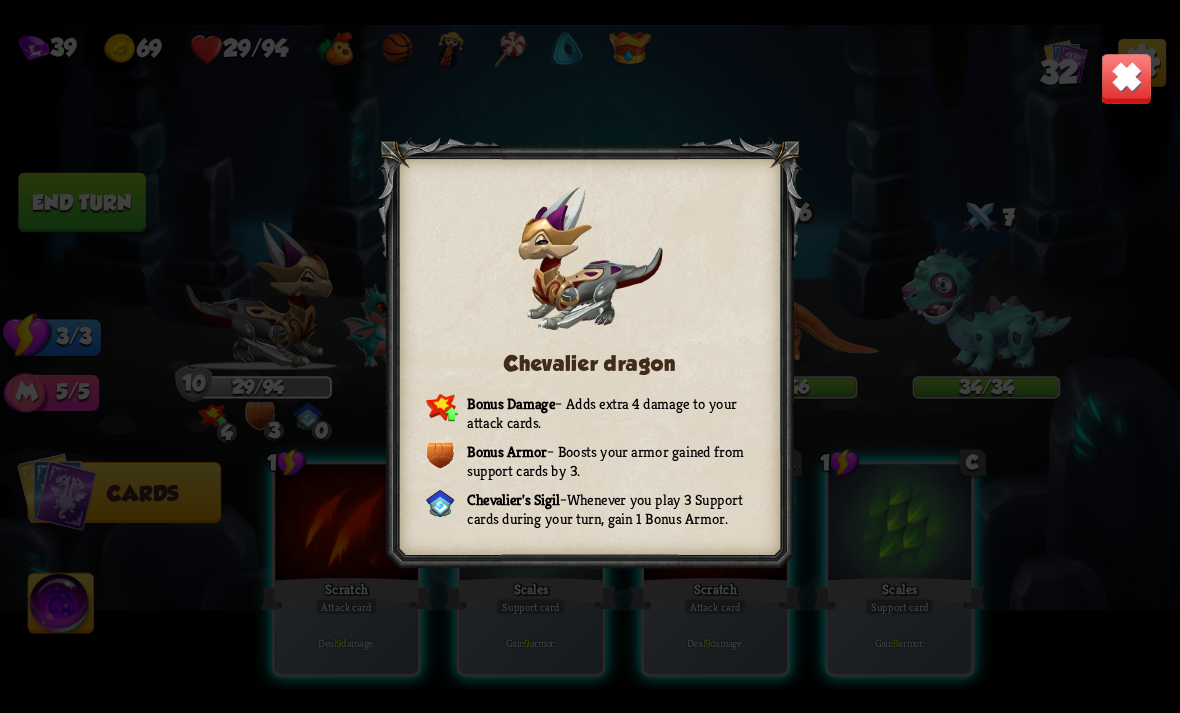 click at bounding box center (1127, 78) 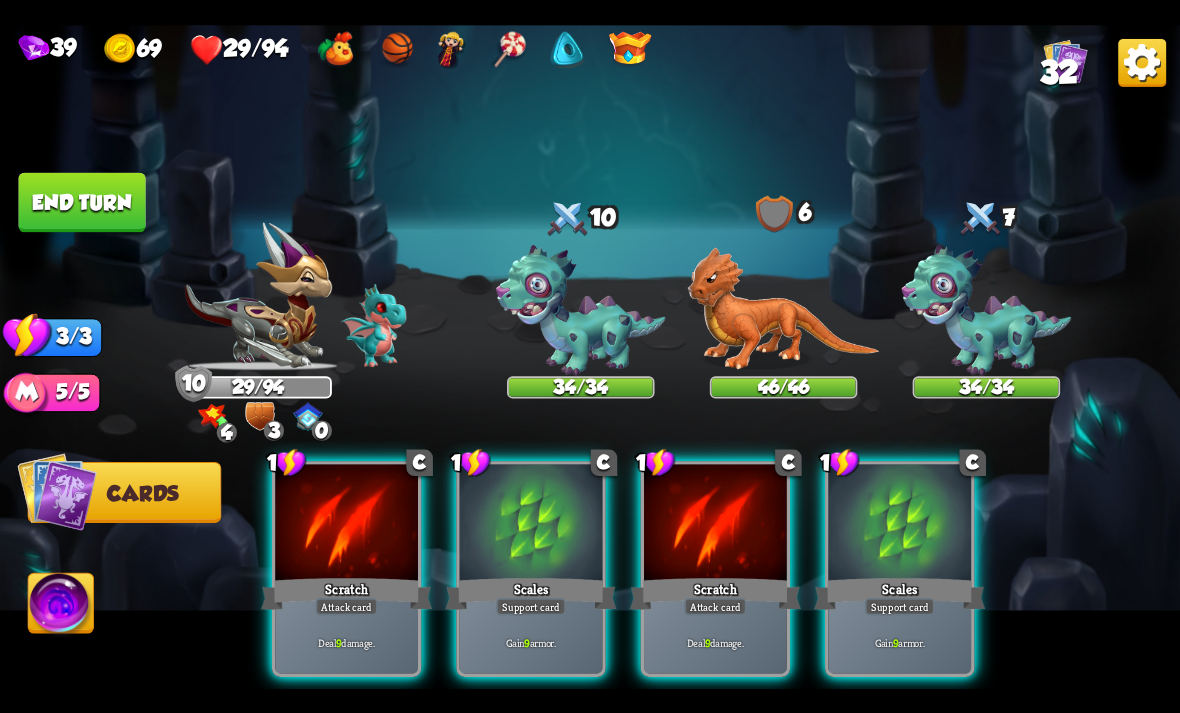 click at bounding box center [334, 49] 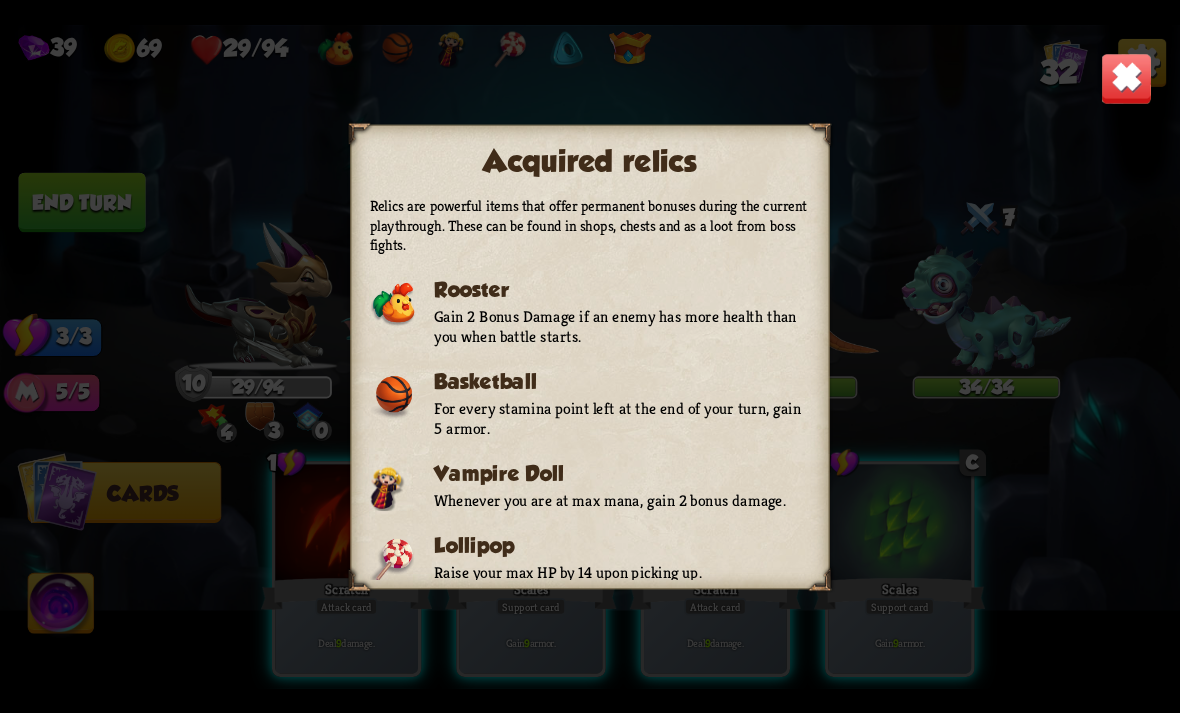 click on "Acquired relics   Relics are powerful items that offer permanent bonuses during the current playthrough. These can be found in shops, chests and as a loot from boss fights.     Rooster   Gain 2 Bonus Damage if an enemy has more health than you when battle starts.   Basketball   For every stamina point left at the end of your turn, gain 5 armor.   Vampire Doll   Whenever you are at max mana, gain 2 bonus damage.   Lollipop   Raise your max HP by 14 upon picking up.   Membership Token   50% discount on all products in the shop.   Crown   Gain 2 armor whenever you draw a card." at bounding box center (590, 357) 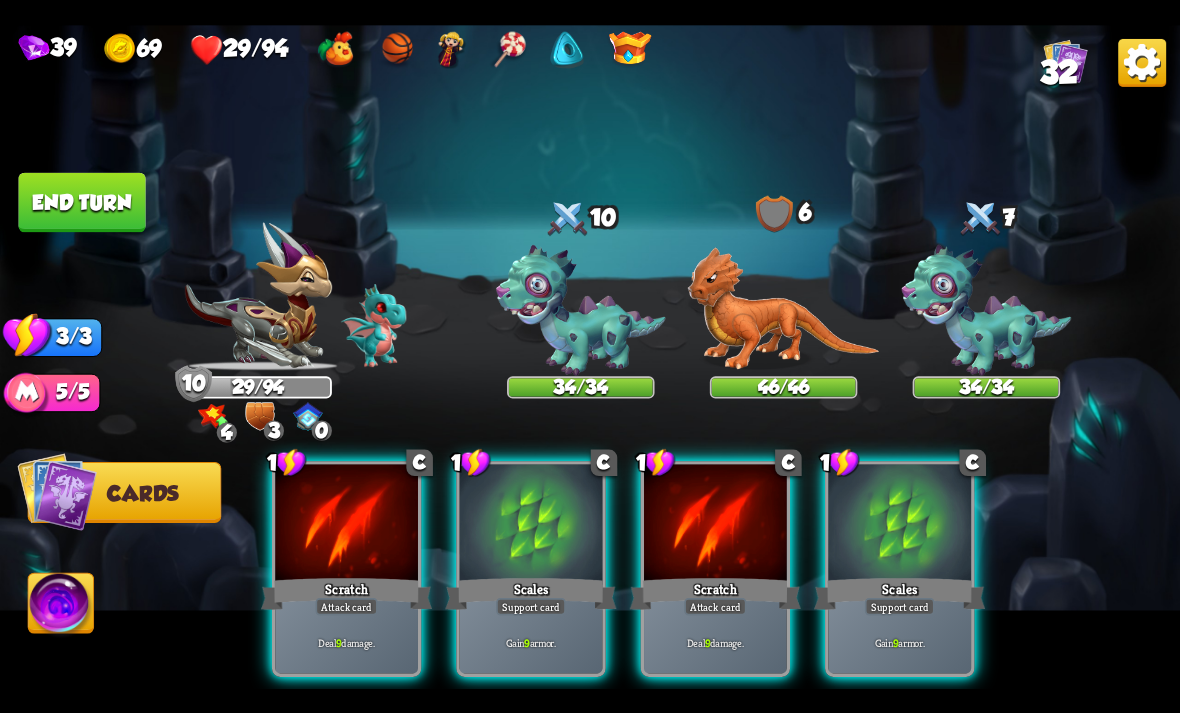 click on "Deal  9  damage." at bounding box center [347, 642] 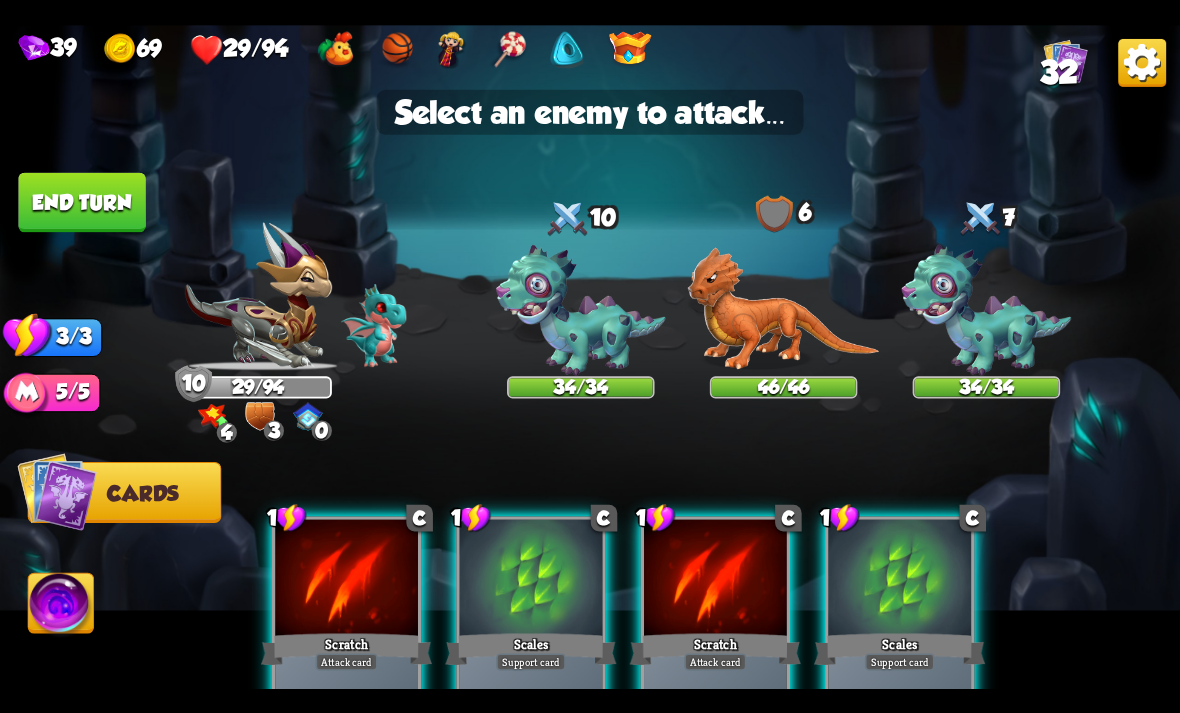 click at bounding box center [581, 310] 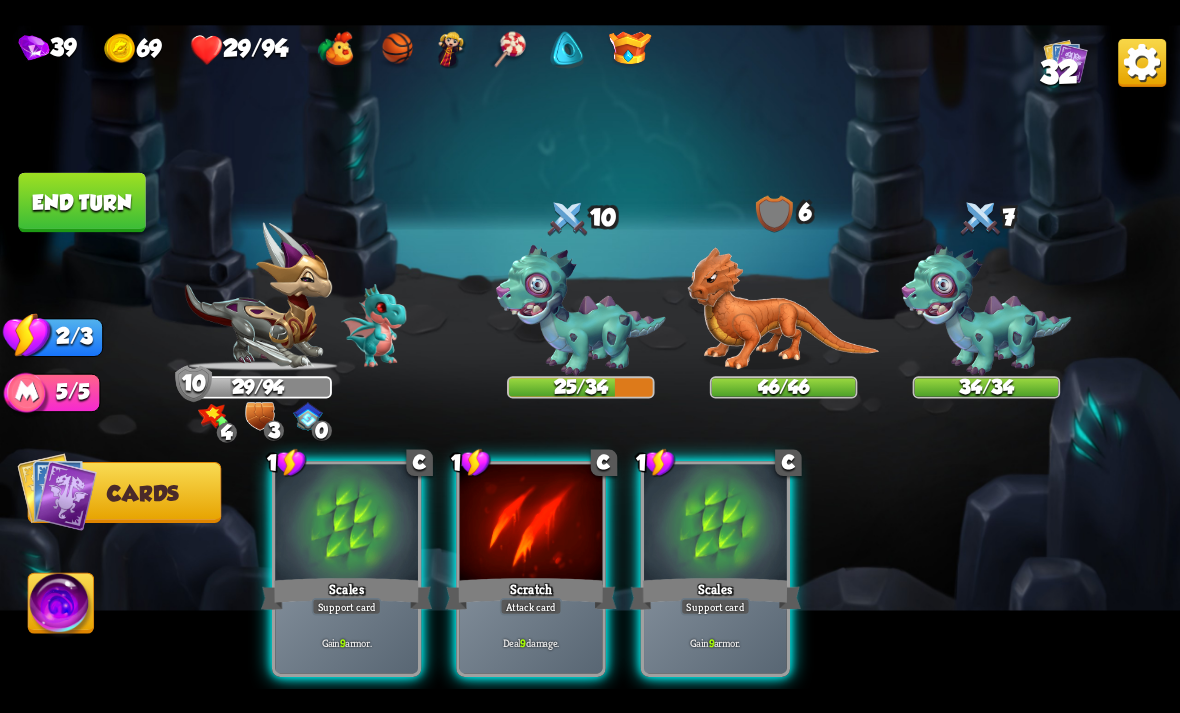 click on "Deal  9  damage." at bounding box center [531, 642] 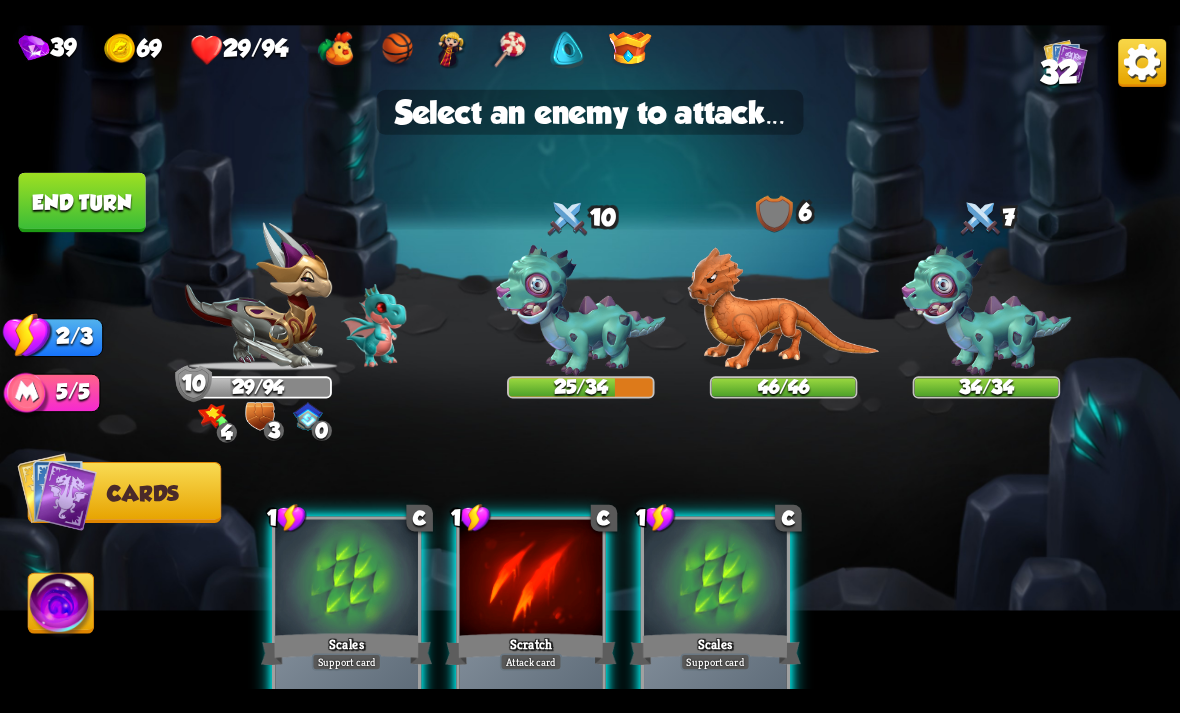 click at bounding box center [581, 310] 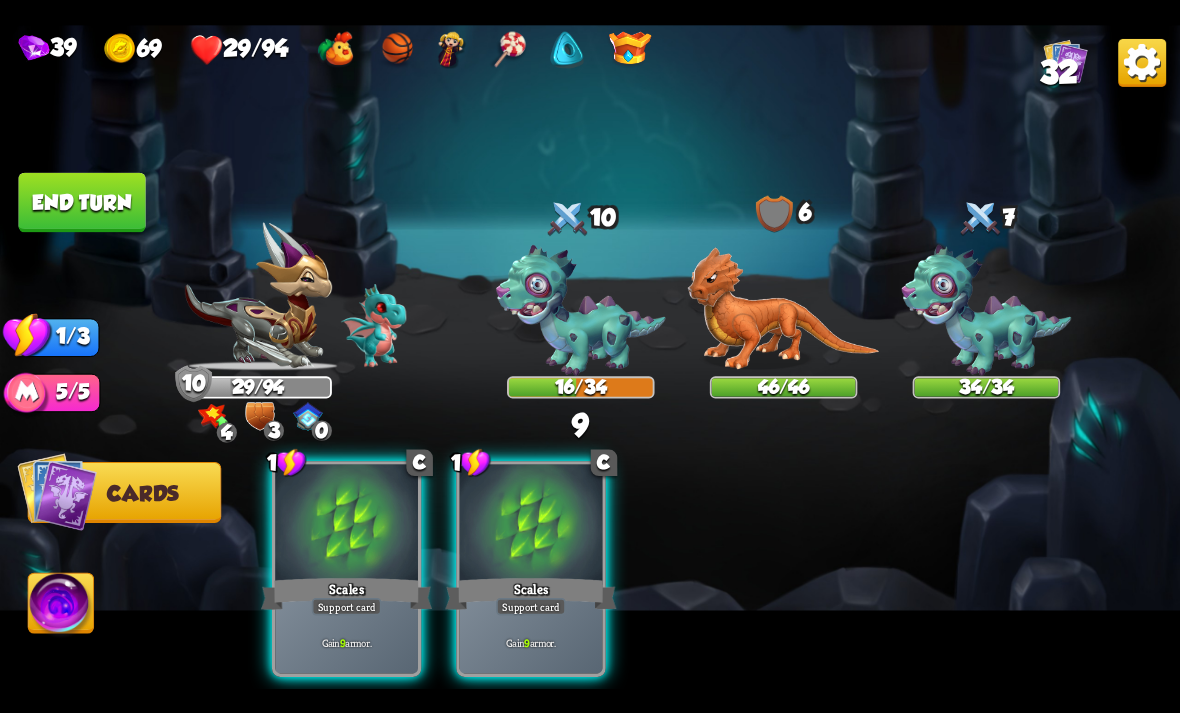 click on "Gain  9  armor." at bounding box center (347, 642) 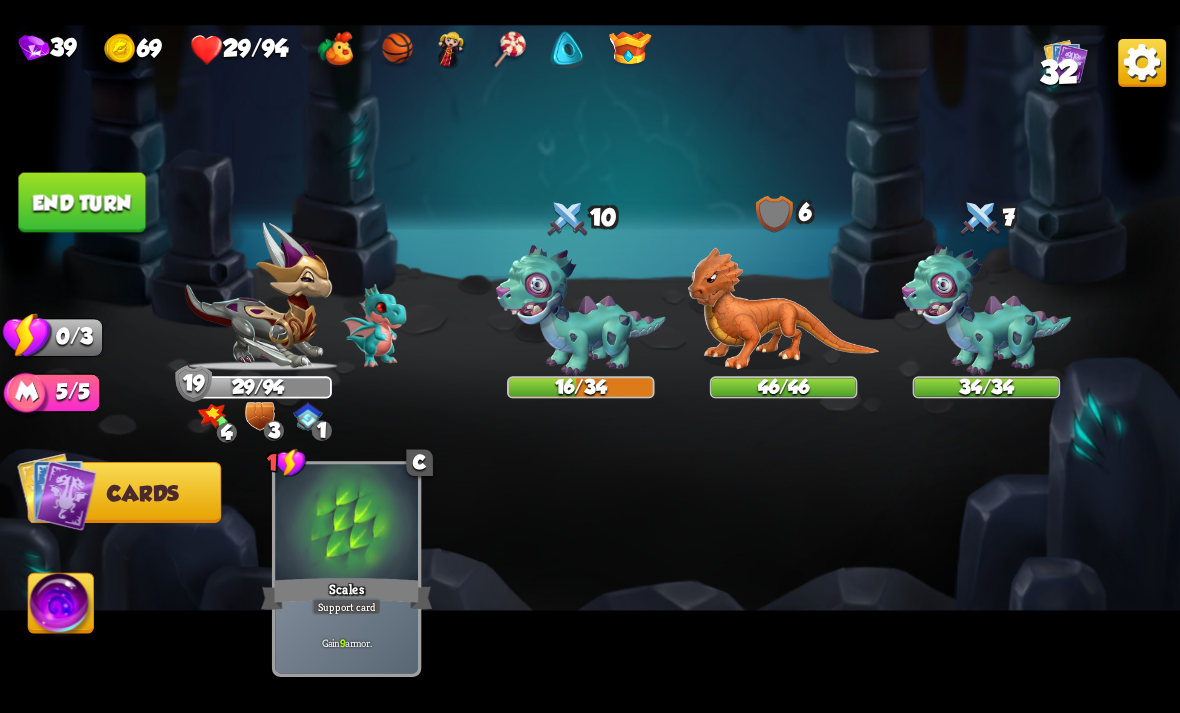 click on "End turn" at bounding box center (81, 202) 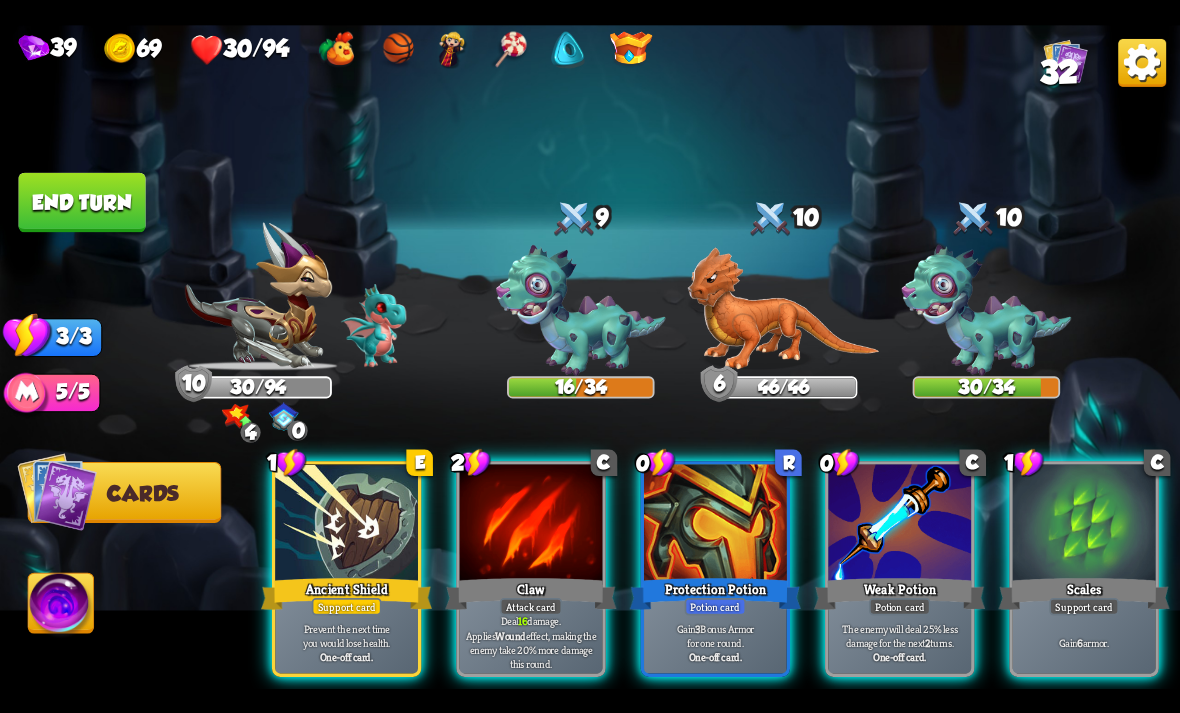 click on "Prevent the next time you would lose health." at bounding box center [347, 635] 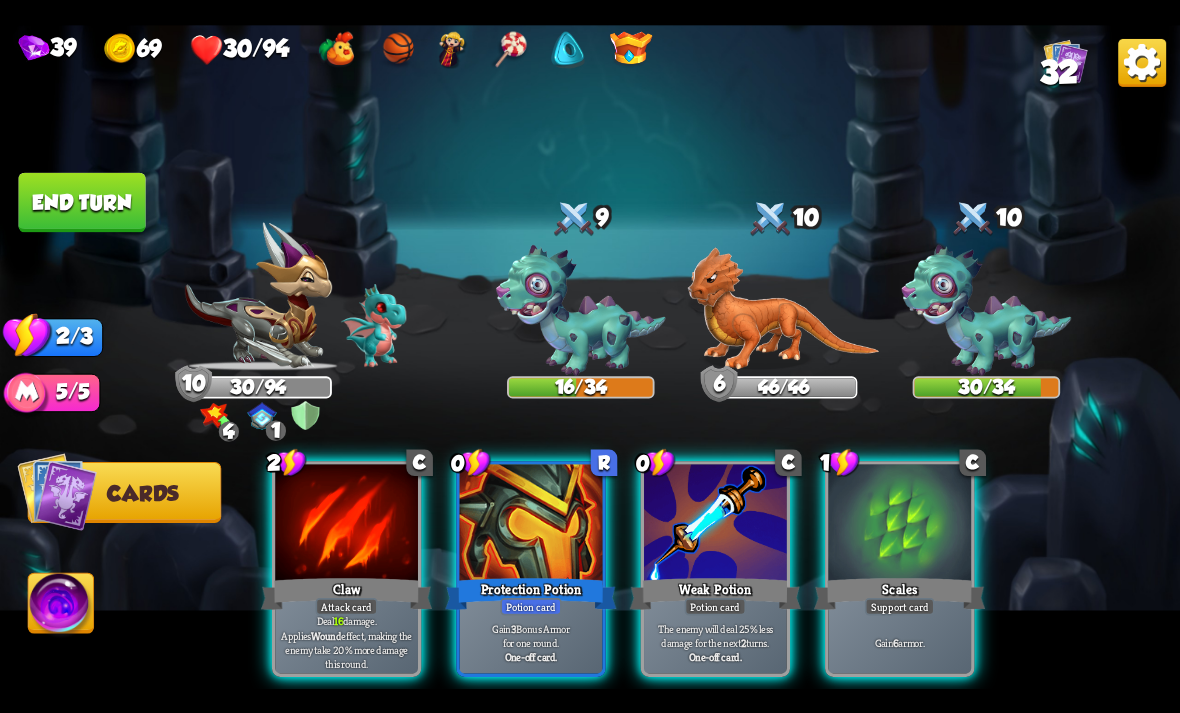 click on "One-off card." at bounding box center [715, 656] 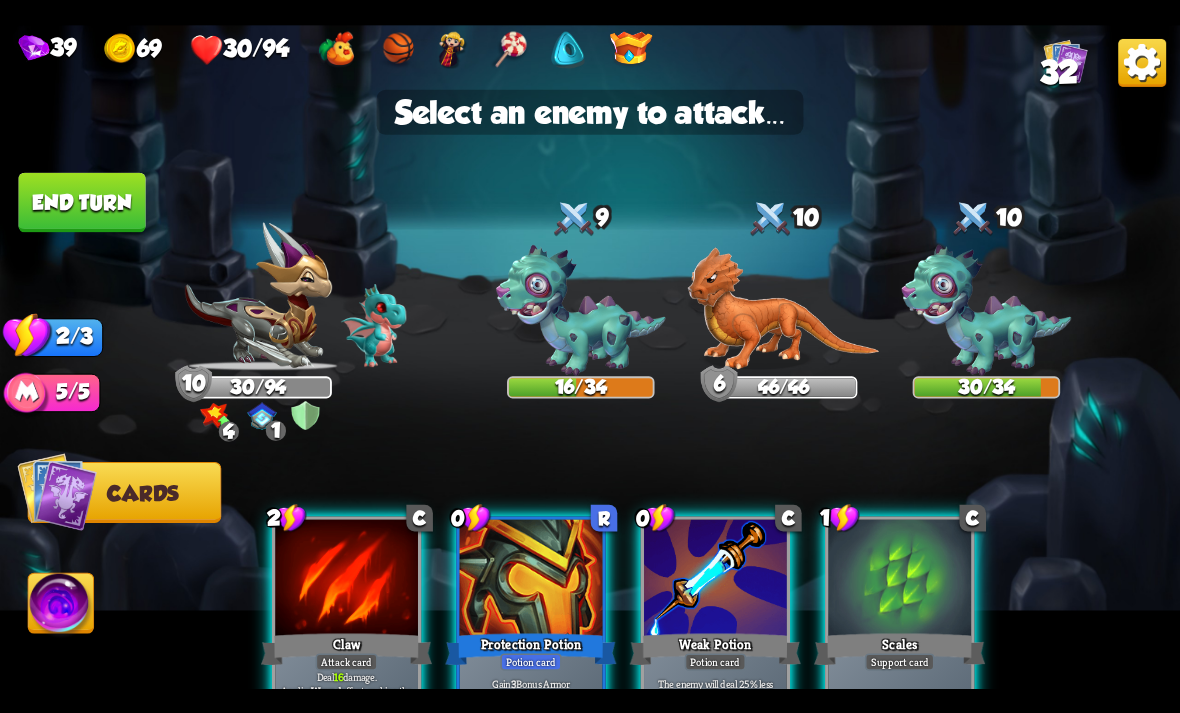 click at bounding box center (784, 308) 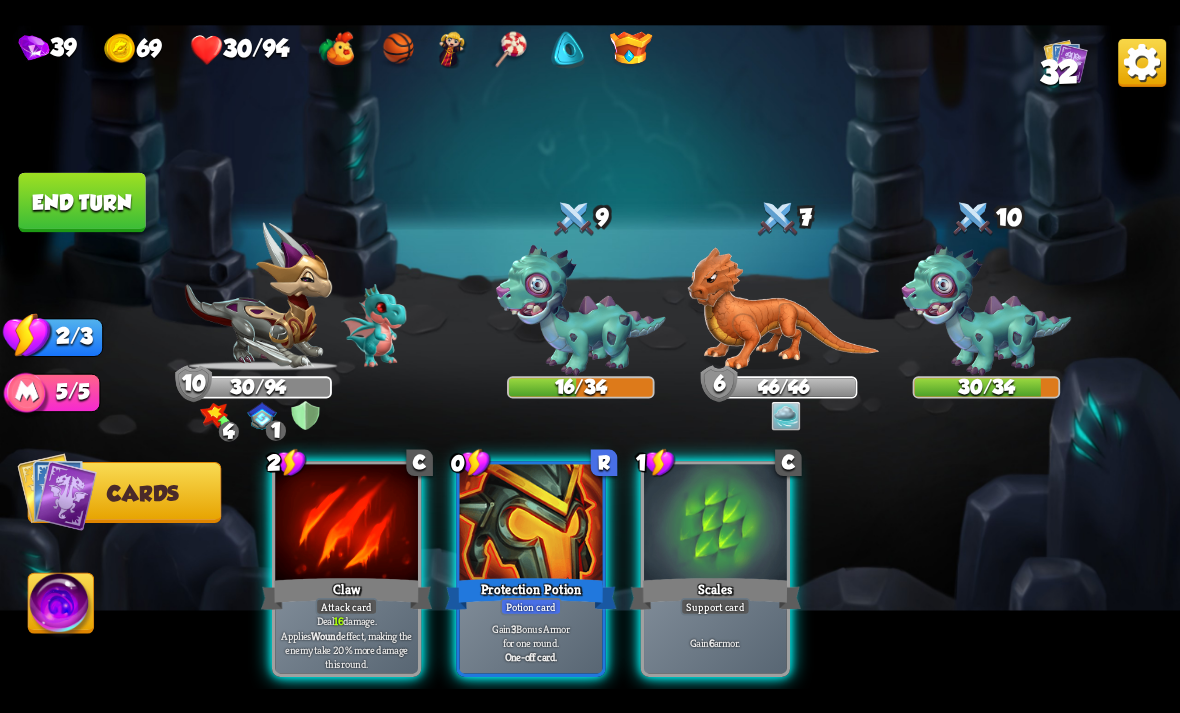 click on "Deal  16  damage. Applies  Wound  effect, making the enemy take 20% more damage this round." at bounding box center [347, 642] 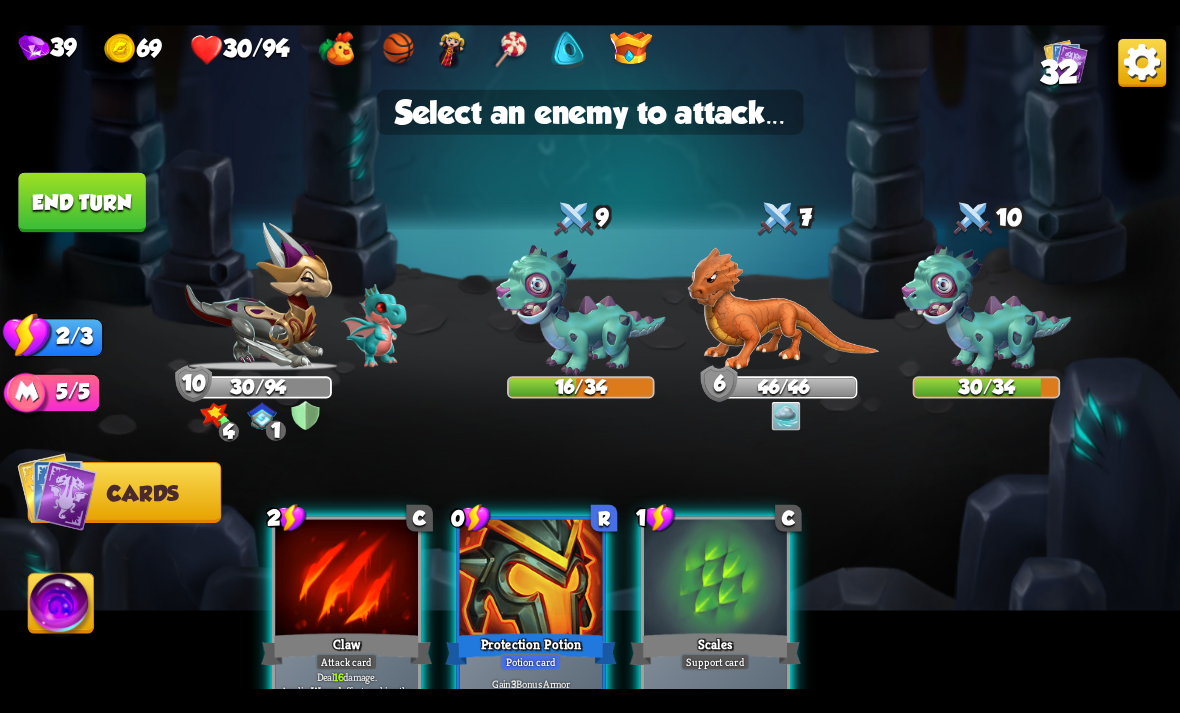 click at bounding box center (784, 308) 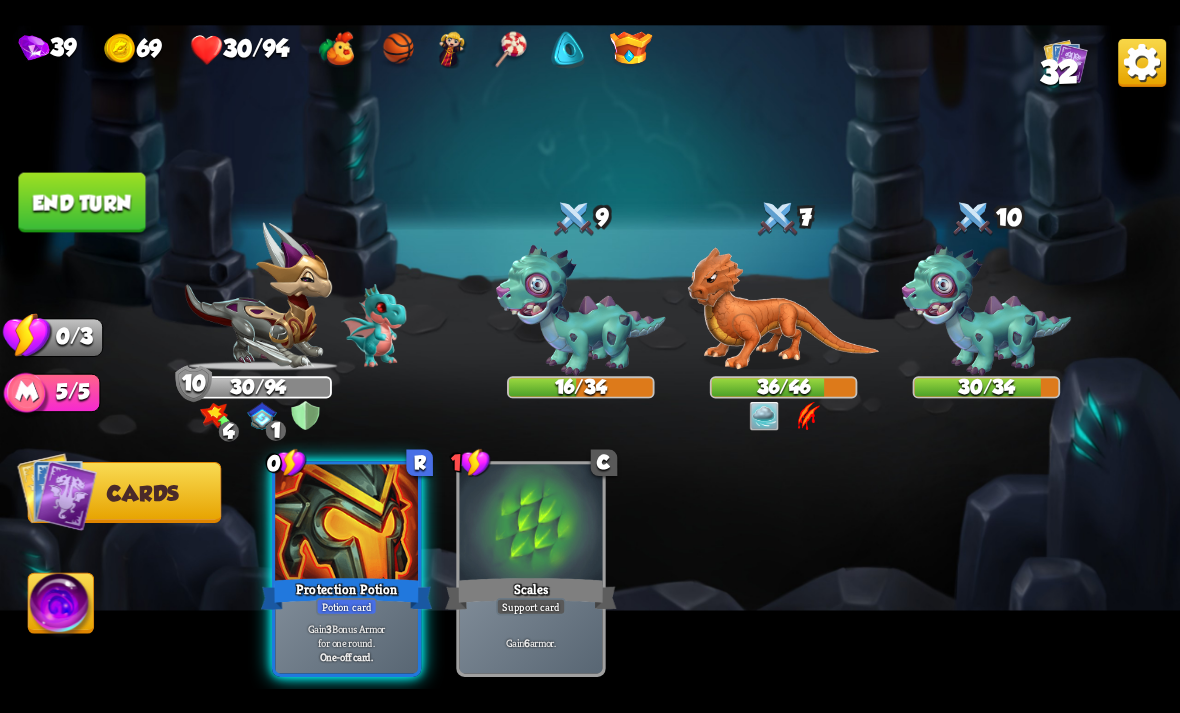 click on "Gain  3  Bonus Armor for one round." at bounding box center [347, 635] 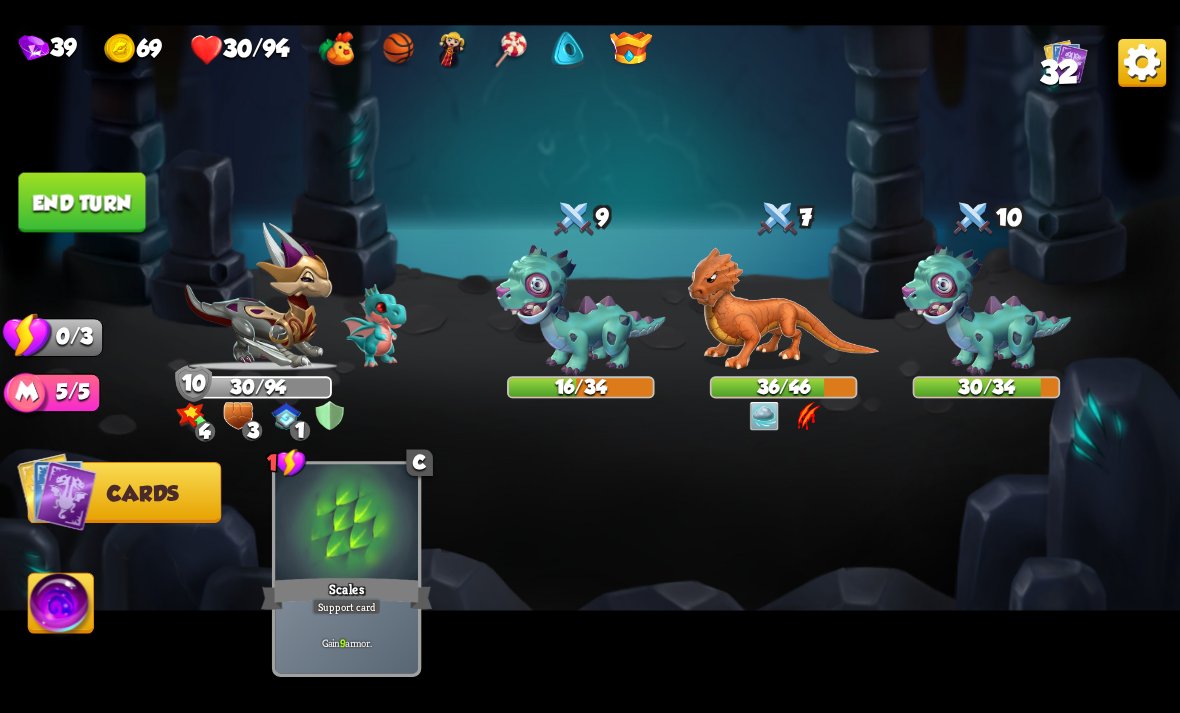 click on "End turn" at bounding box center [81, 202] 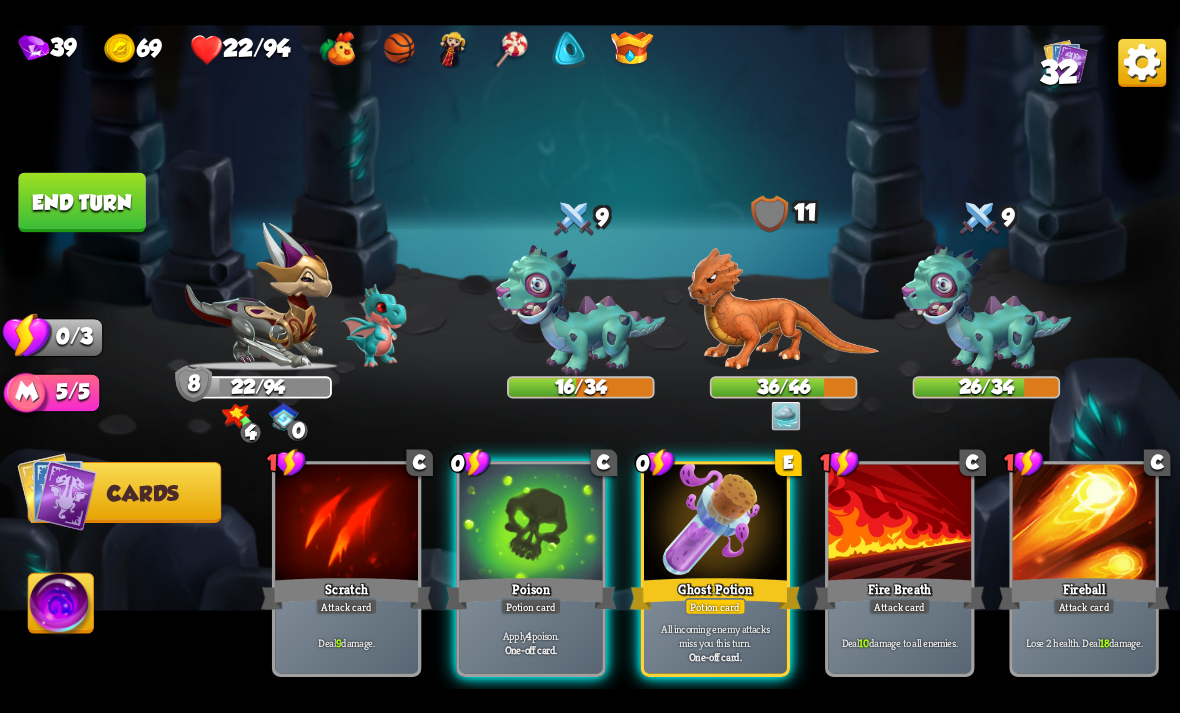 click on "One-off card." at bounding box center [531, 649] 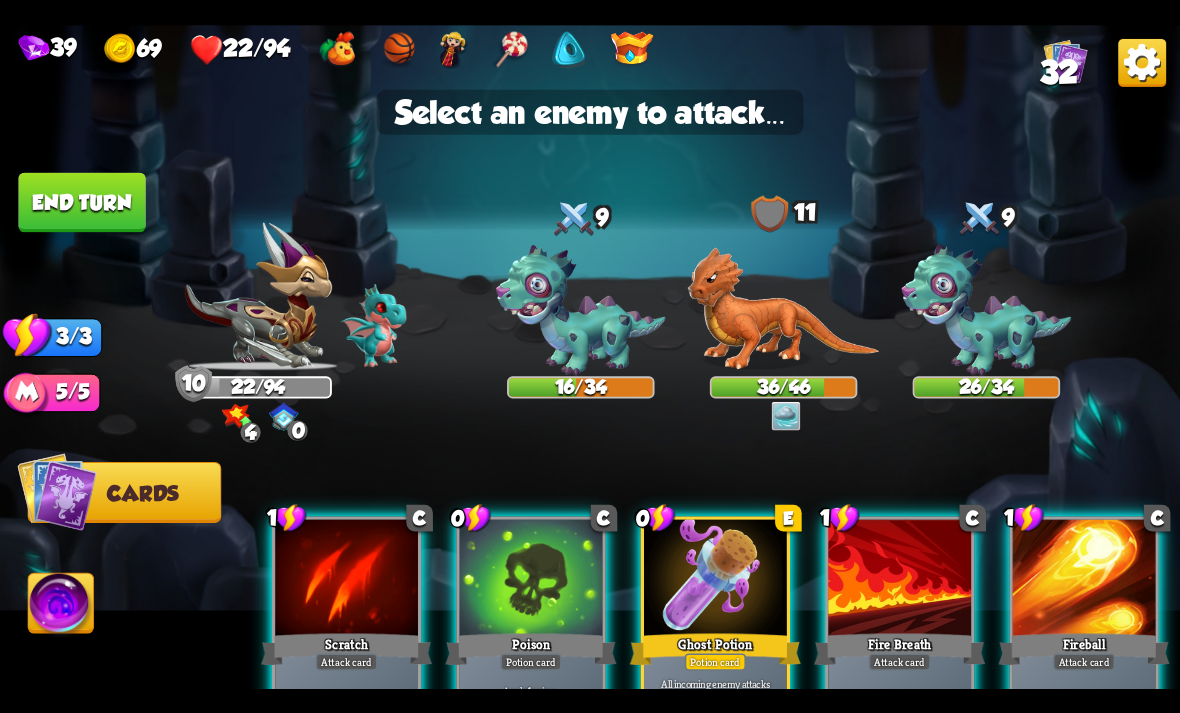 click at bounding box center (784, 308) 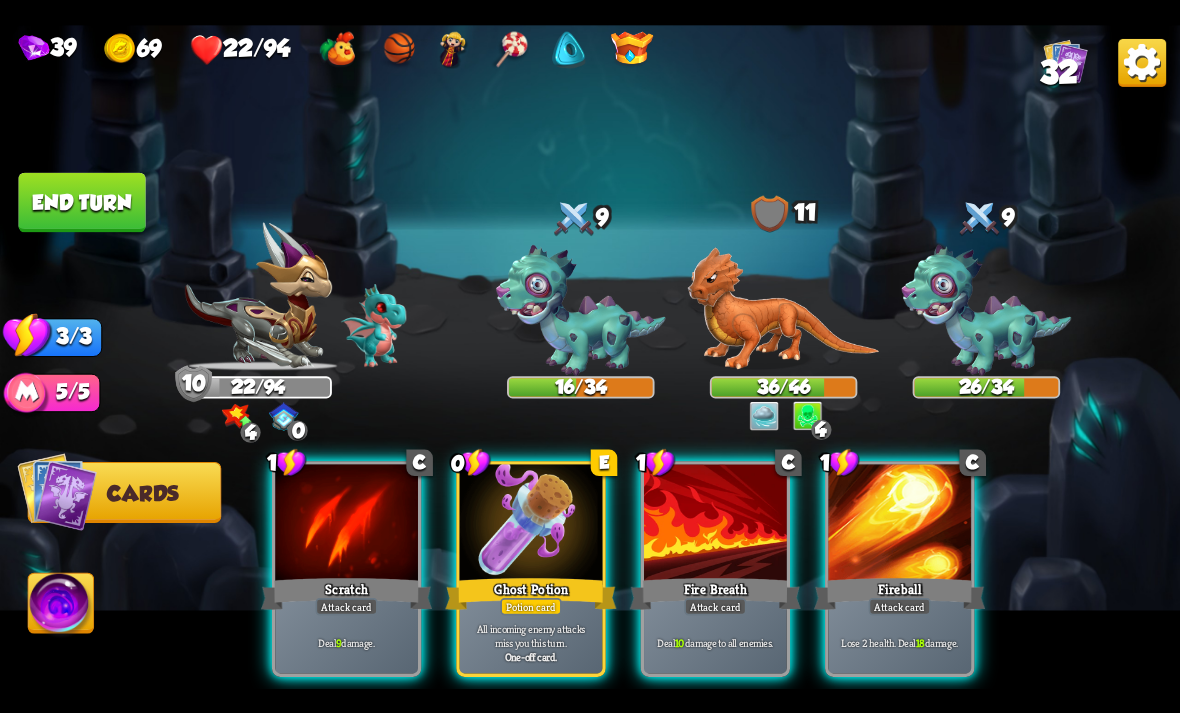 click on "All incoming enemy attacks miss you this turn.   One-off card." at bounding box center [531, 642] 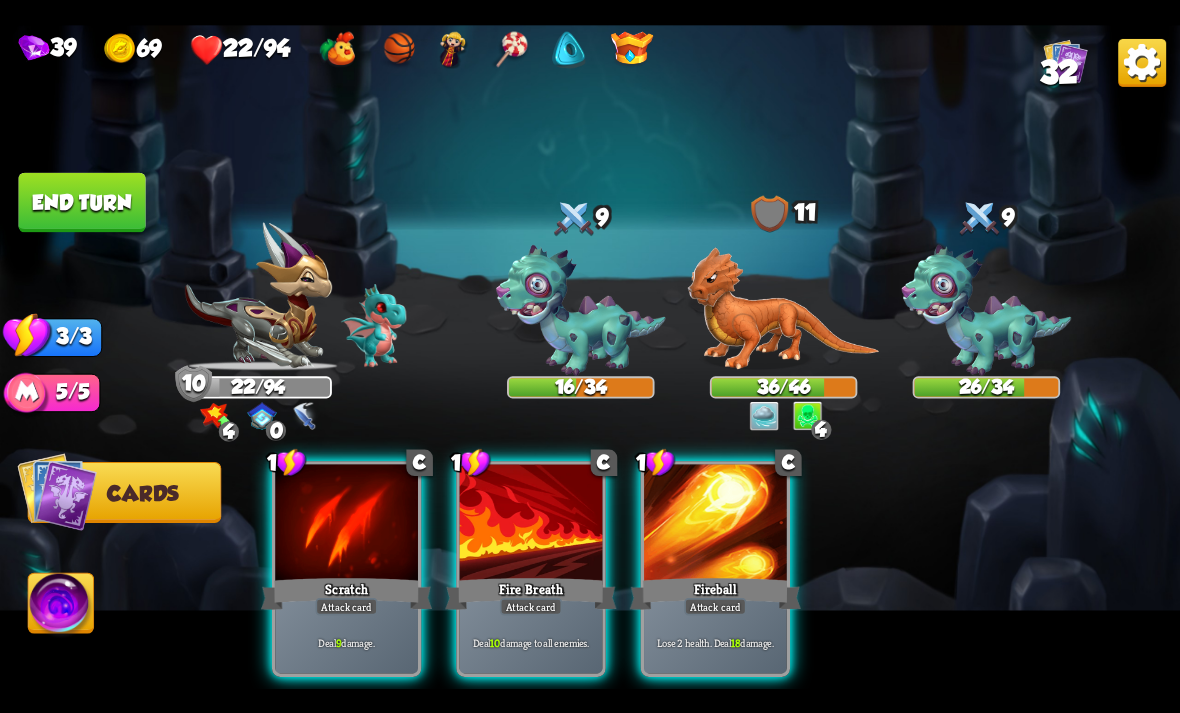click on "Deal  10  damage to all enemies." at bounding box center (531, 642) 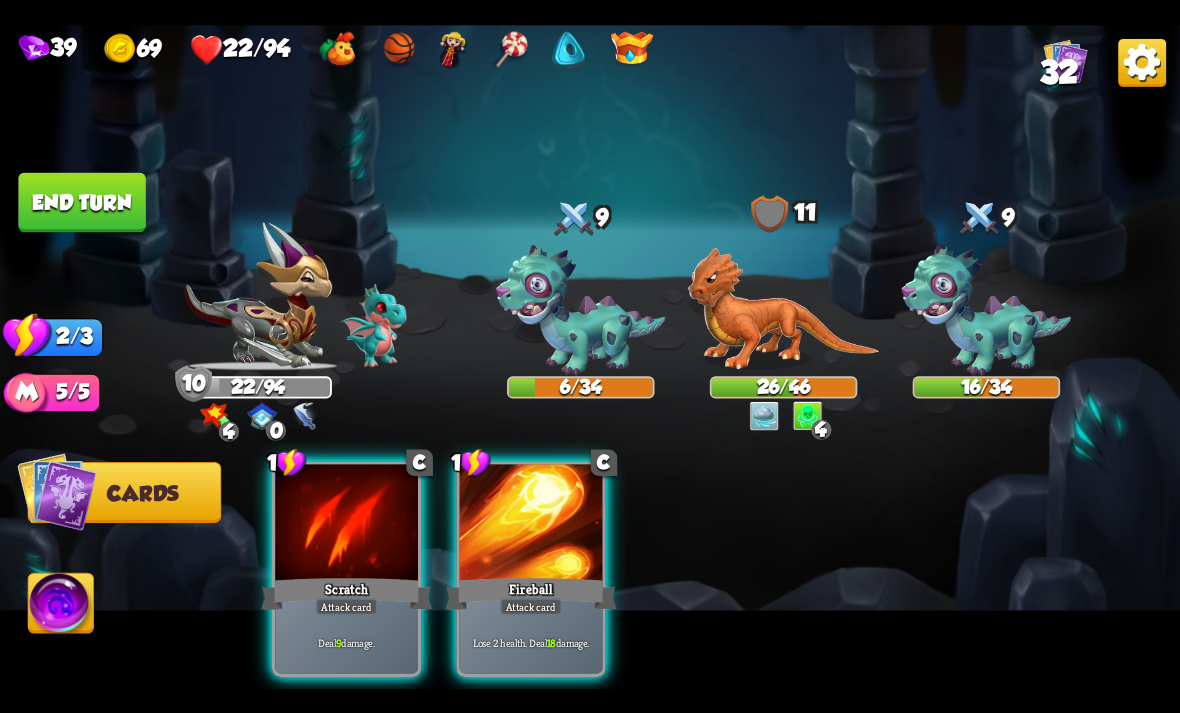 click on "Deal  9  damage." at bounding box center (346, 642) 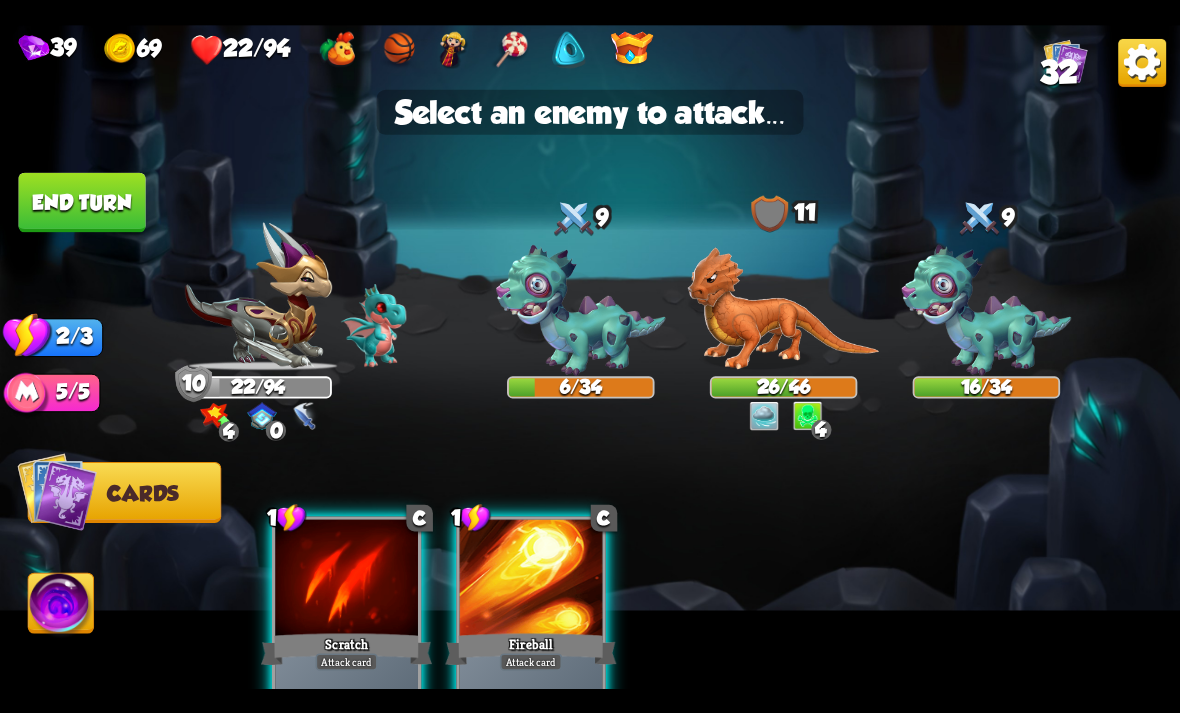 click at bounding box center (581, 310) 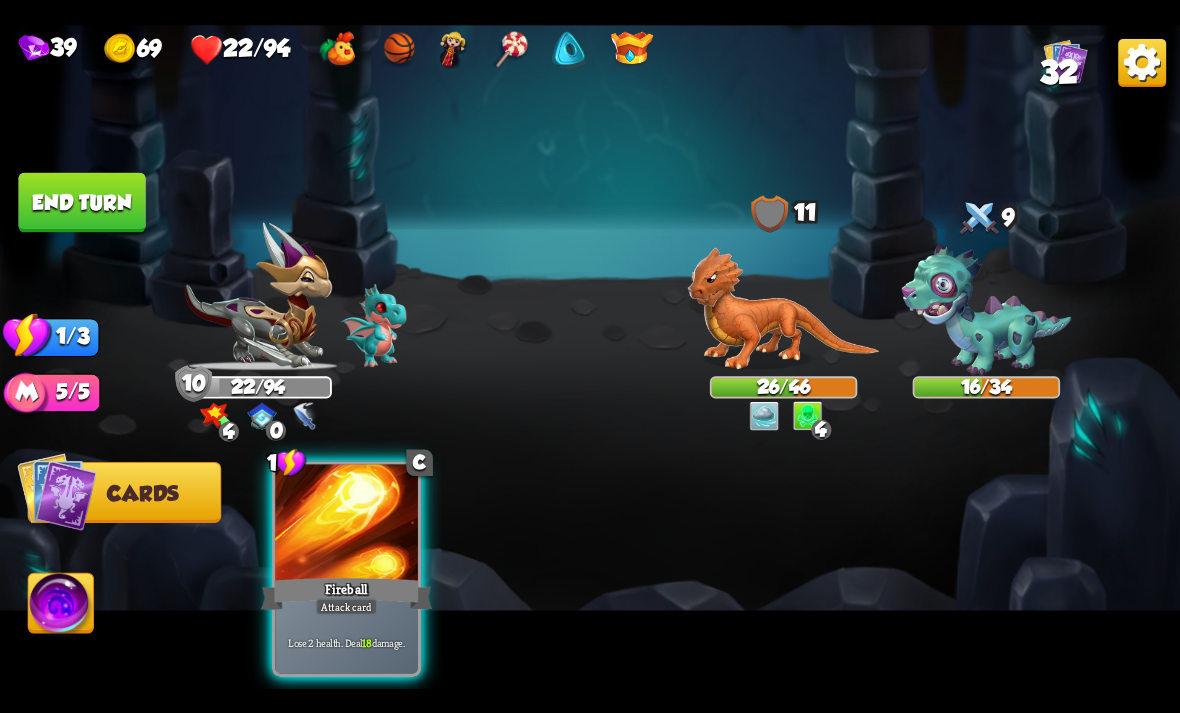 click on "Lose 2 health. Deal  18  damage." at bounding box center (346, 642) 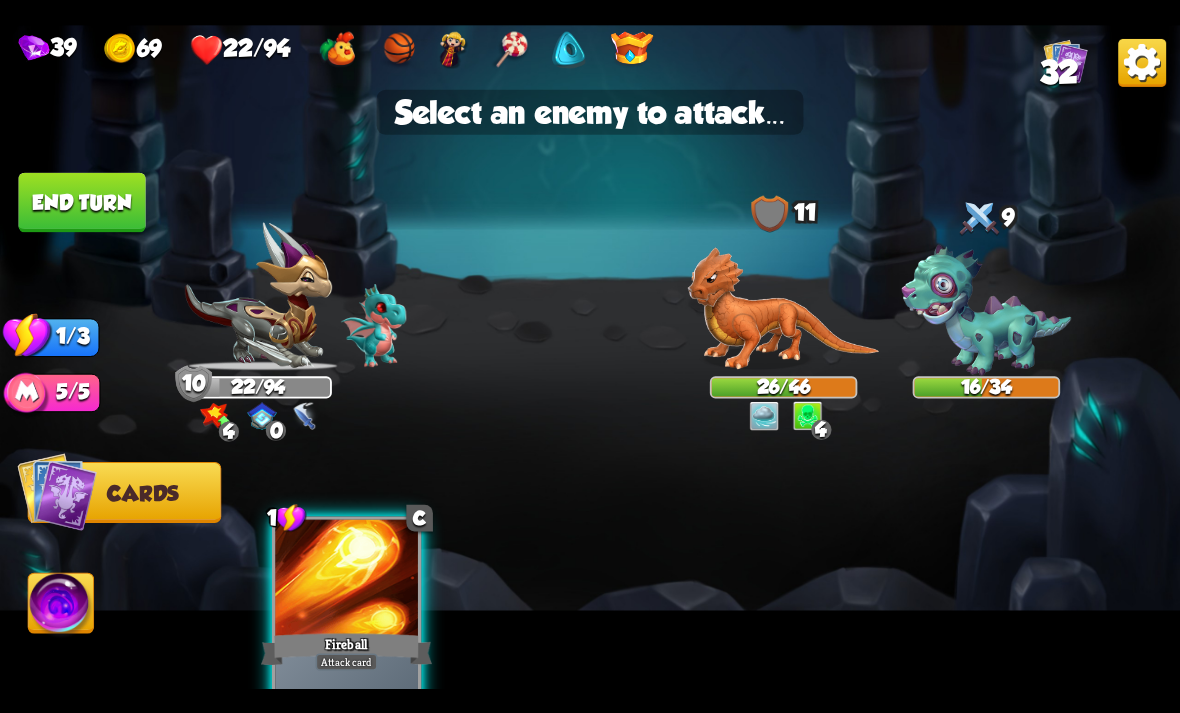click at bounding box center [987, 310] 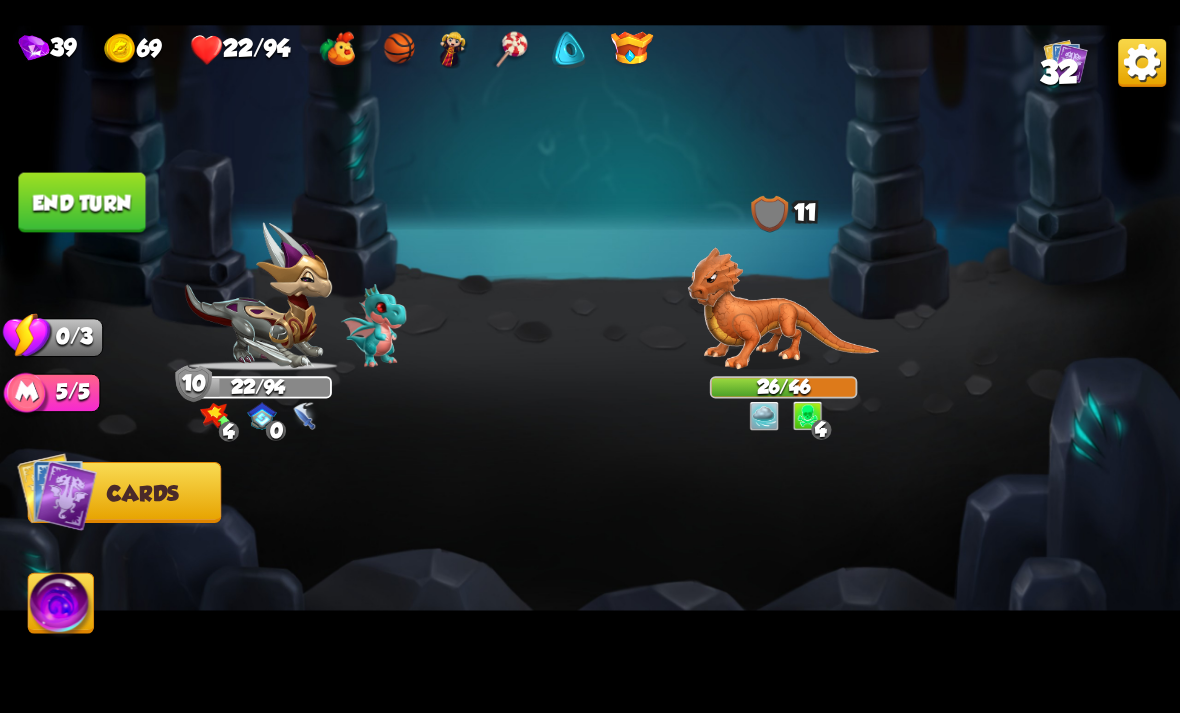 click on "End turn" at bounding box center (81, 202) 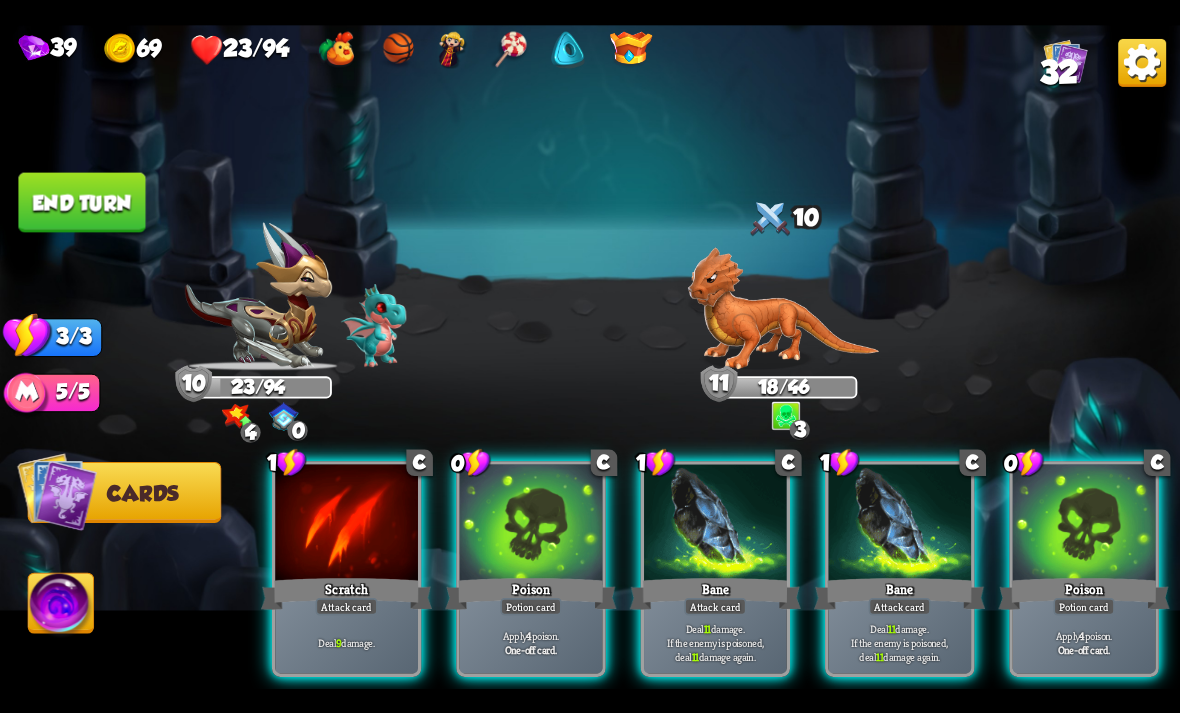 click on "Apply  4  poison.   One-off card." at bounding box center (531, 642) 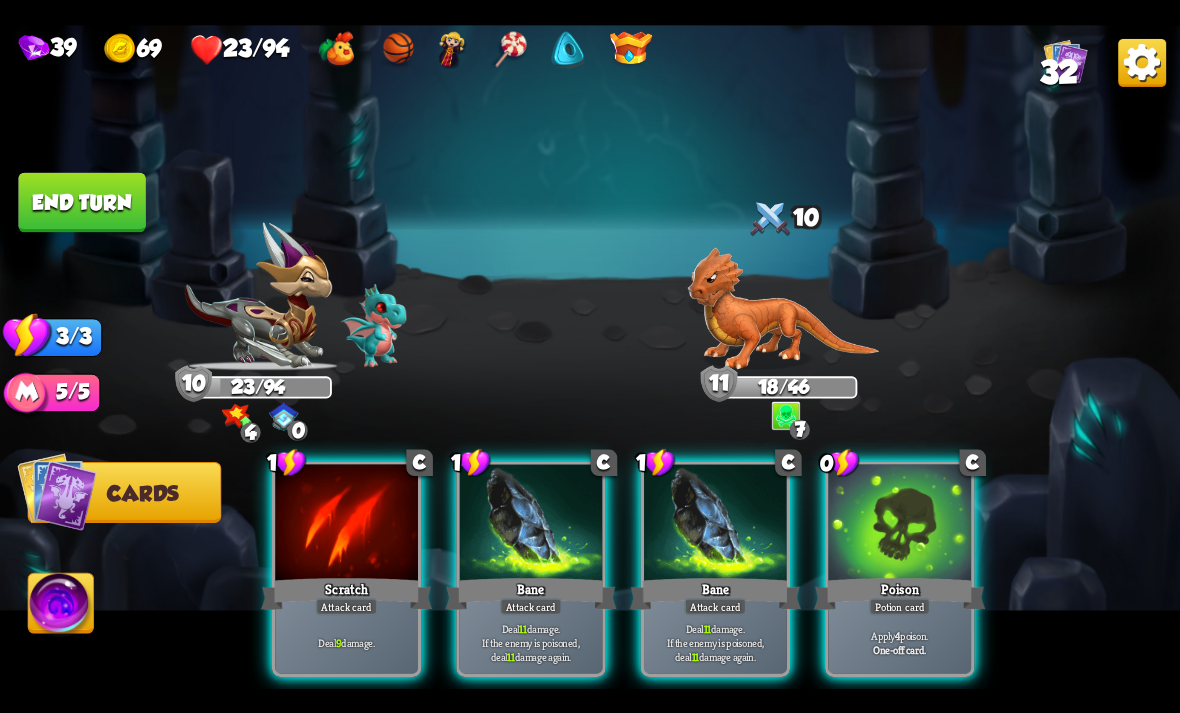 click on "Poison" at bounding box center [899, 593] 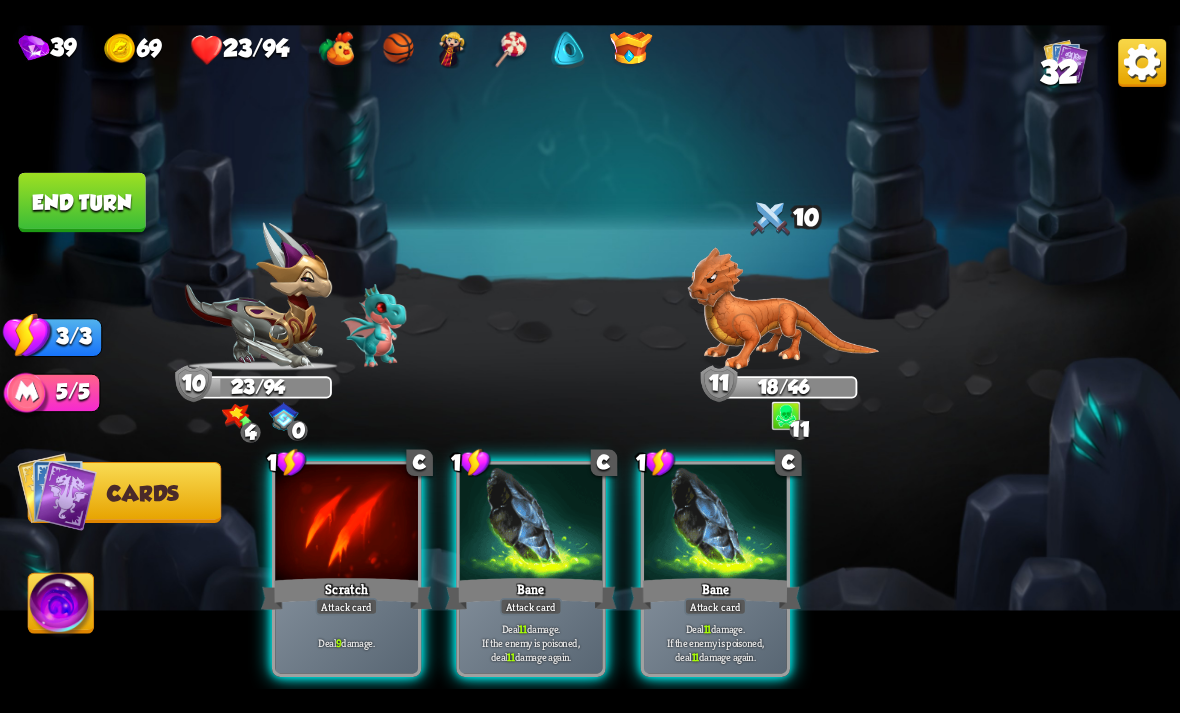 click on "Bane" at bounding box center (715, 593) 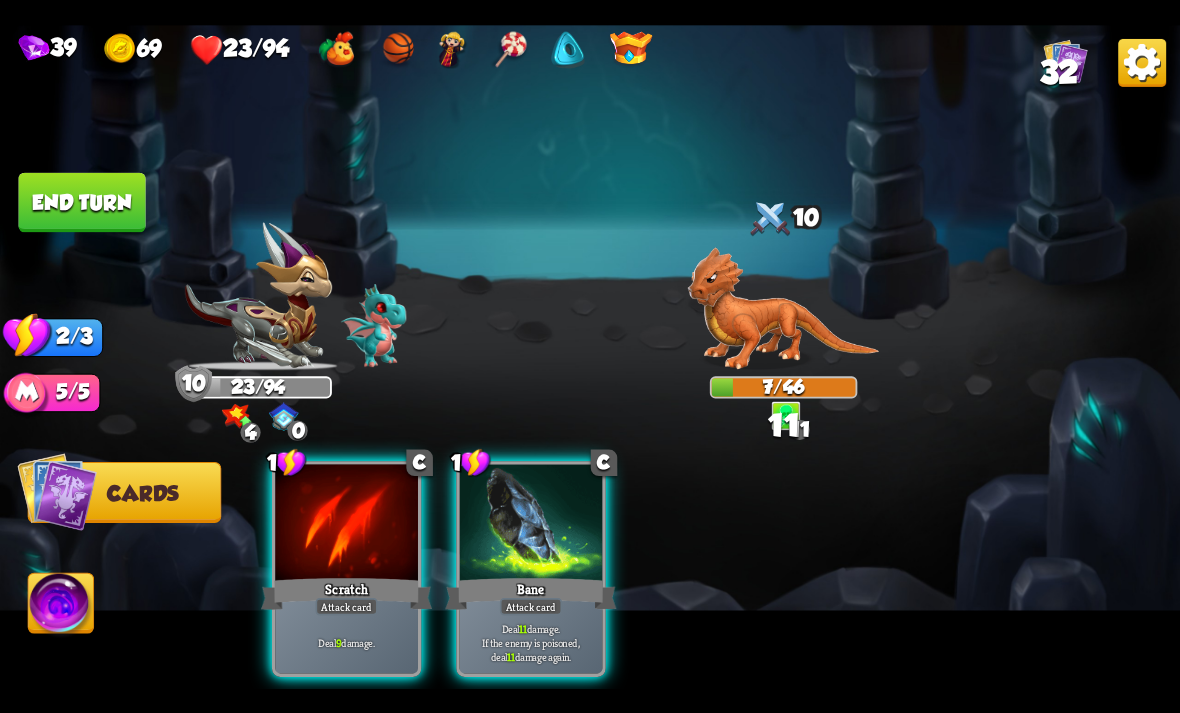 click on "Attack card" at bounding box center [531, 606] 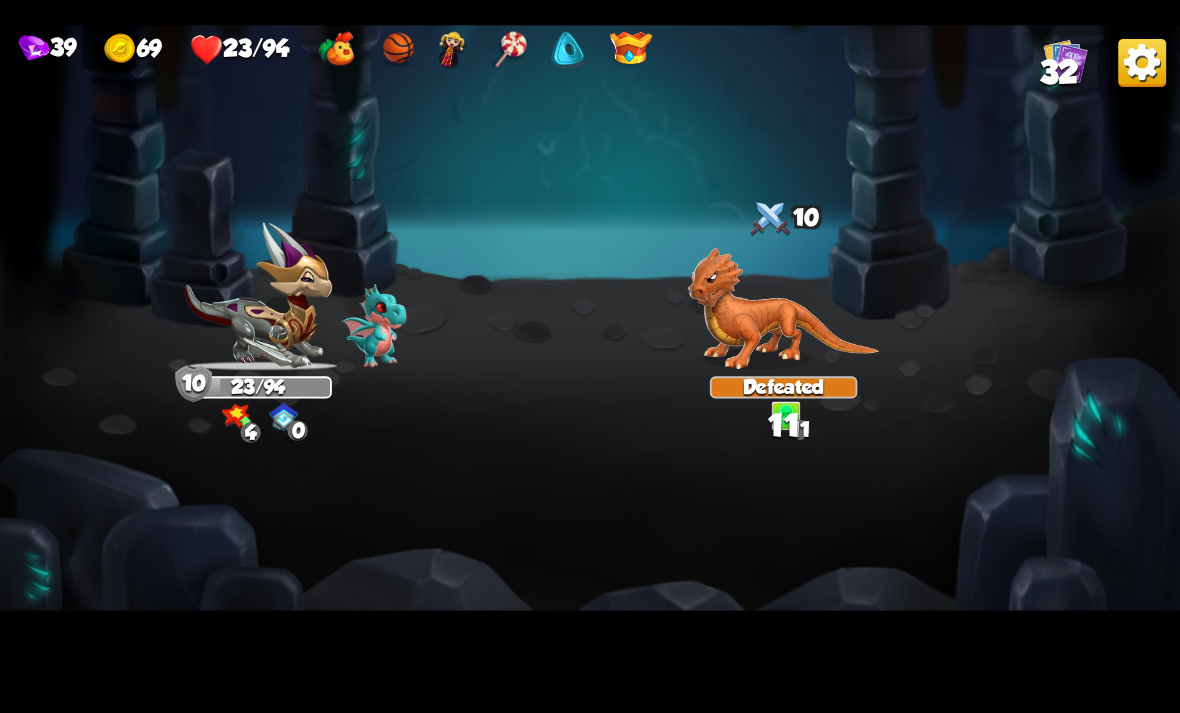 click at bounding box center (590, 357) 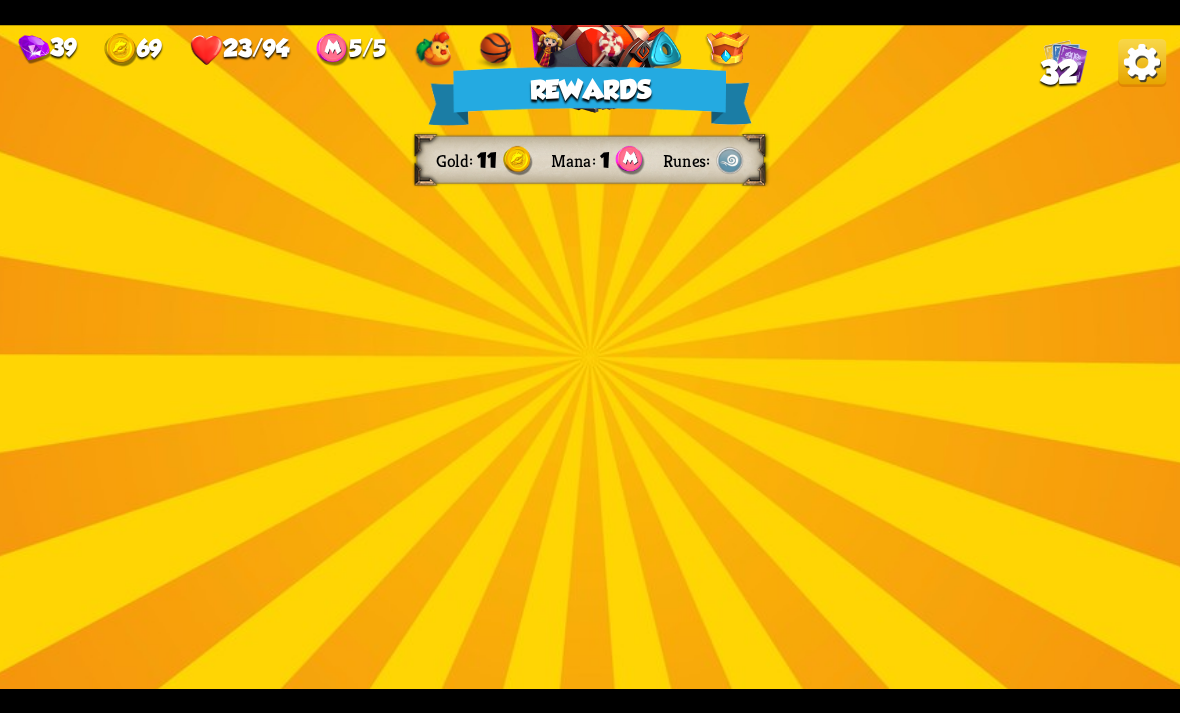 click on "Rewards           Gold   11     Mana   1     Runes
Select a card
1
C   Spot Weakness     Support card   If an enemy intends to block, gain  2  Bonus Damage.   One-off card.
0
C   Deflect +     Support card   Gain  6  armor.
0
C   Poison     Potion card   Apply  4  poison.   One-off card.             Proceed" at bounding box center (590, 357) 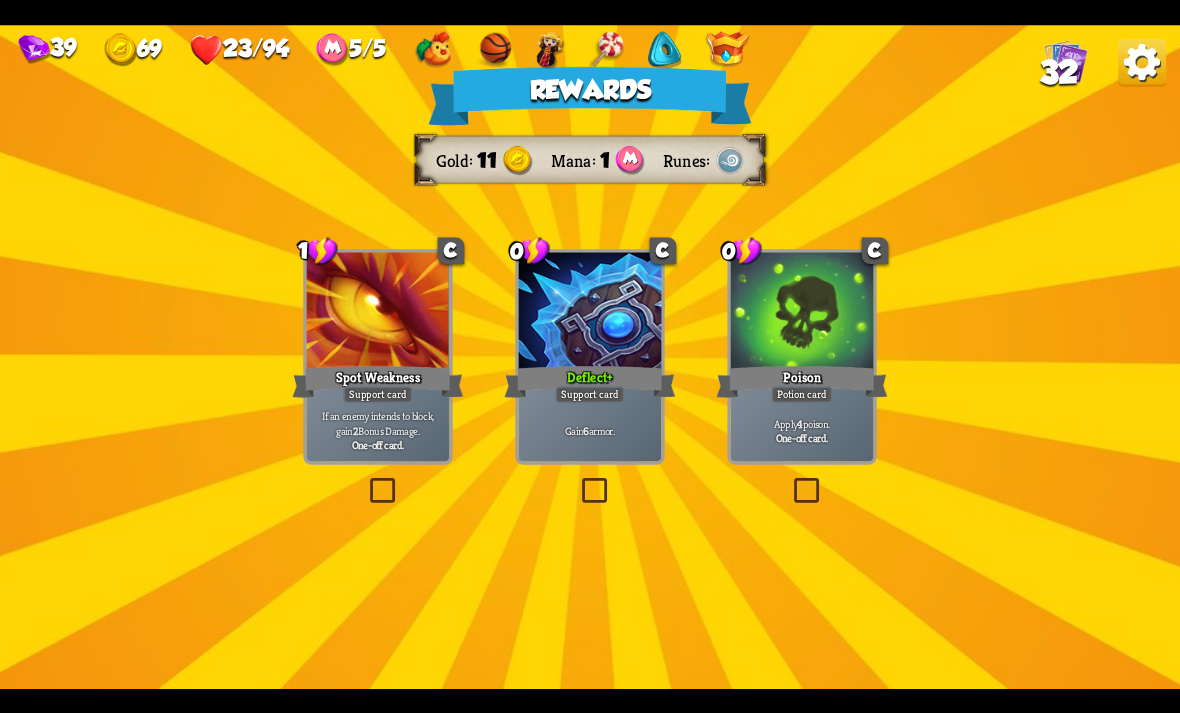 click at bounding box center [730, 160] 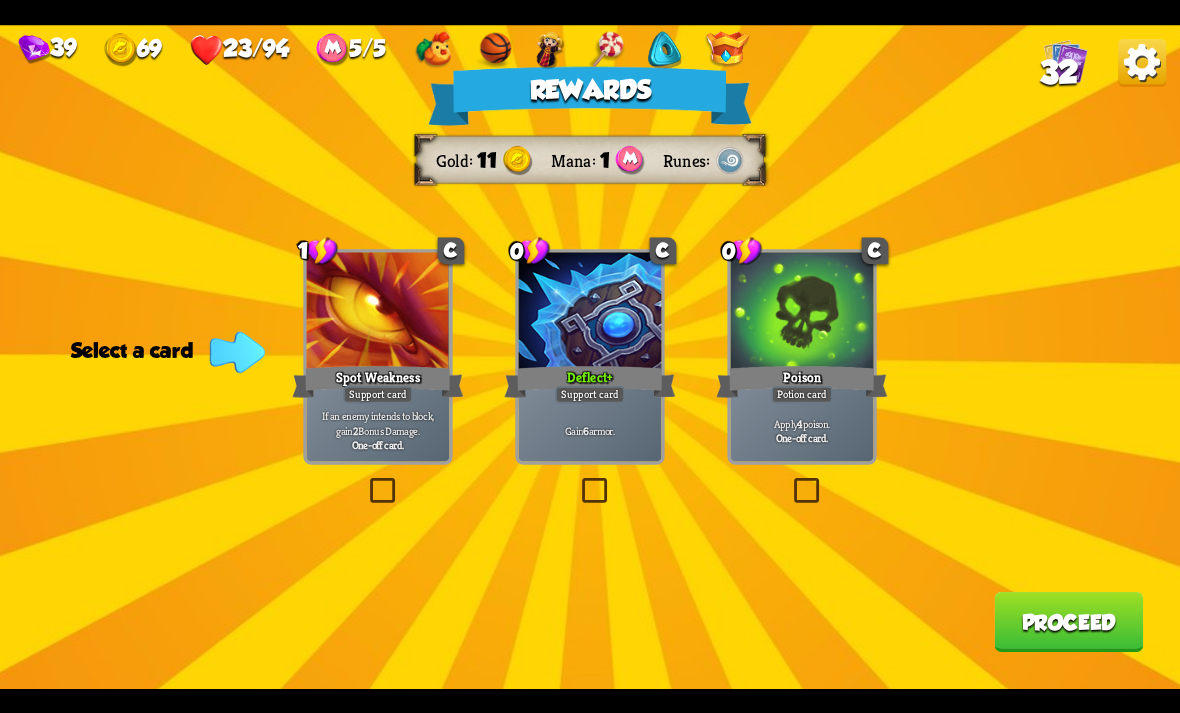 click at bounding box center (802, 312) 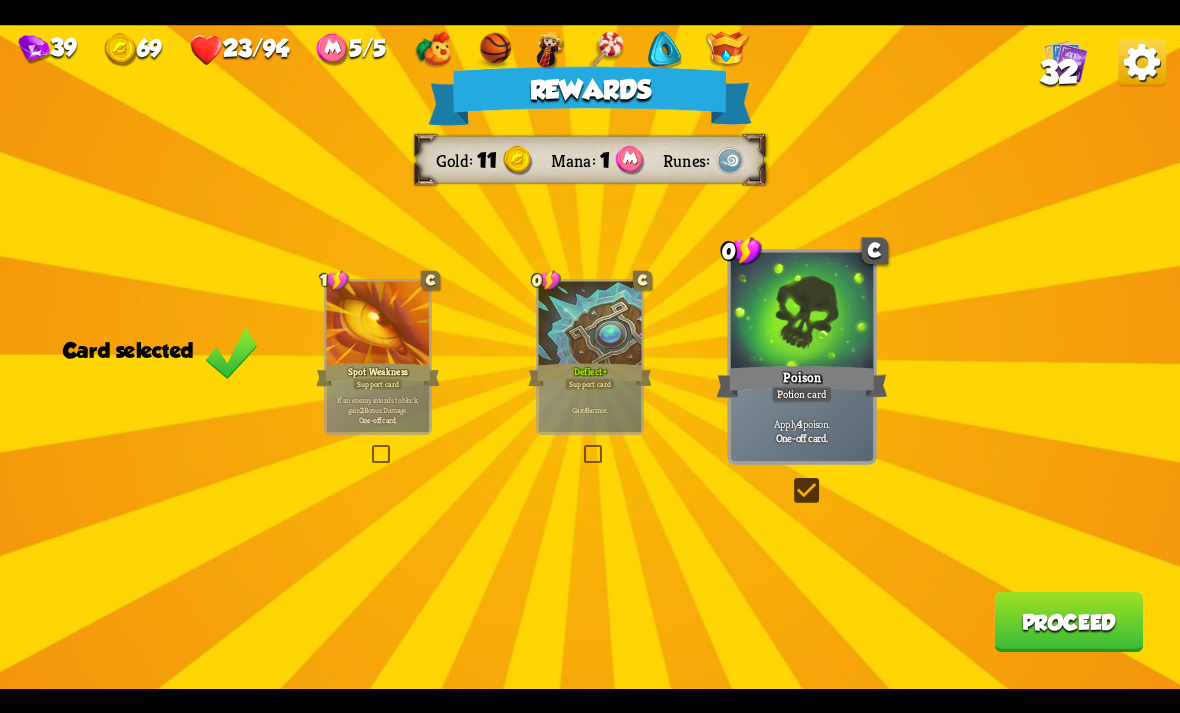 click on "Proceed" at bounding box center (1068, 622) 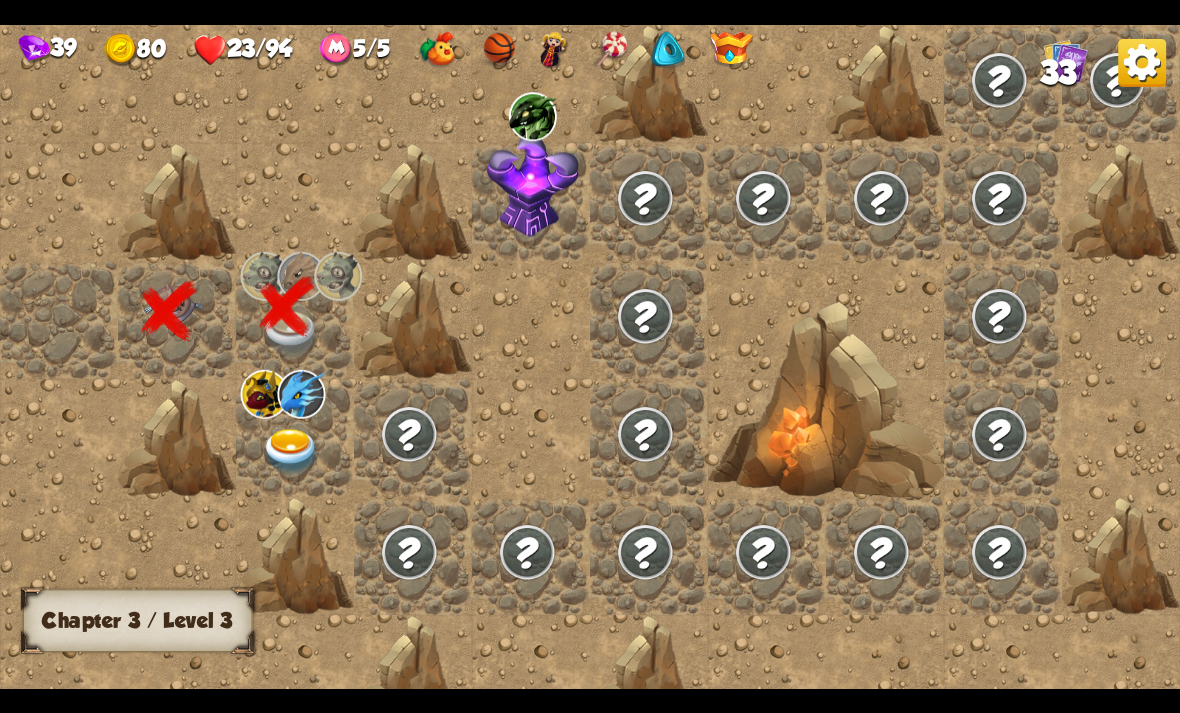 click at bounding box center [533, 184] 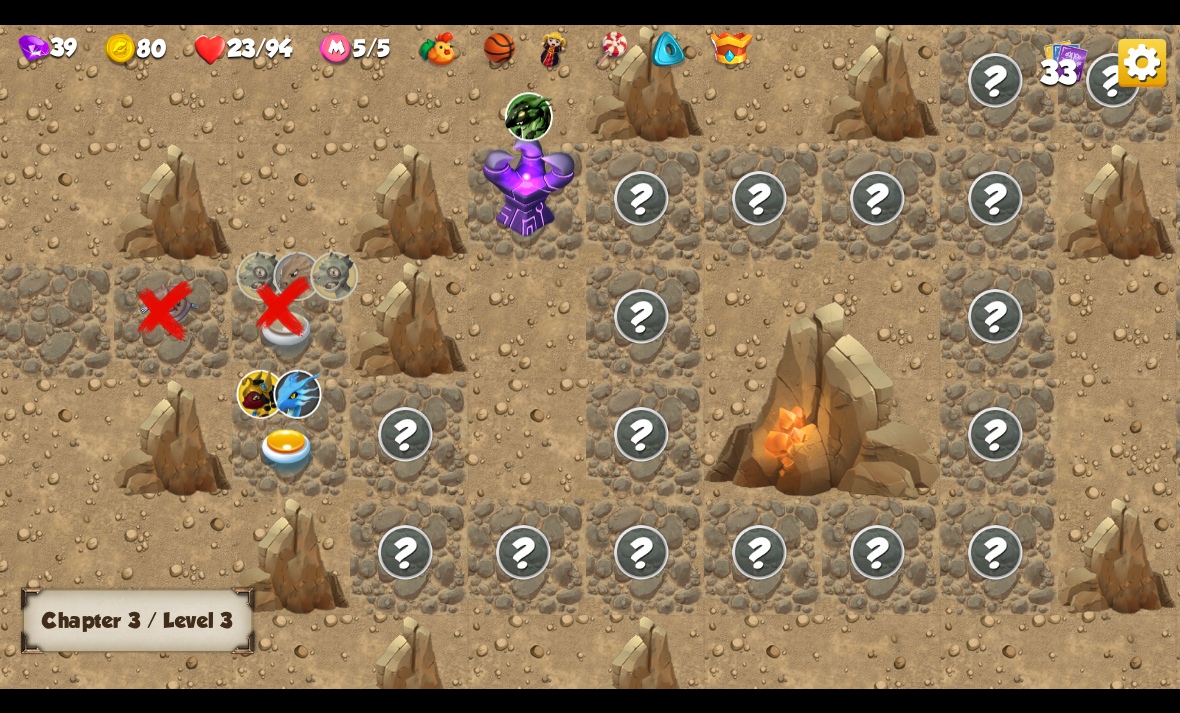 click at bounding box center [1142, 62] 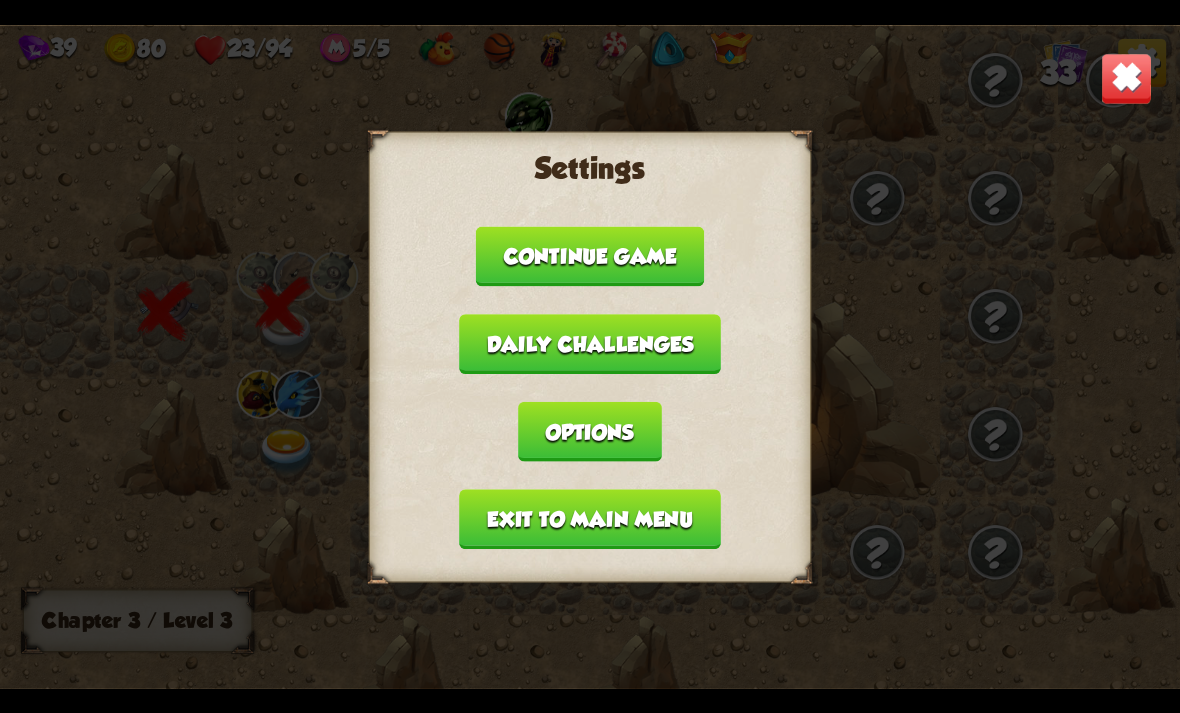 click on "Continue game" at bounding box center [590, 256] 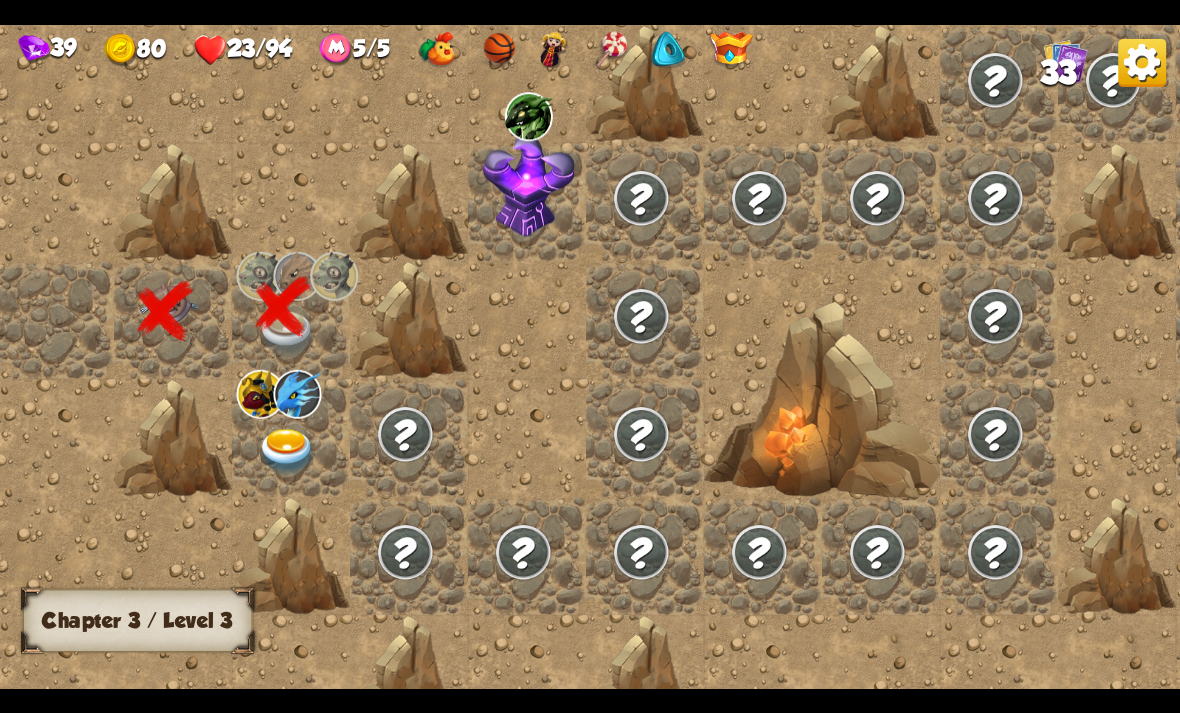 click at bounding box center (995, 79) 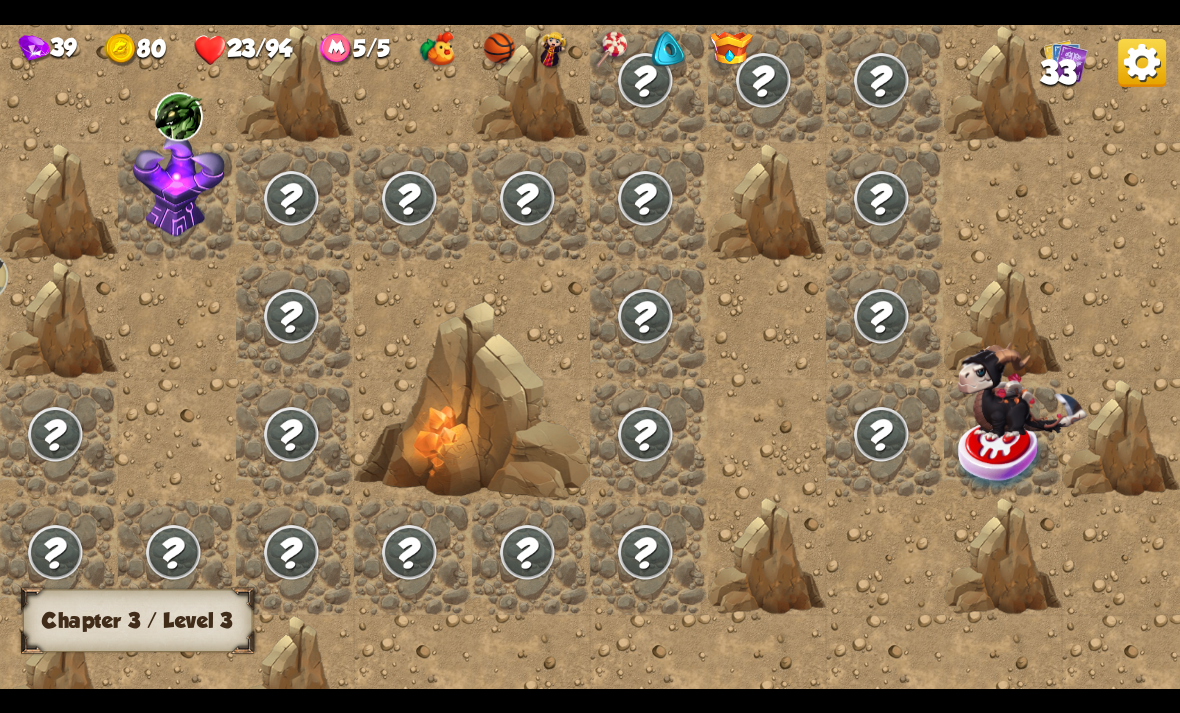 scroll, scrollTop: 0, scrollLeft: 384, axis: horizontal 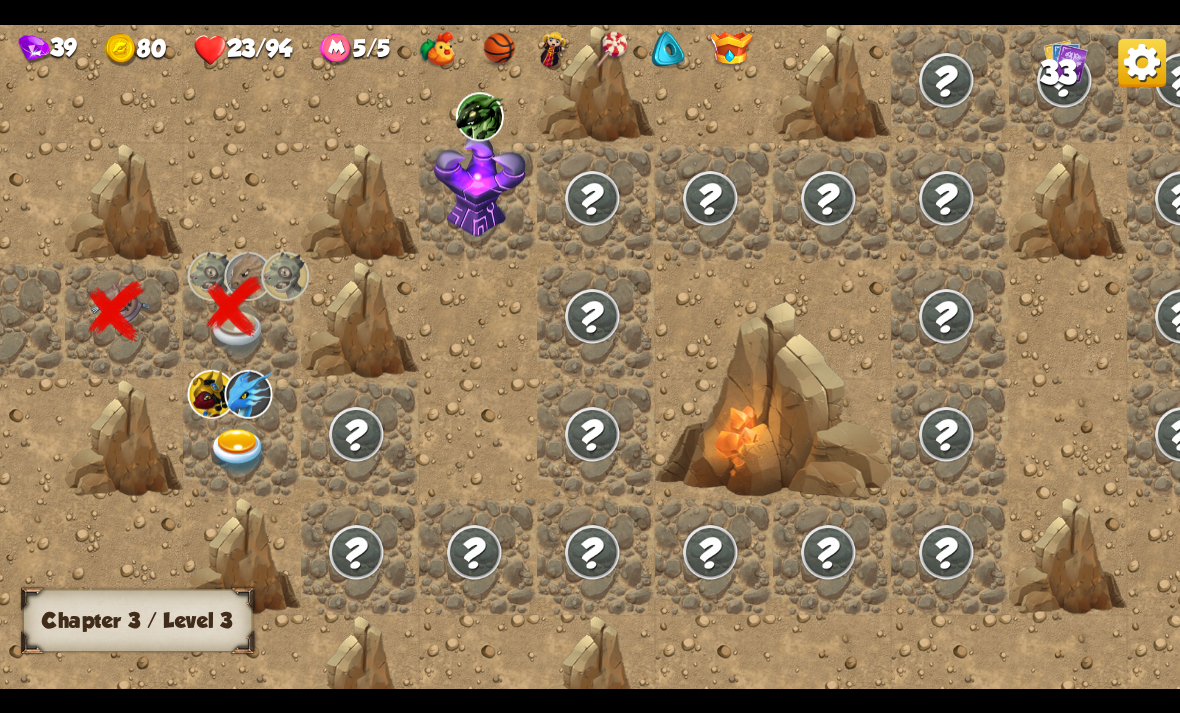click at bounding box center [33, 50] 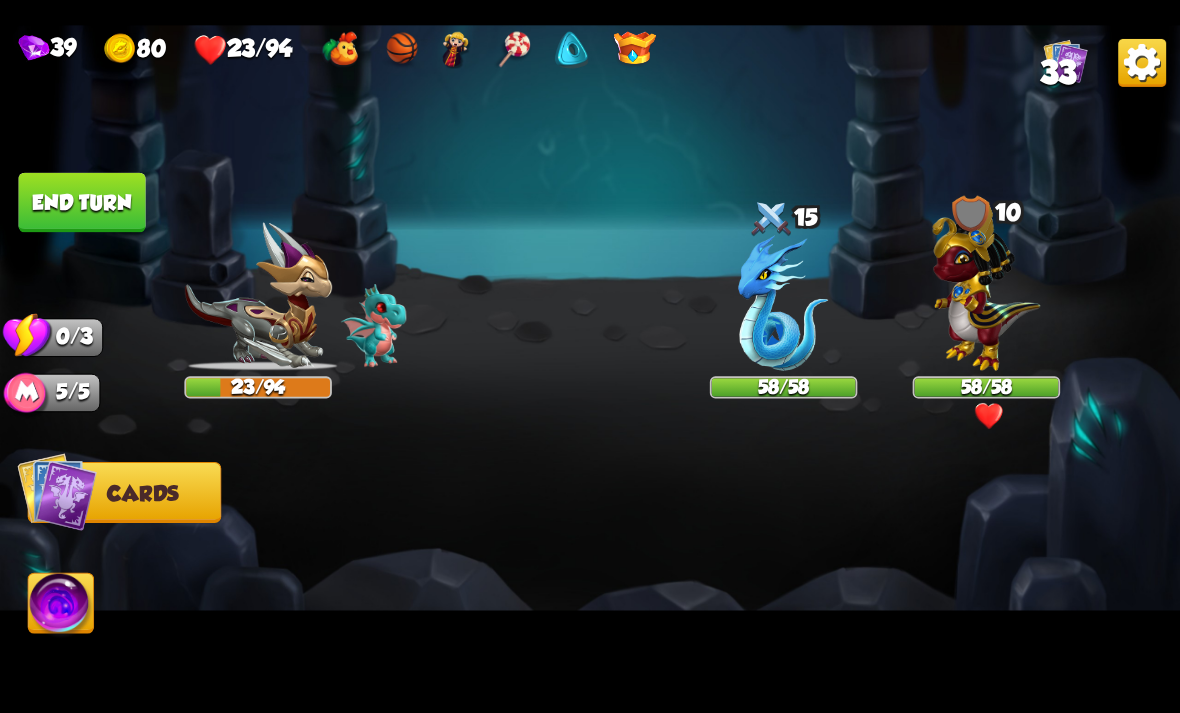 click on "Player turn" at bounding box center [0, 0] 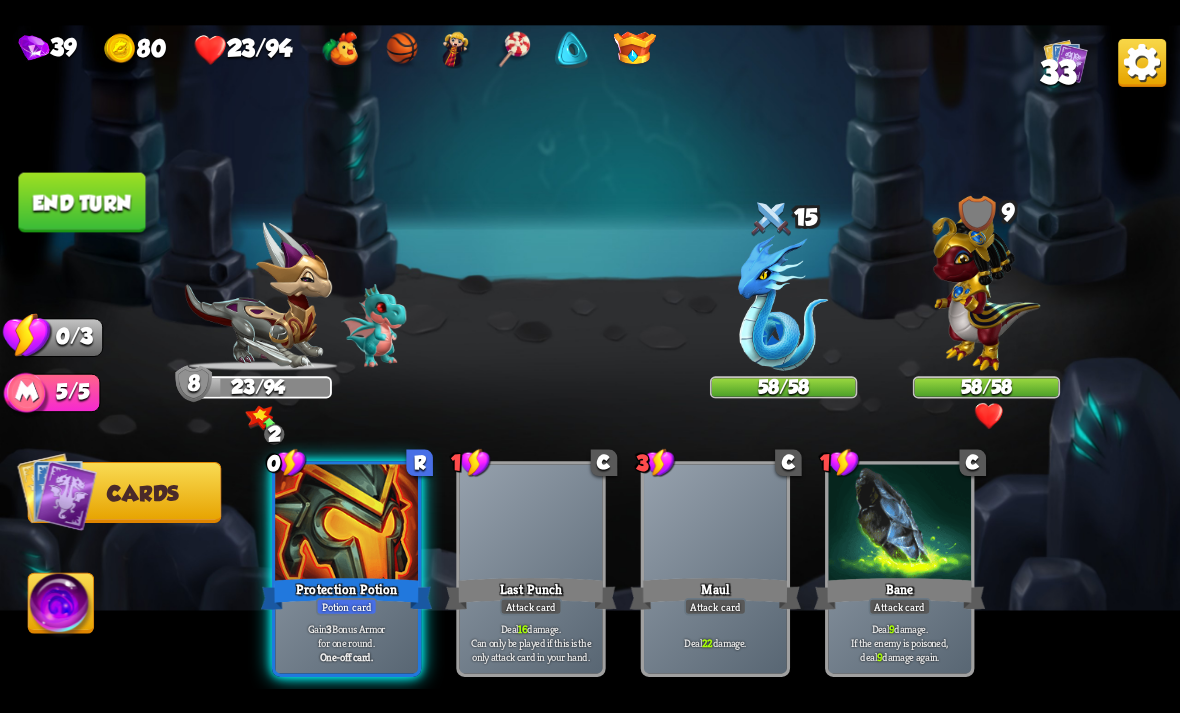click at bounding box center [987, 287] 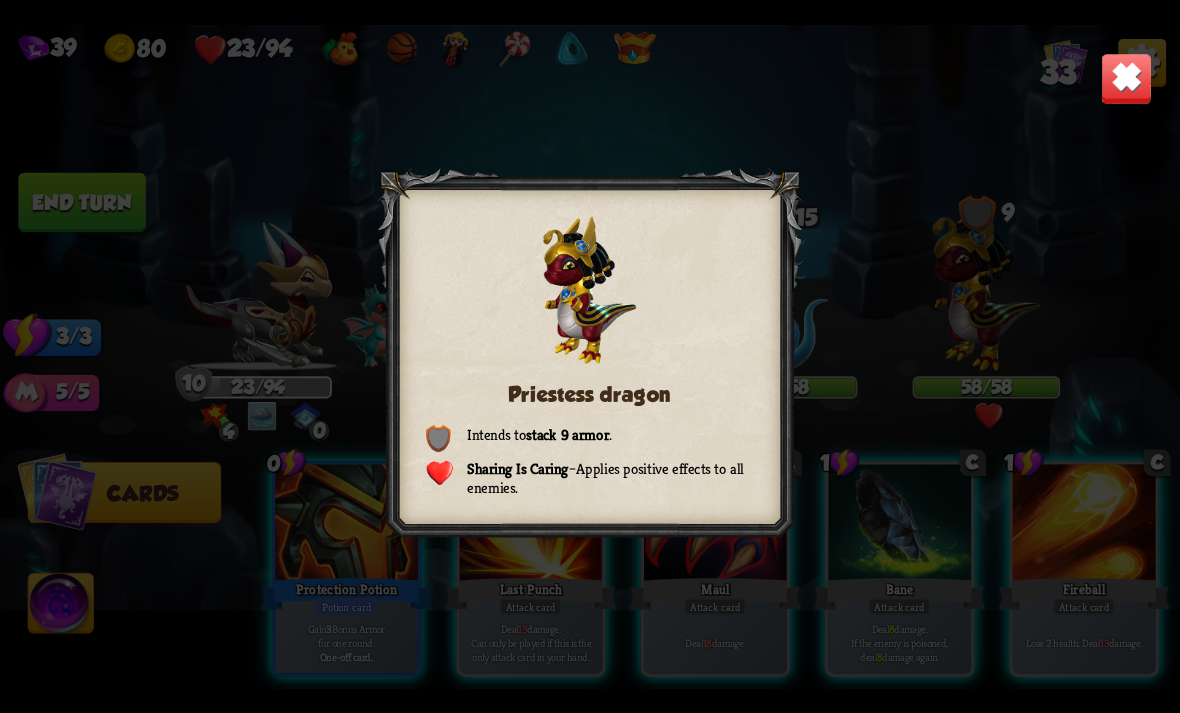 click at bounding box center [1127, 78] 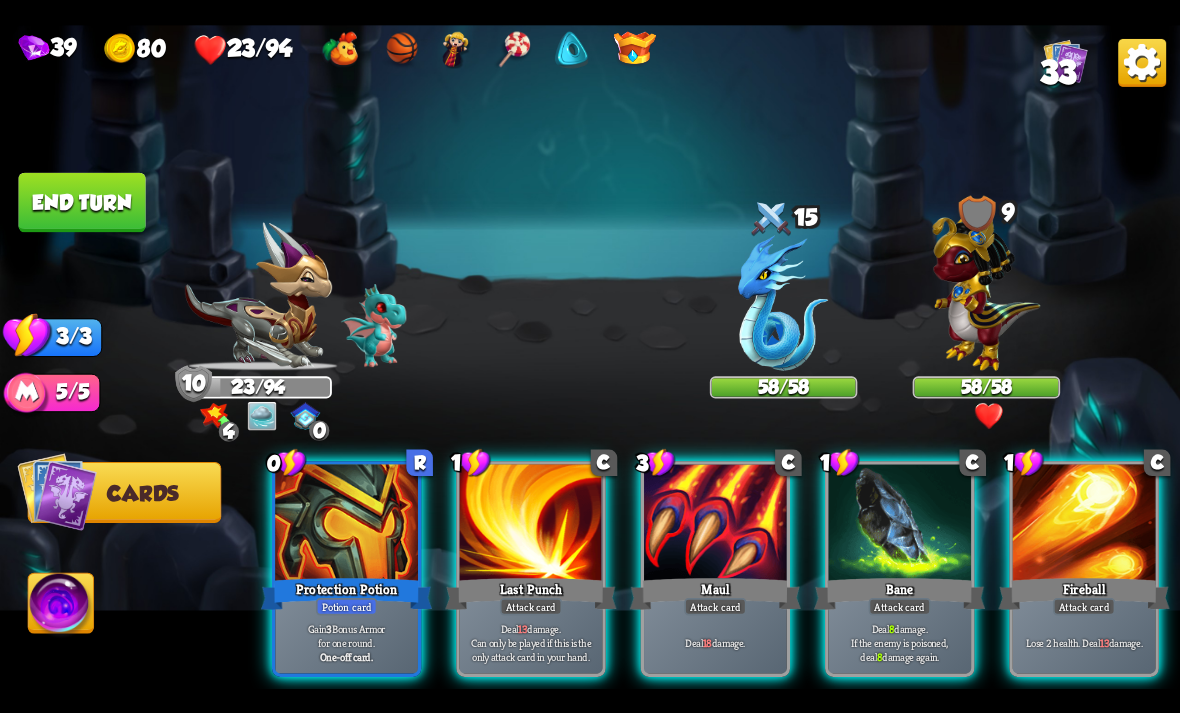click on "Protection Potion" at bounding box center [346, 593] 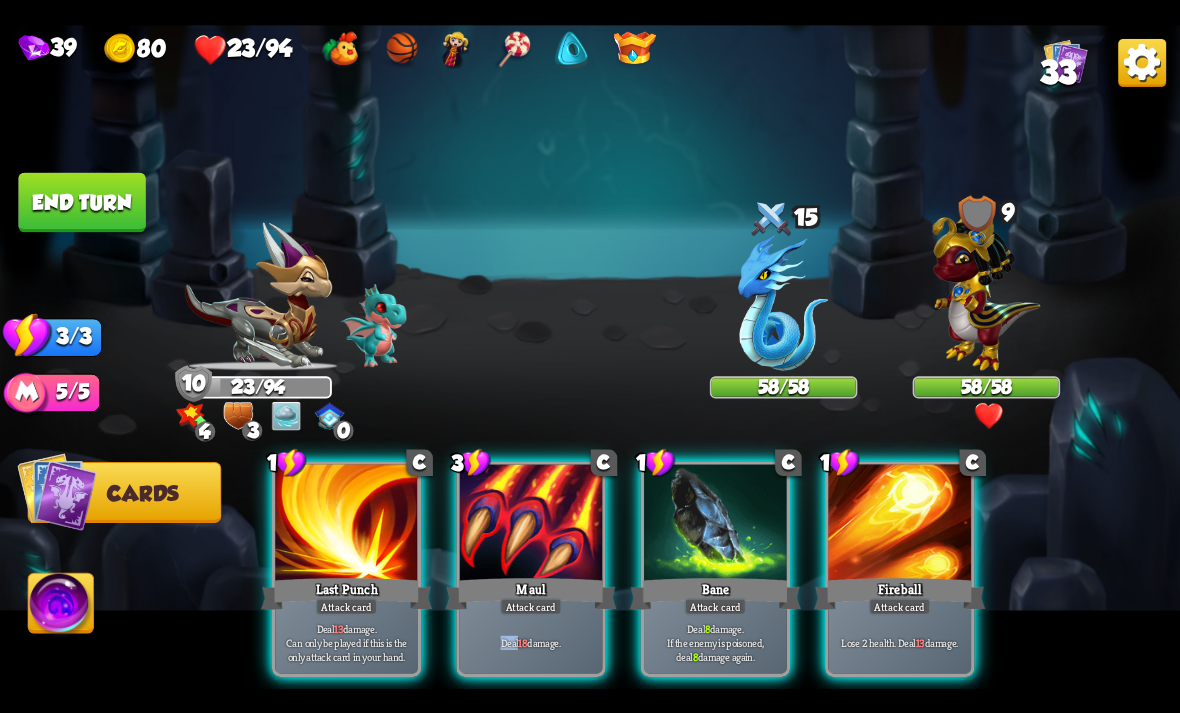 click at bounding box center (531, 524) 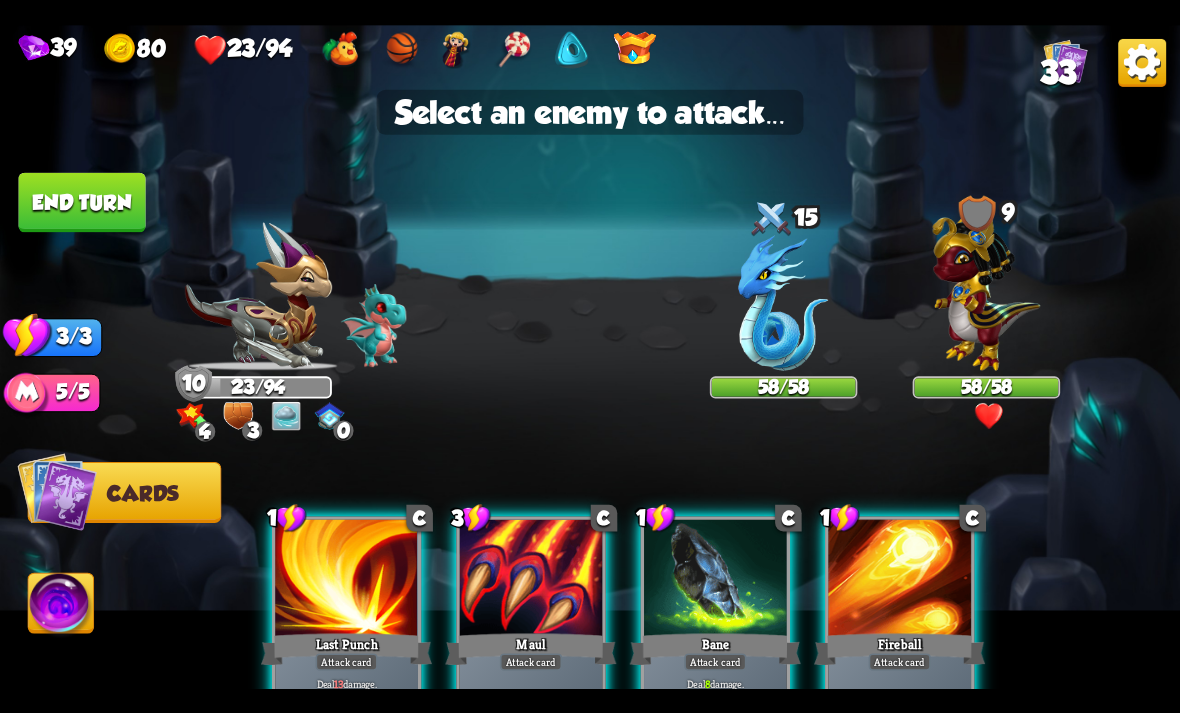 click at bounding box center (783, 303) 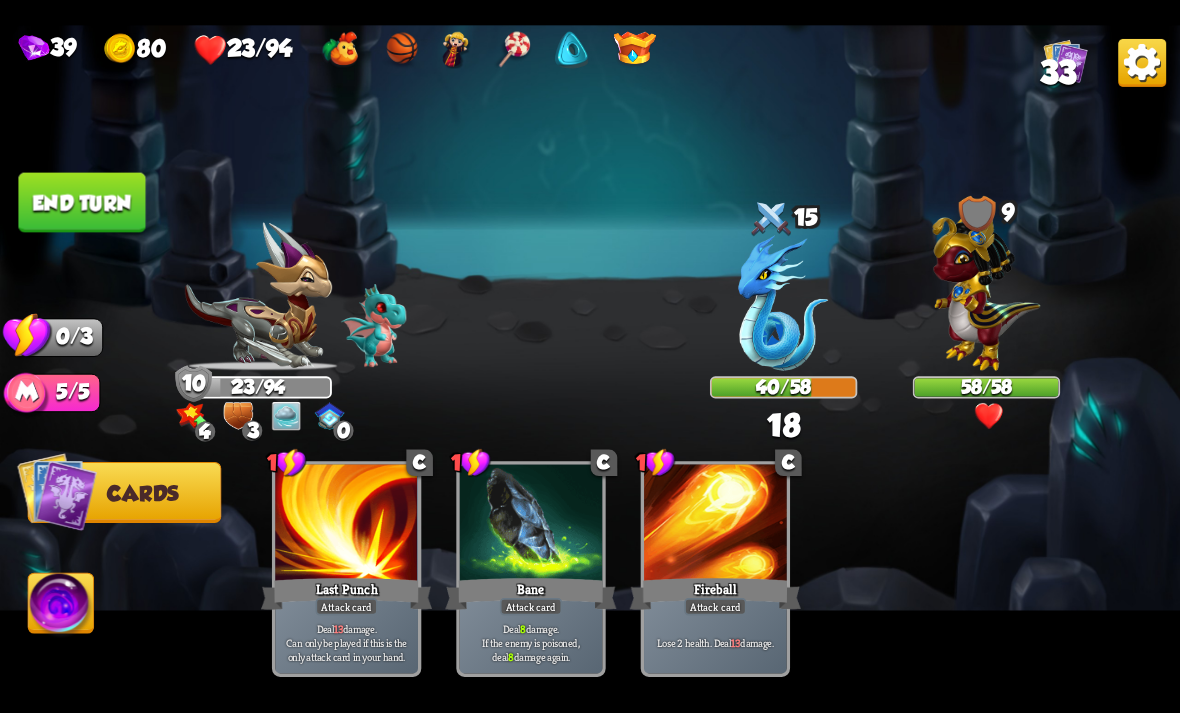click at bounding box center (989, 416) 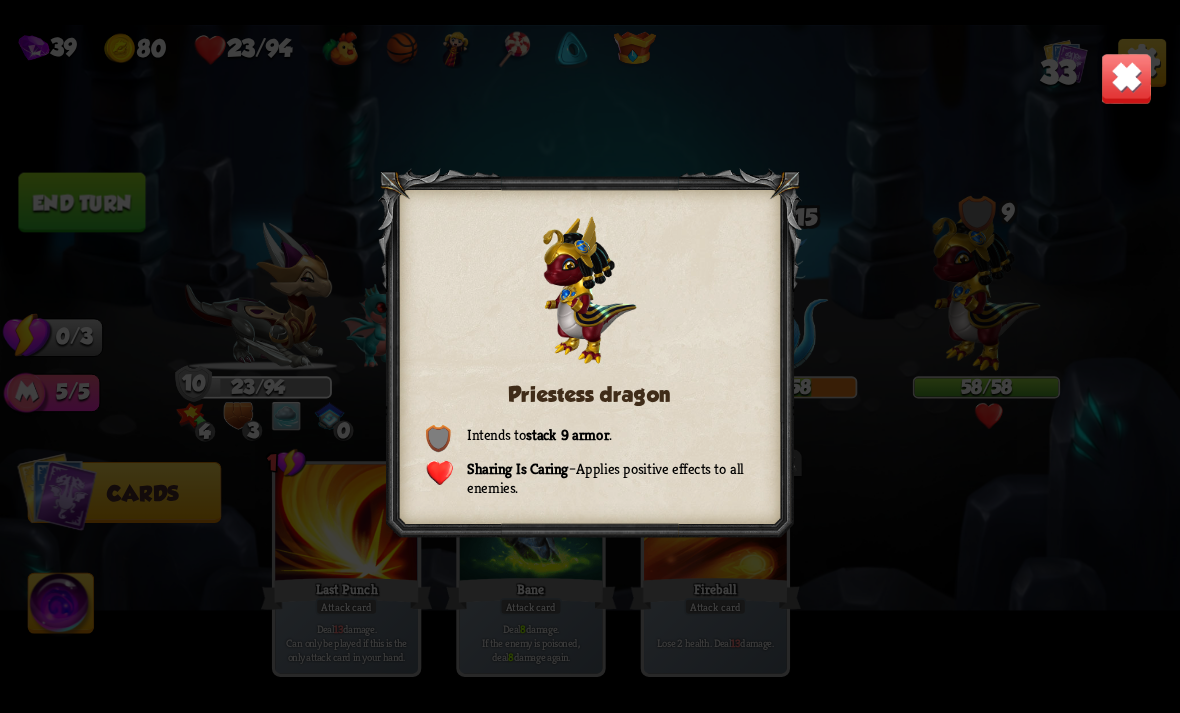 click at bounding box center (1127, 78) 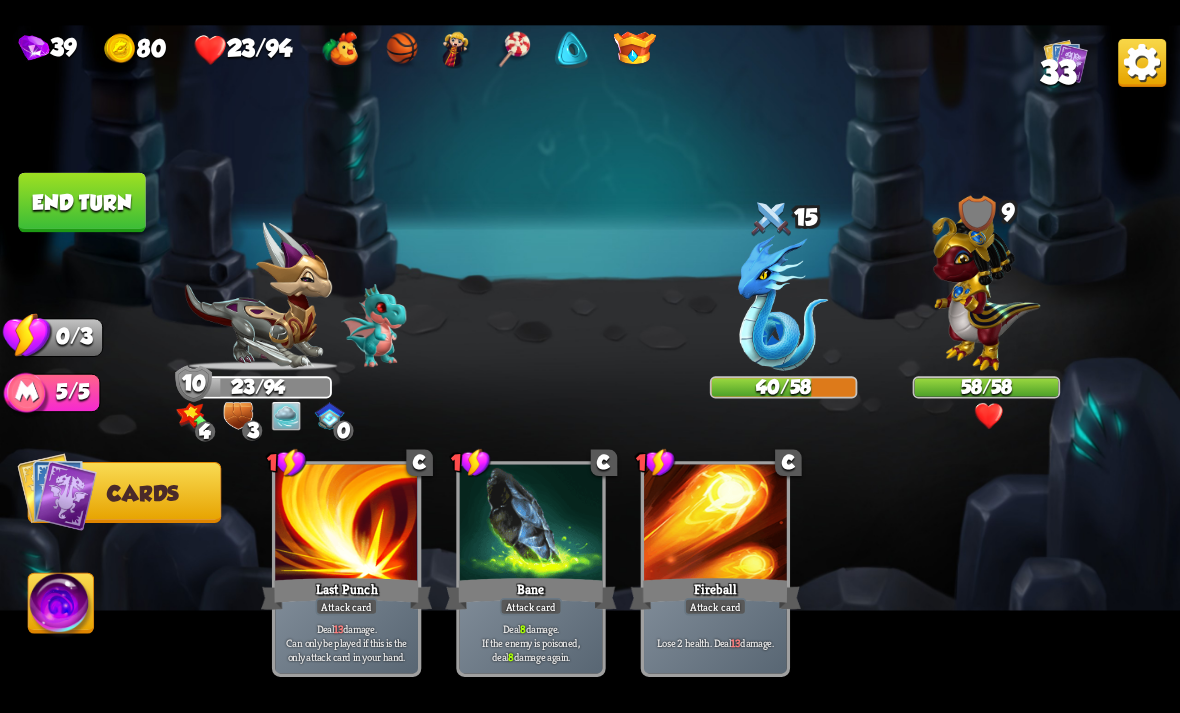 click on "End turn" at bounding box center (81, 202) 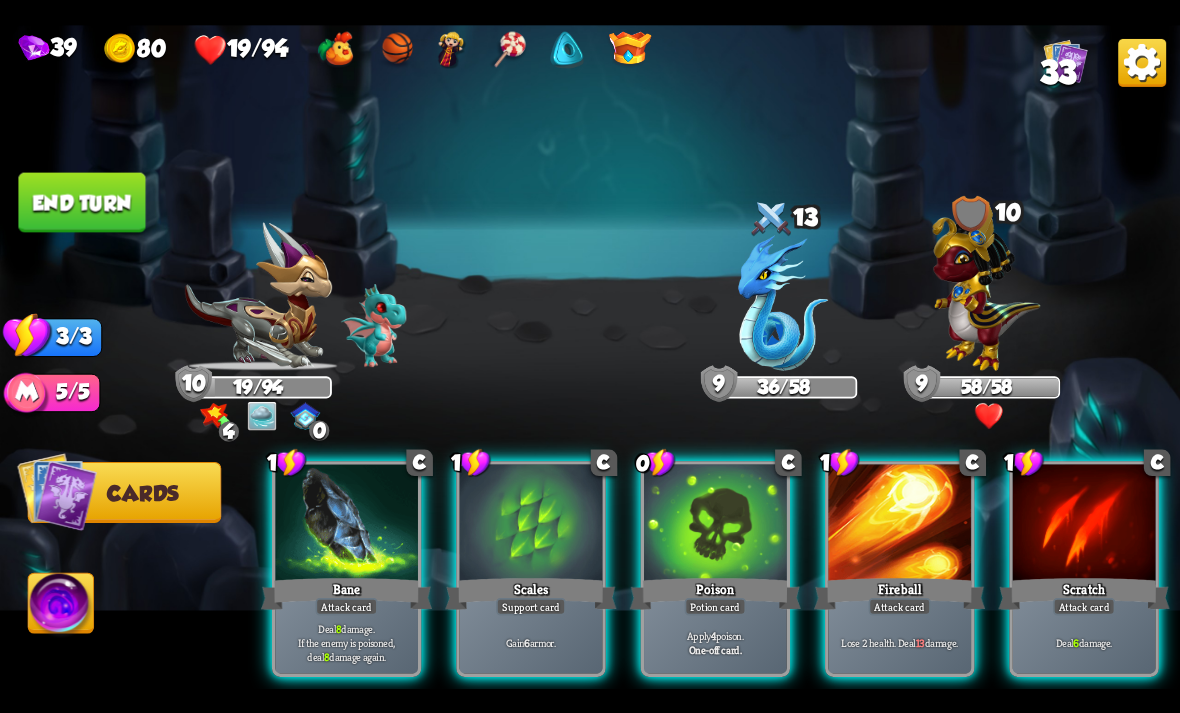 click on "Apply  4  poison.   One-off card." at bounding box center (715, 642) 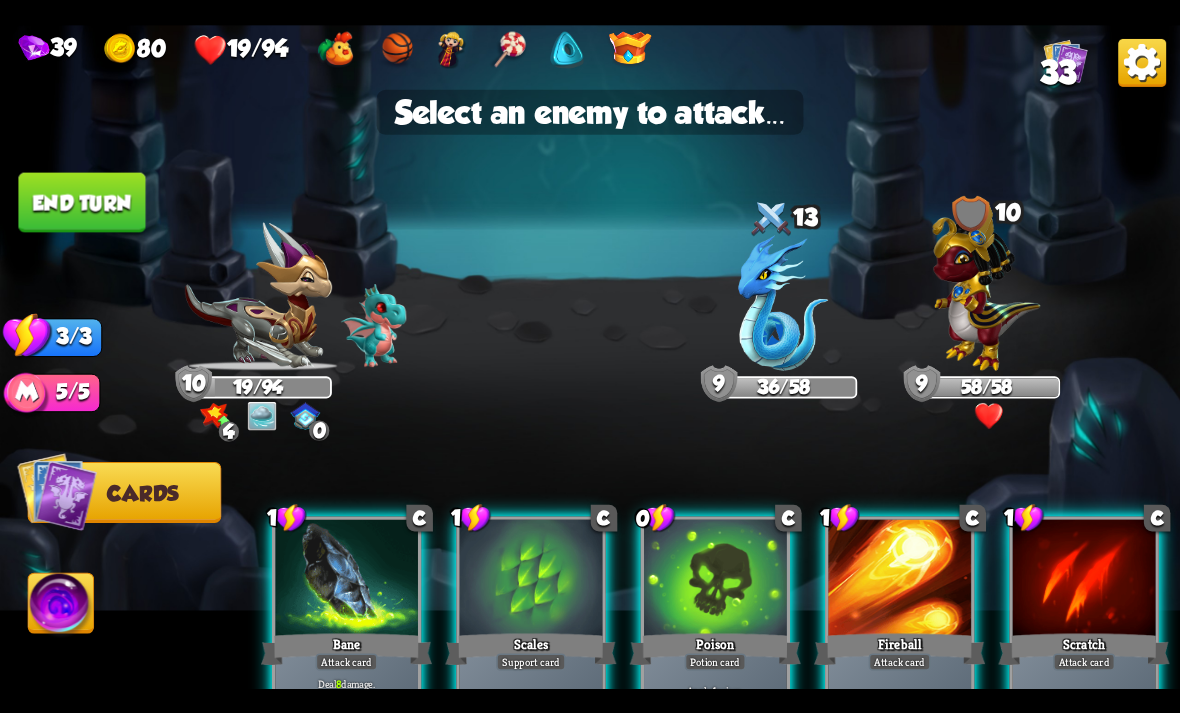 click at bounding box center [783, 303] 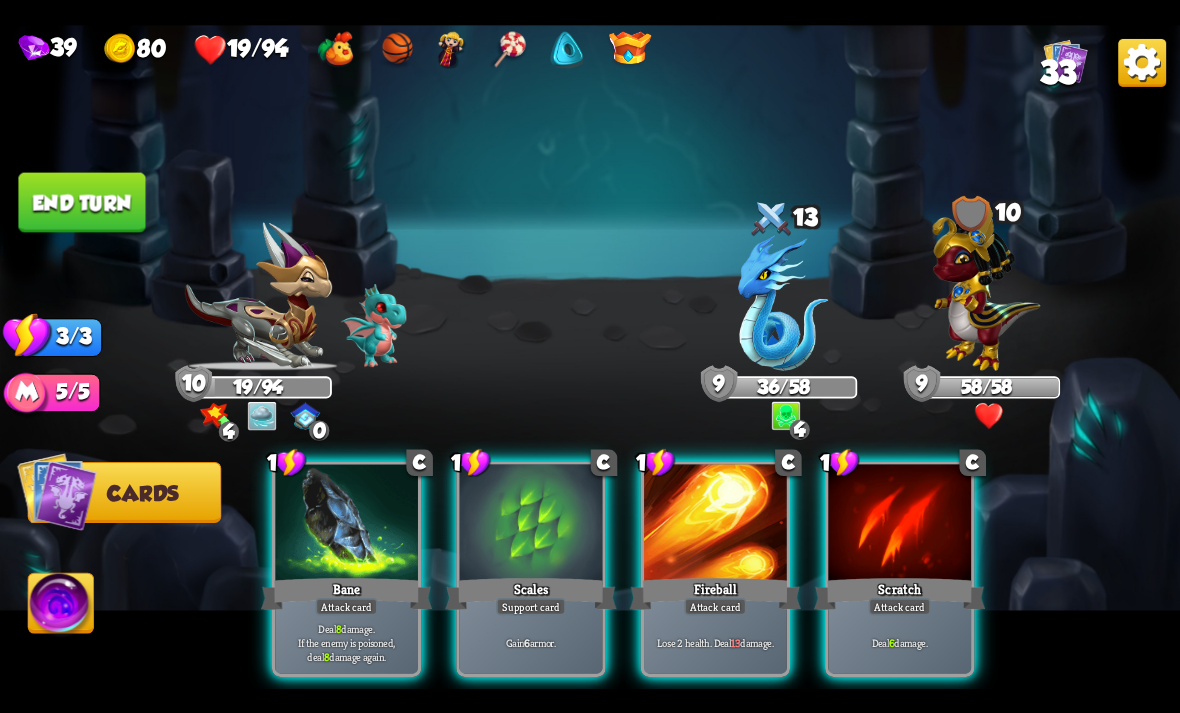 click on "Deal  8  damage. If the enemy is poisoned, deal  8  damage again." at bounding box center (347, 642) 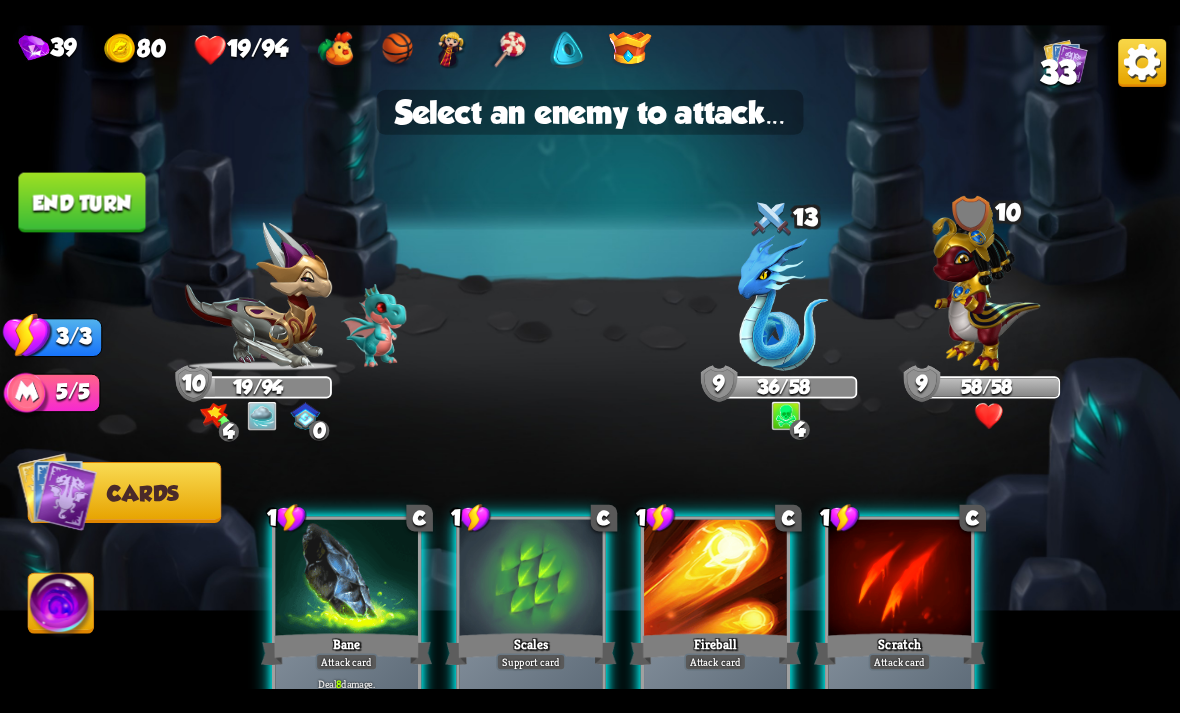 click at bounding box center [783, 303] 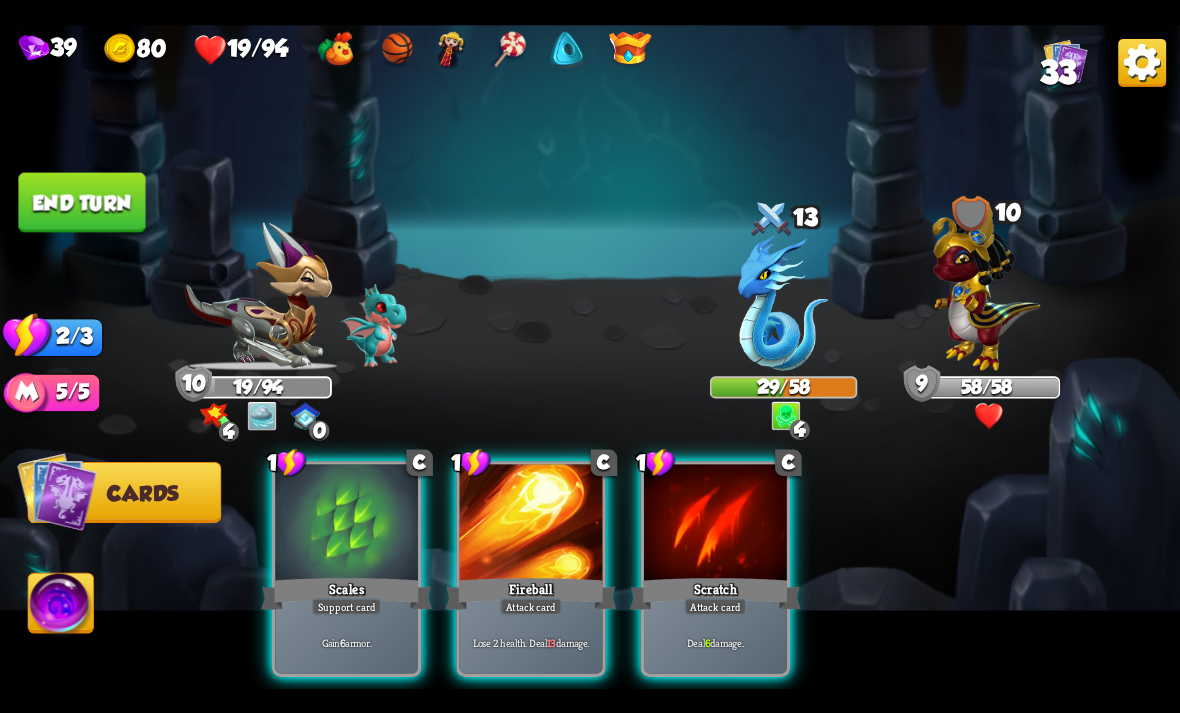 click on "Deal  6  damage." at bounding box center (716, 642) 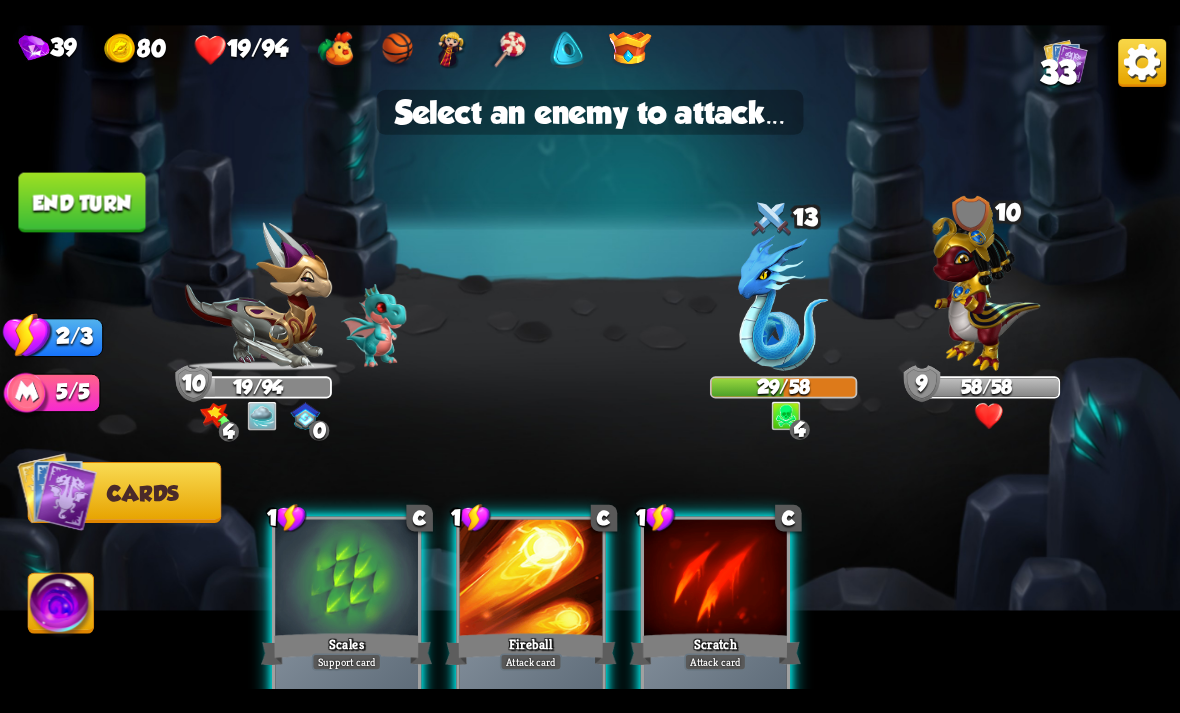 click at bounding box center (783, 303) 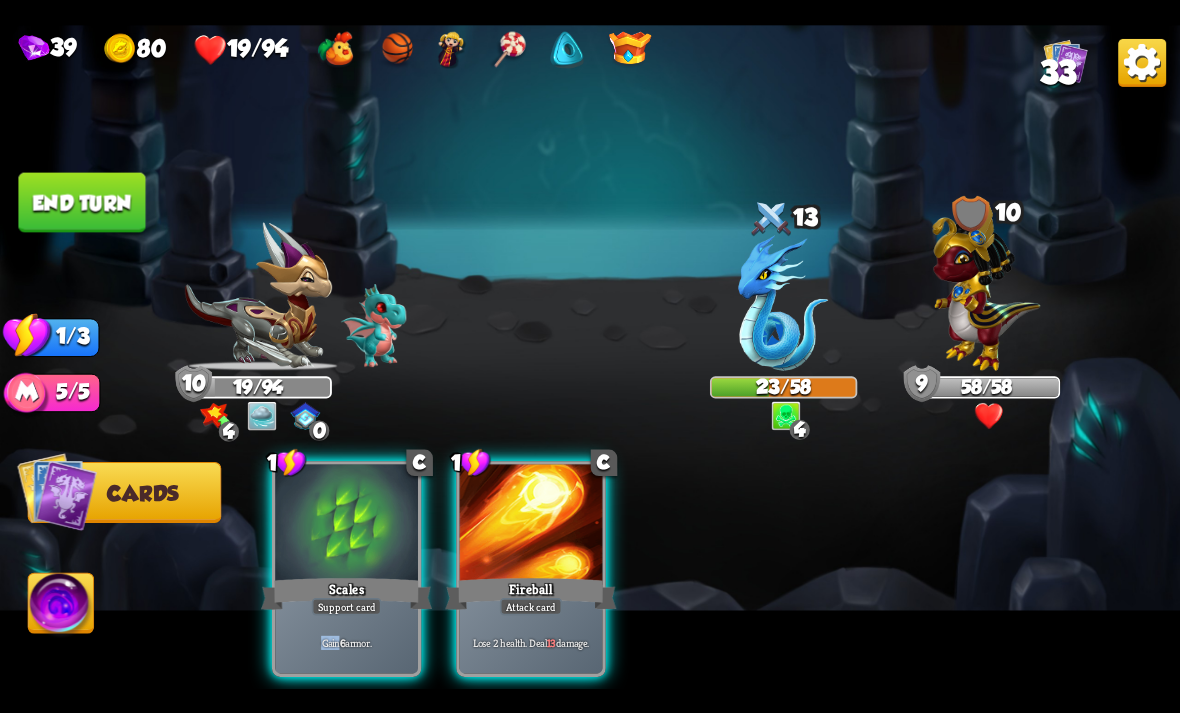 click on "1
C   Scales     Support card   Gain  6  armor.
1
C   Fireball     Attack card   Lose 2 health. Deal  13  damage." at bounding box center [708, 540] 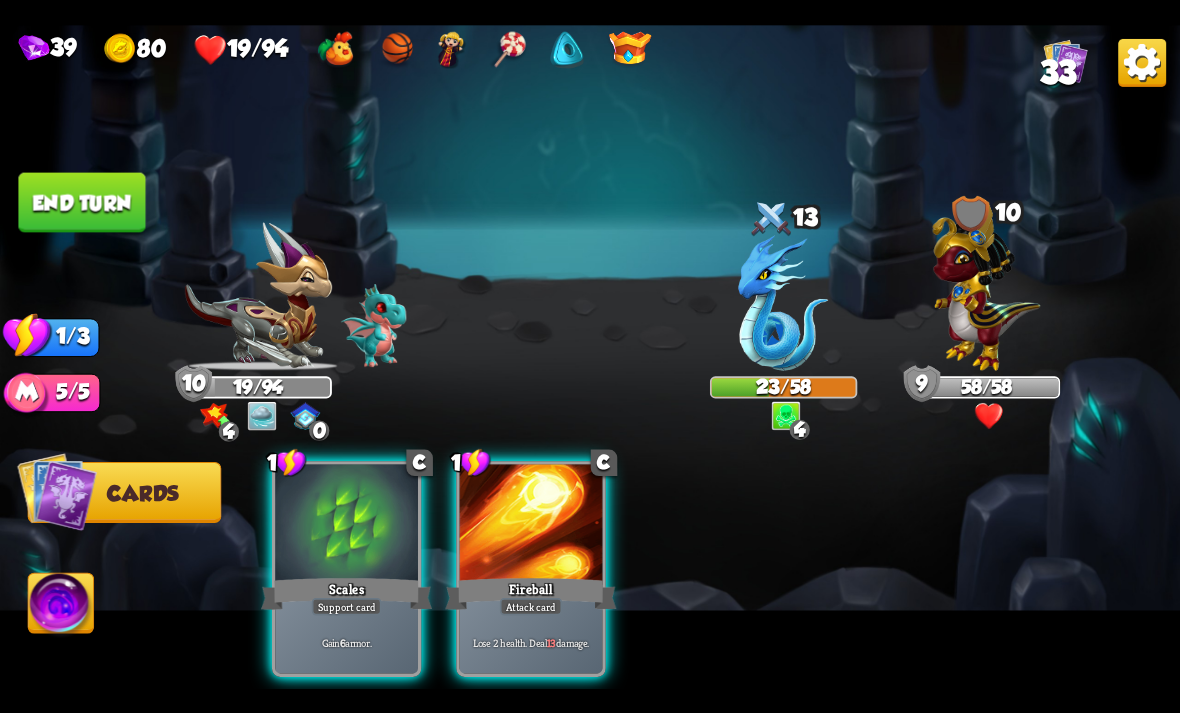 click on "Scales" at bounding box center (346, 593) 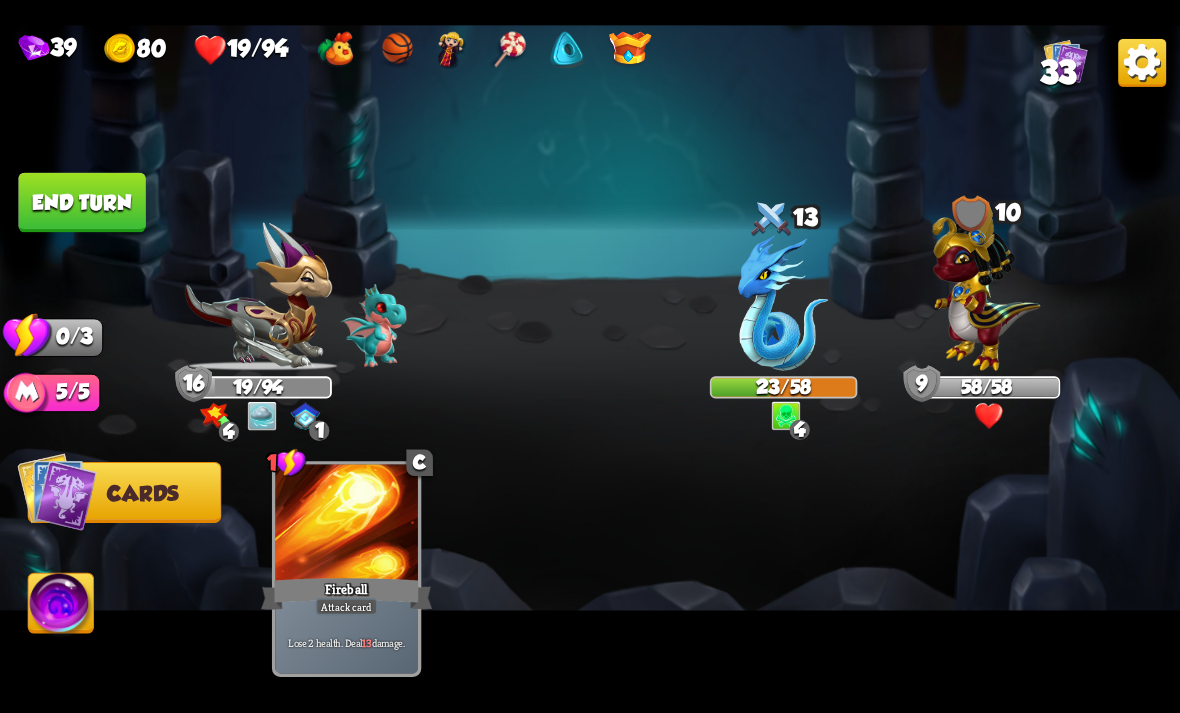 click on "End turn" at bounding box center (81, 202) 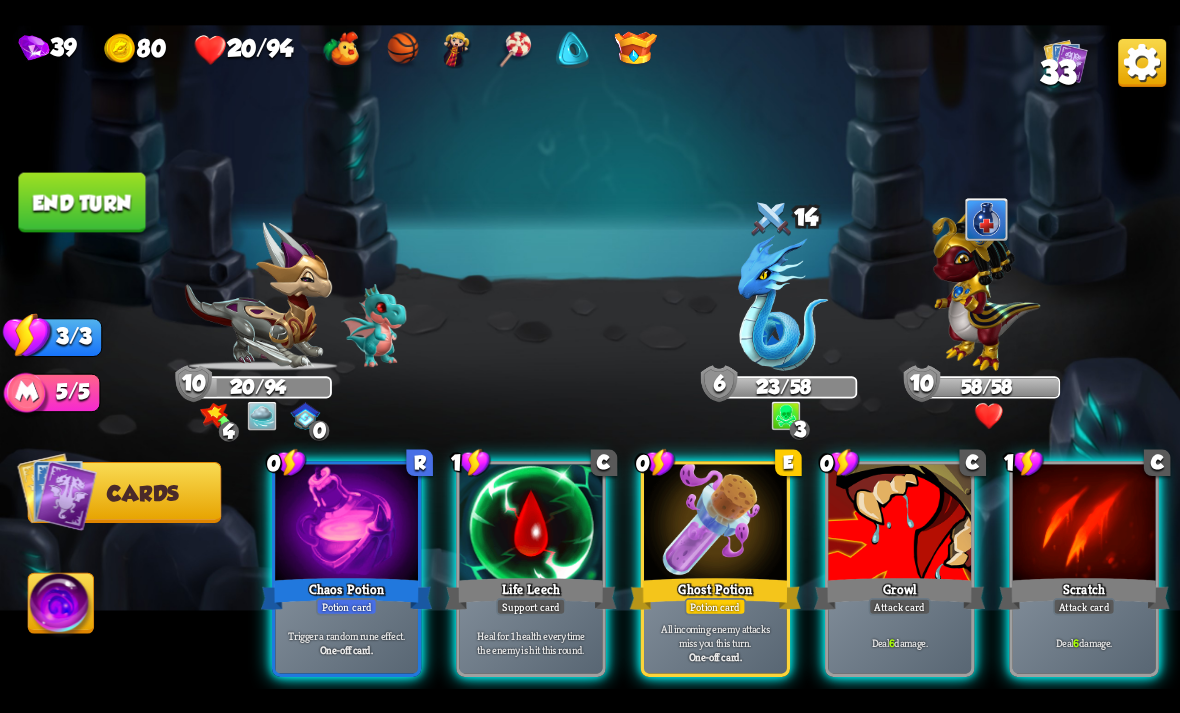 click on "One-off card." at bounding box center (346, 649) 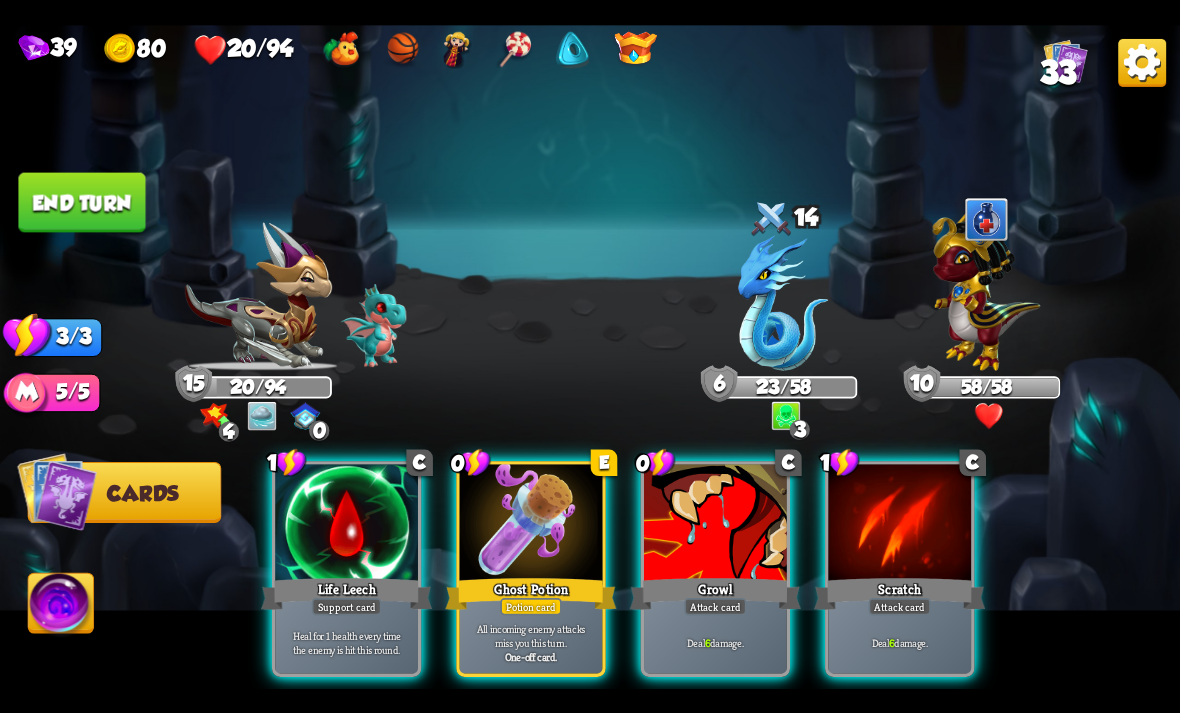 click on "4     0         0" at bounding box center (258, 416) 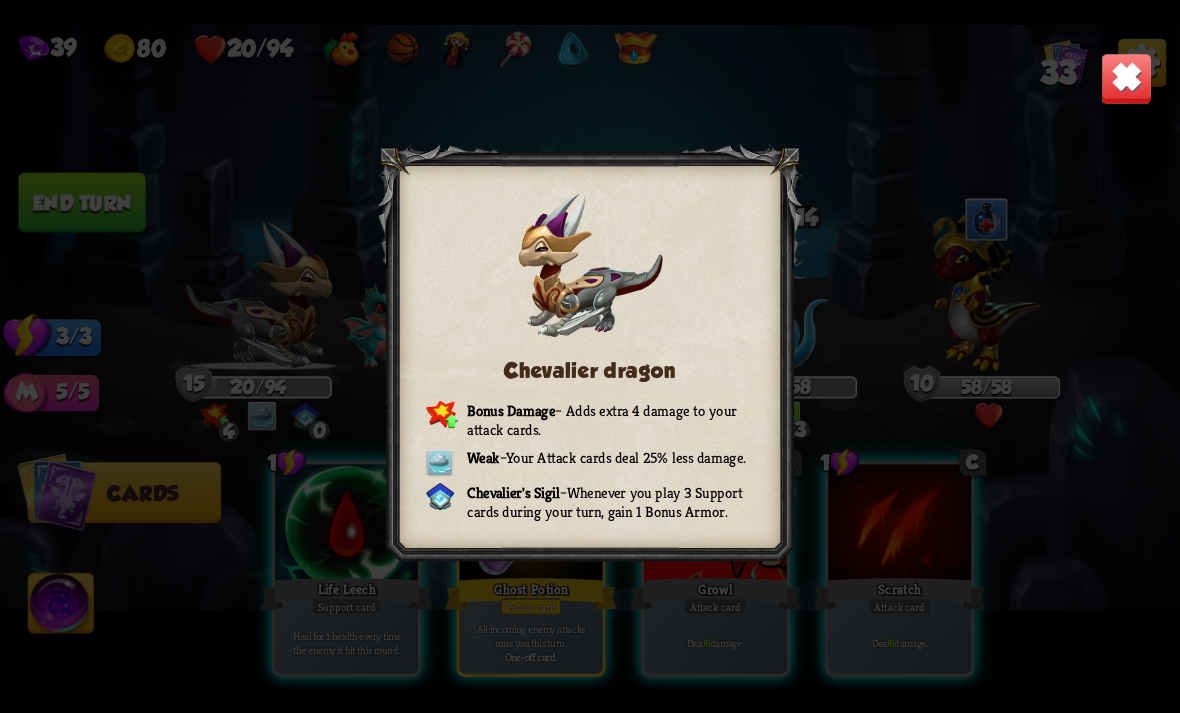 click on "[PERSON_NAME] dragon
Bonus Damage  –
Adds extra 4 damage to your attack cards.        Weak
–
Your Attack cards deal 25% less damage.     [PERSON_NAME] Sigil
–
Whenever you play 3 Support cards during your turn, gain 1 Bonus Armor." at bounding box center (590, 357) 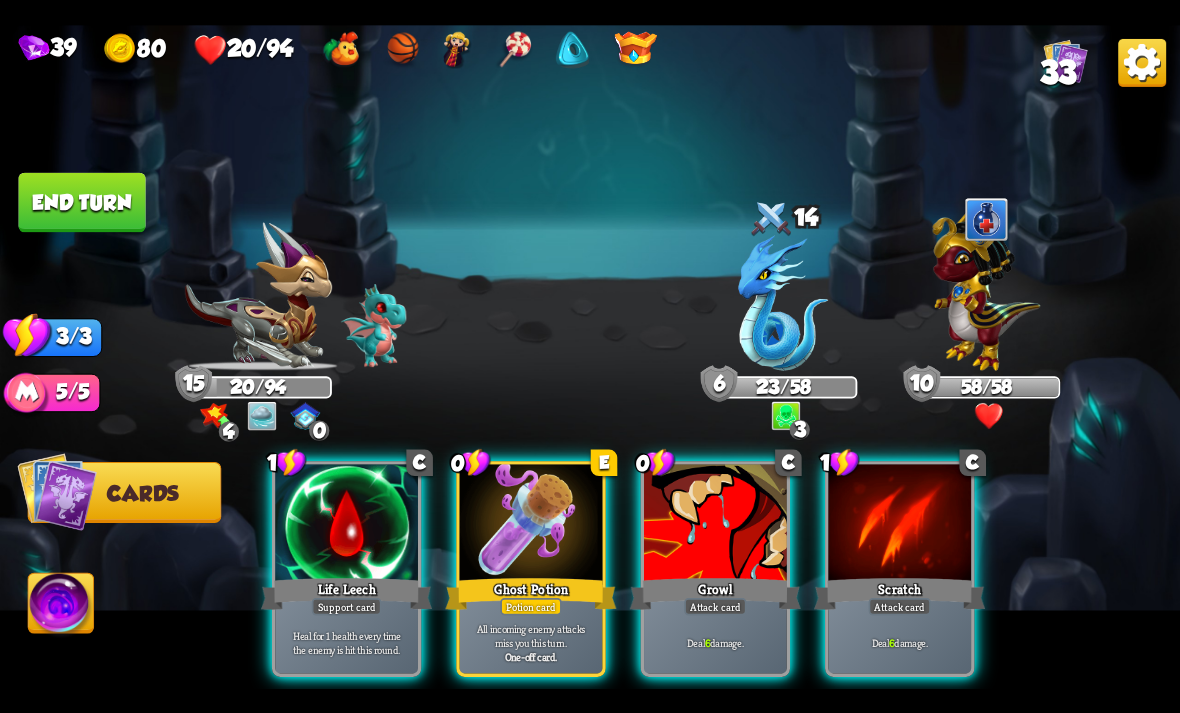 click on "All incoming enemy attacks miss you this turn.   One-off card." at bounding box center [531, 642] 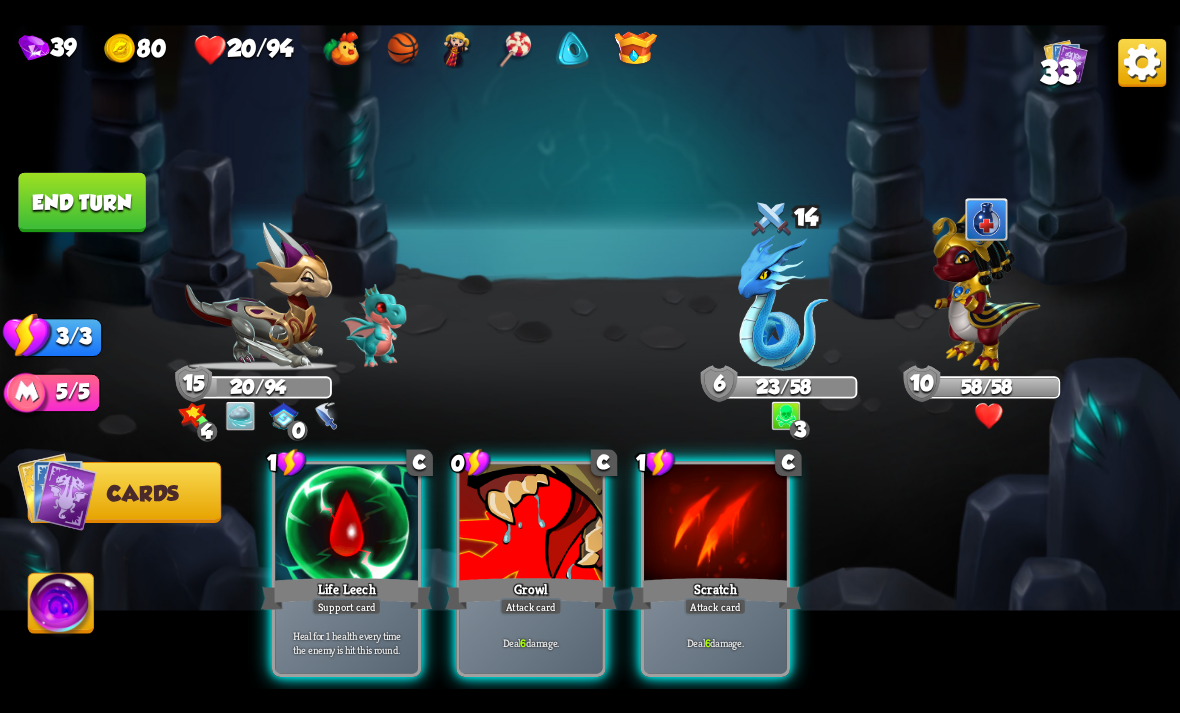 click on "Attack card" at bounding box center (531, 606) 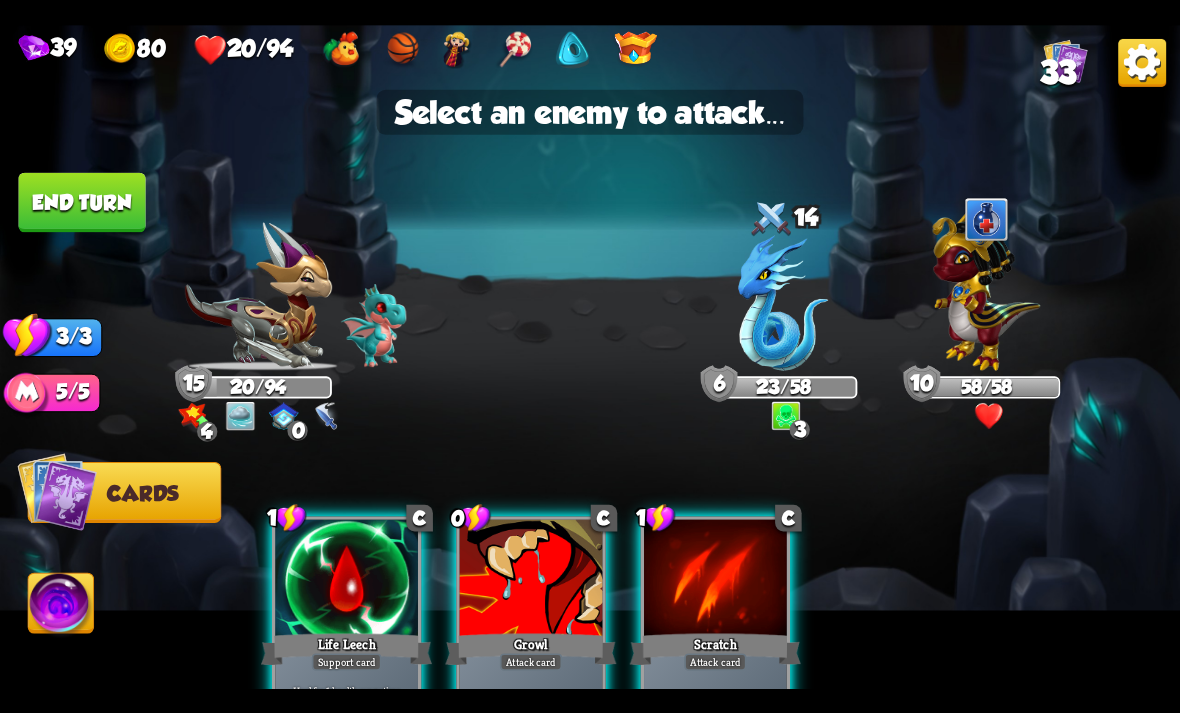 click on "1
C   Life Leech     Support card   Heal for 1 health every time the enemy is hit this round.
0
C   Growl     Attack card   Deal  6  damage.
1
C   Scratch     Attack card   Deal  6  damage." at bounding box center [708, 596] 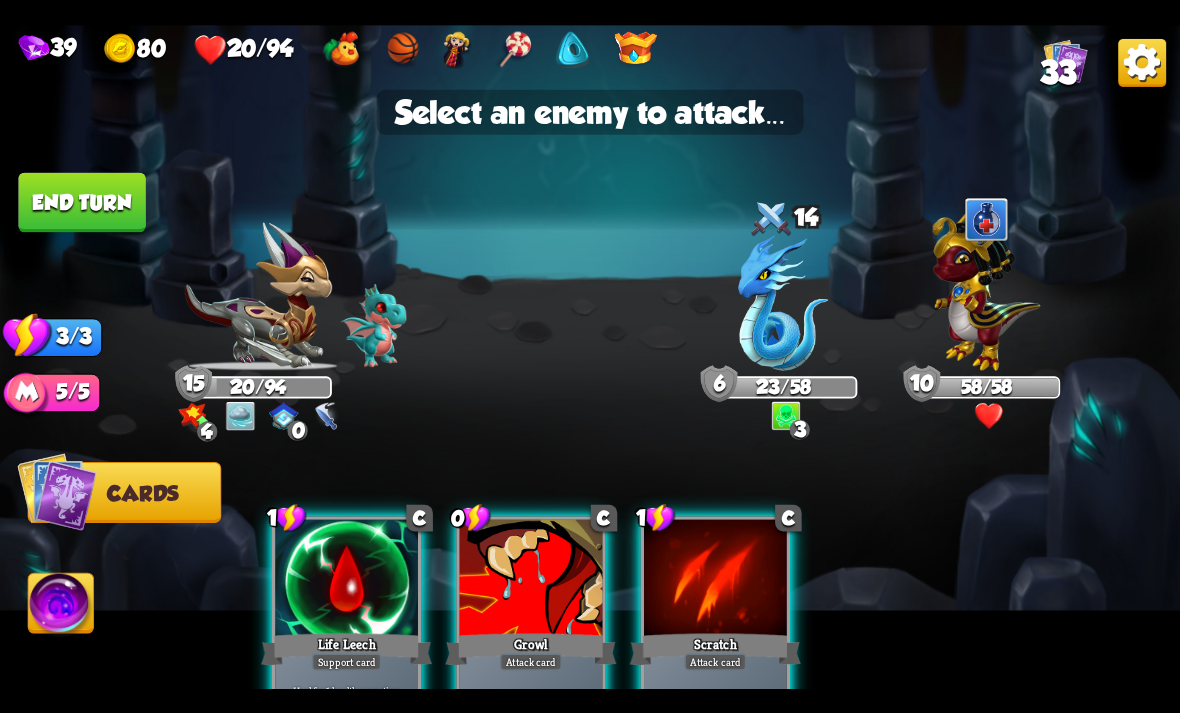 click on "1
C   Life Leech     Support card   Heal for 1 health every time the enemy is hit this round.
0
C   Growl     Attack card   Deal  6  damage.
1
C   Scratch     Attack card   Deal  6  damage." at bounding box center (708, 596) 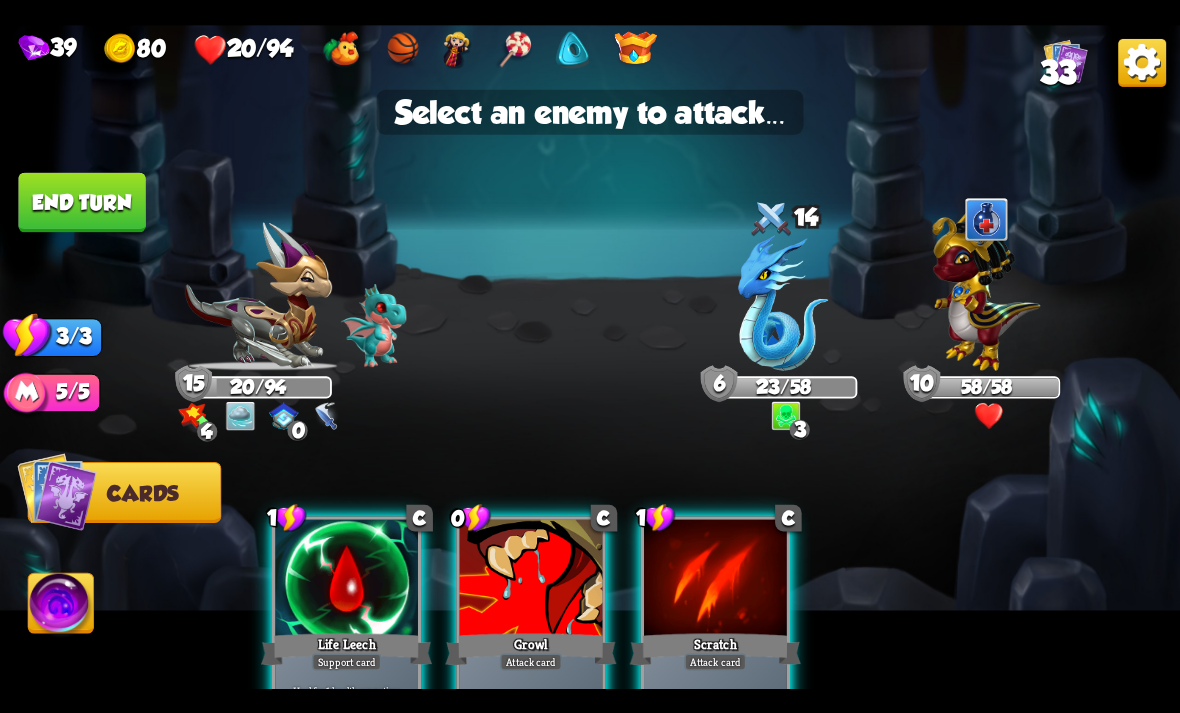 click on "1
C   Life Leech     Support card   Heal for 1 health every time the enemy is hit this round.
0
C   Growl     Attack card   Deal  6  damage.
1
C   Scratch     Attack card   Deal  6  damage." at bounding box center (708, 596) 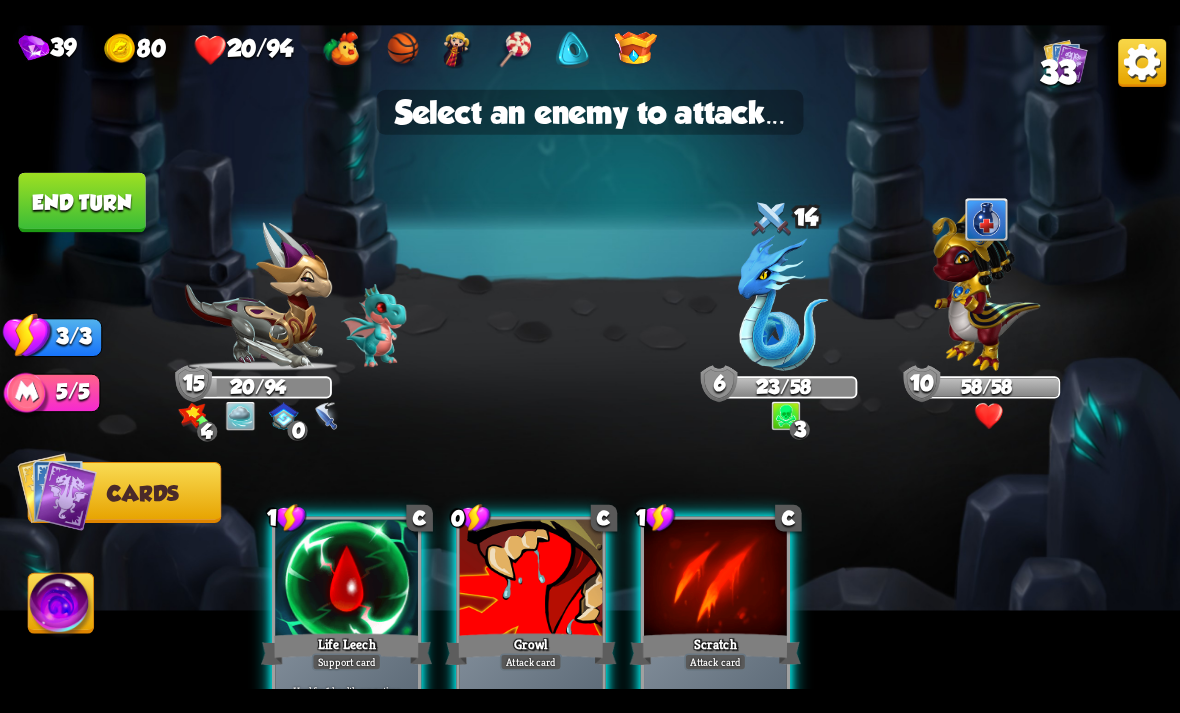 click on "1
C   Life Leech     Support card   Heal for 1 health every time the enemy is hit this round.
0
C   Growl     Attack card   Deal  6  damage.
1
C   Scratch     Attack card   Deal  6  damage." at bounding box center [708, 596] 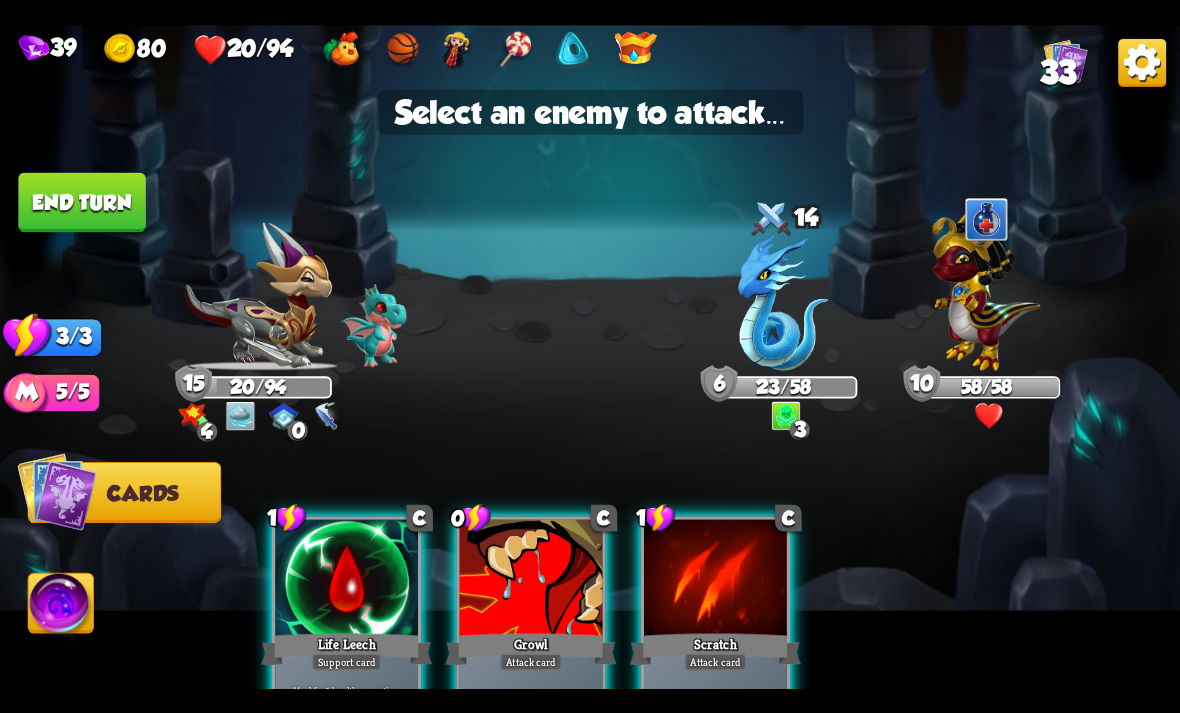 click on "1
C   Life Leech     Support card   Heal for 1 health every time the enemy is hit this round.
0
C   Growl     Attack card   Deal  6  damage.
1
C   Scratch     Attack card   Deal  6  damage." at bounding box center [708, 596] 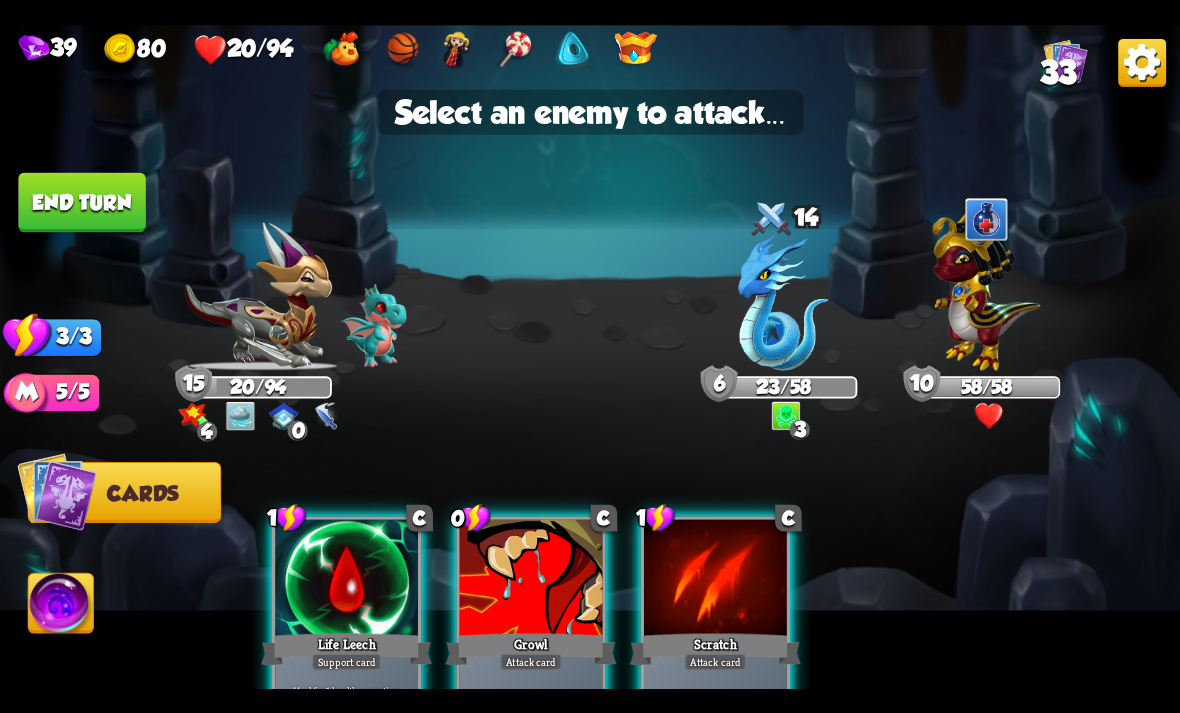 click on "1
C   Life Leech     Support card   Heal for 1 health every time the enemy is hit this round.
0
C   Growl     Attack card   Deal  6  damage.
1
C   Scratch     Attack card   Deal  6  damage." at bounding box center (708, 596) 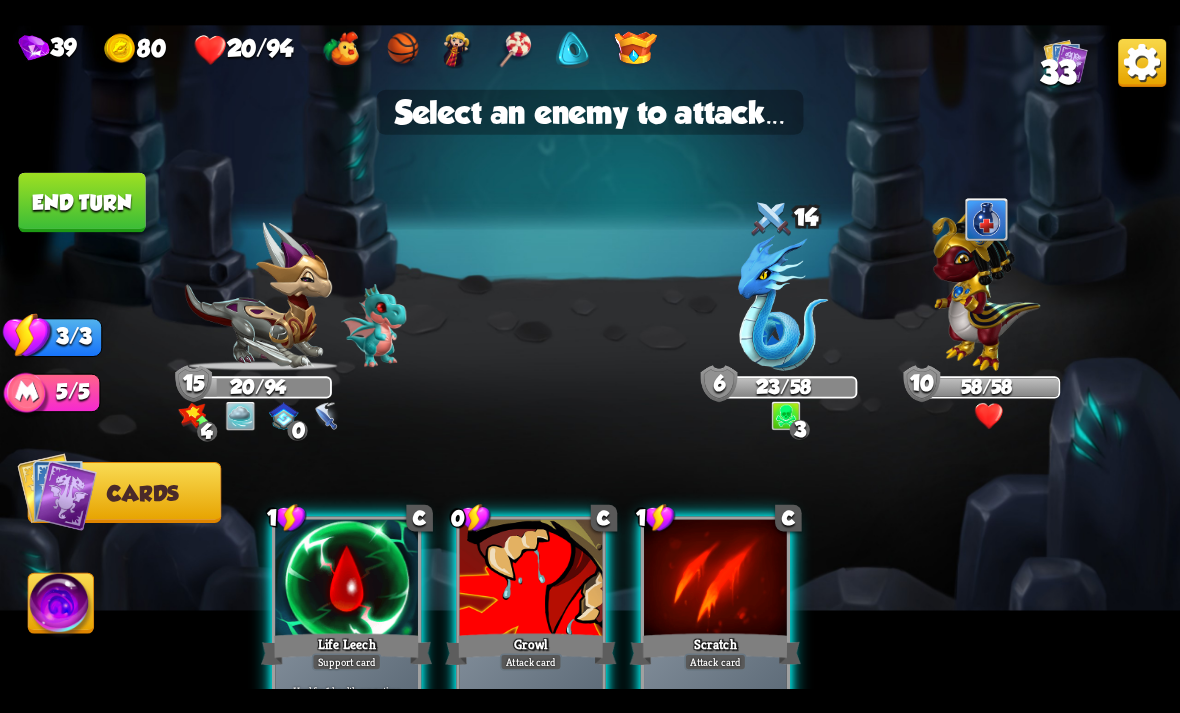click at bounding box center [57, 491] 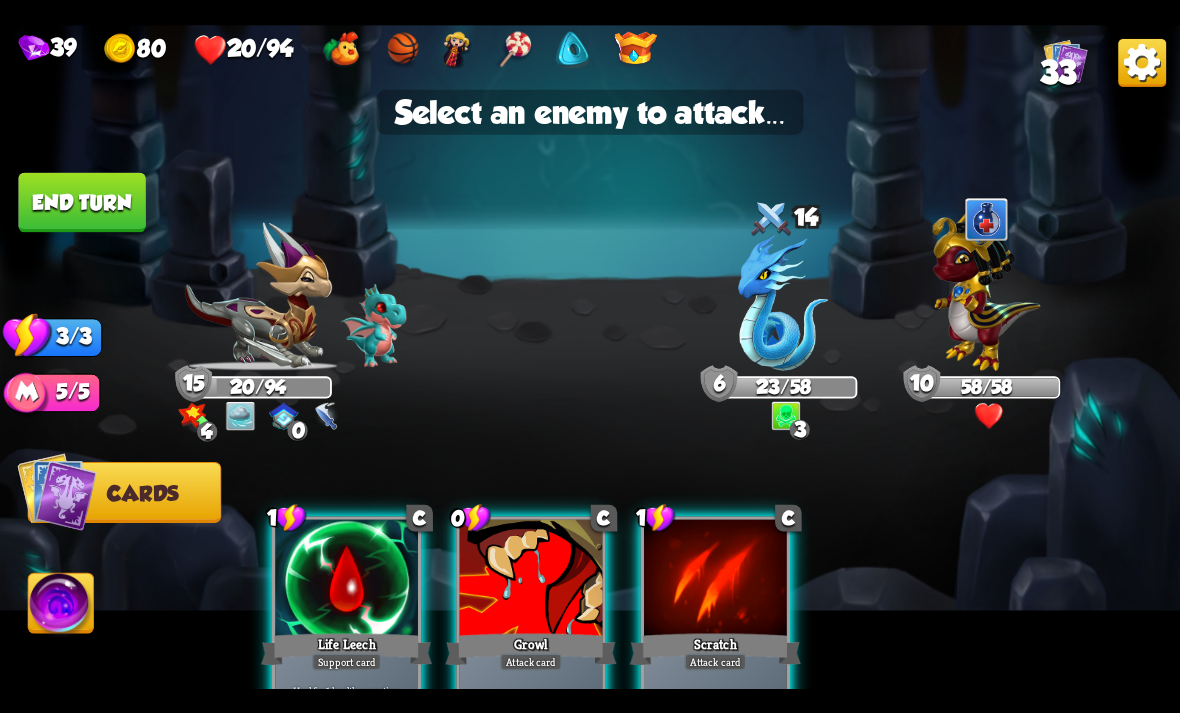 click at bounding box center [61, 606] 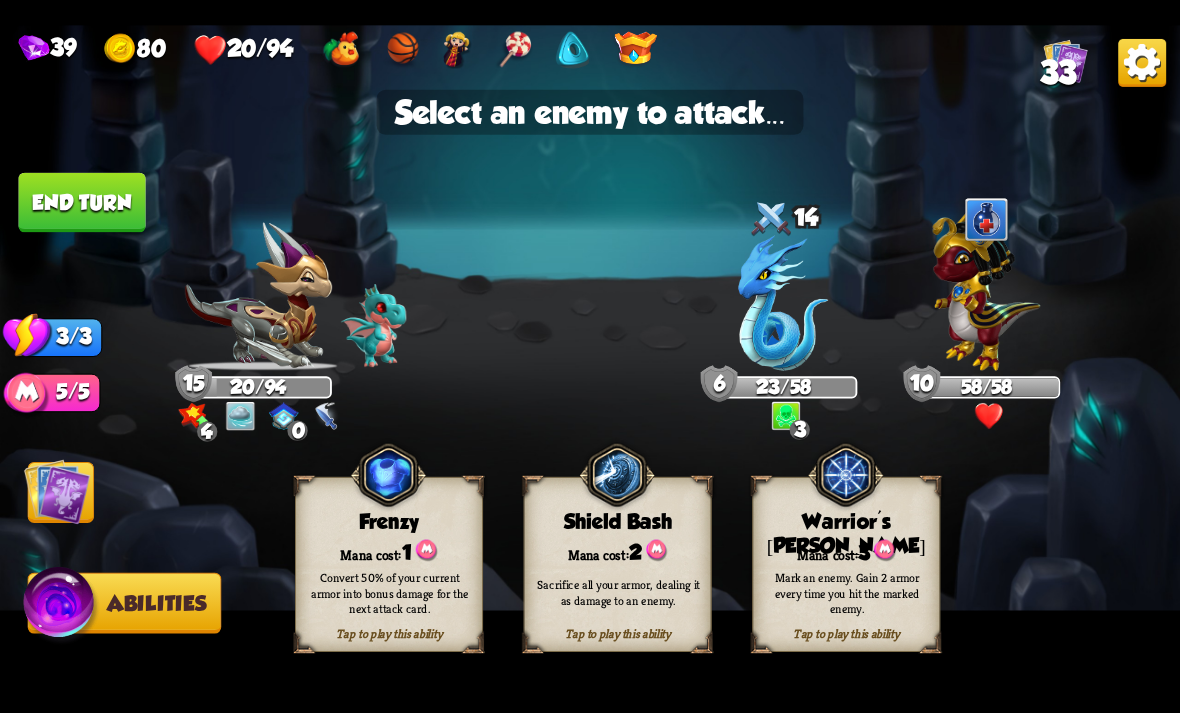 click at bounding box center (61, 607) 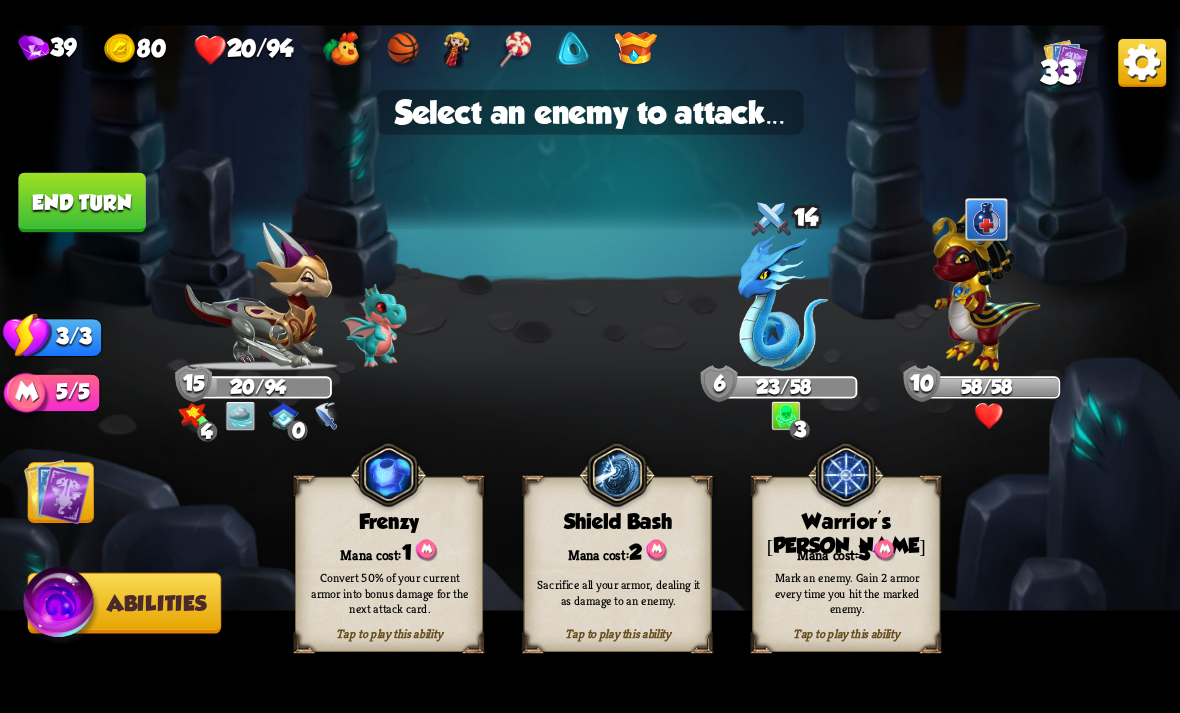 click at bounding box center [57, 491] 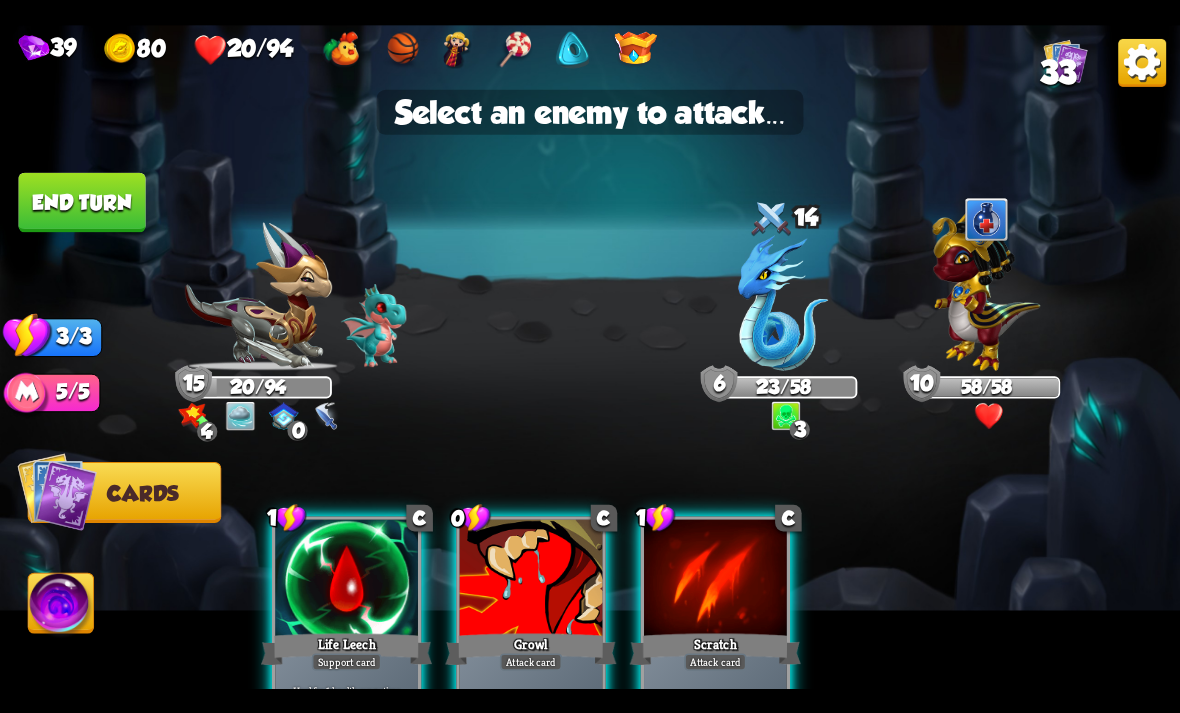 click at bounding box center [590, 357] 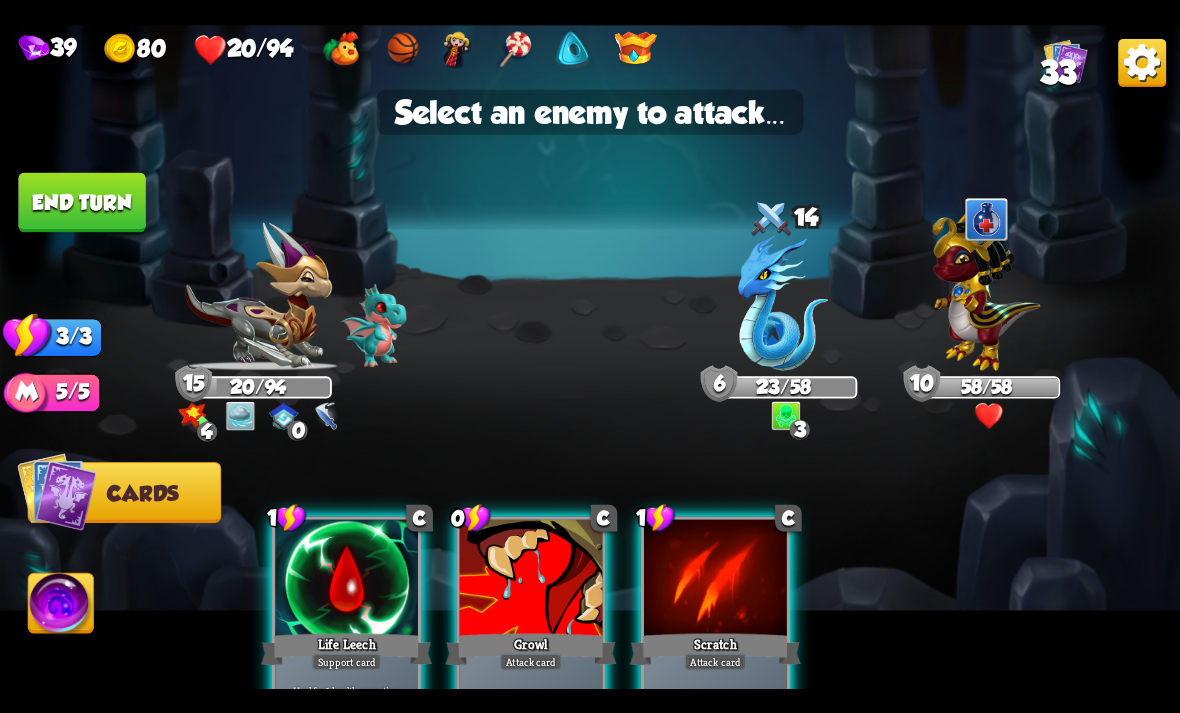 click on "Life Leech" at bounding box center [346, 649] 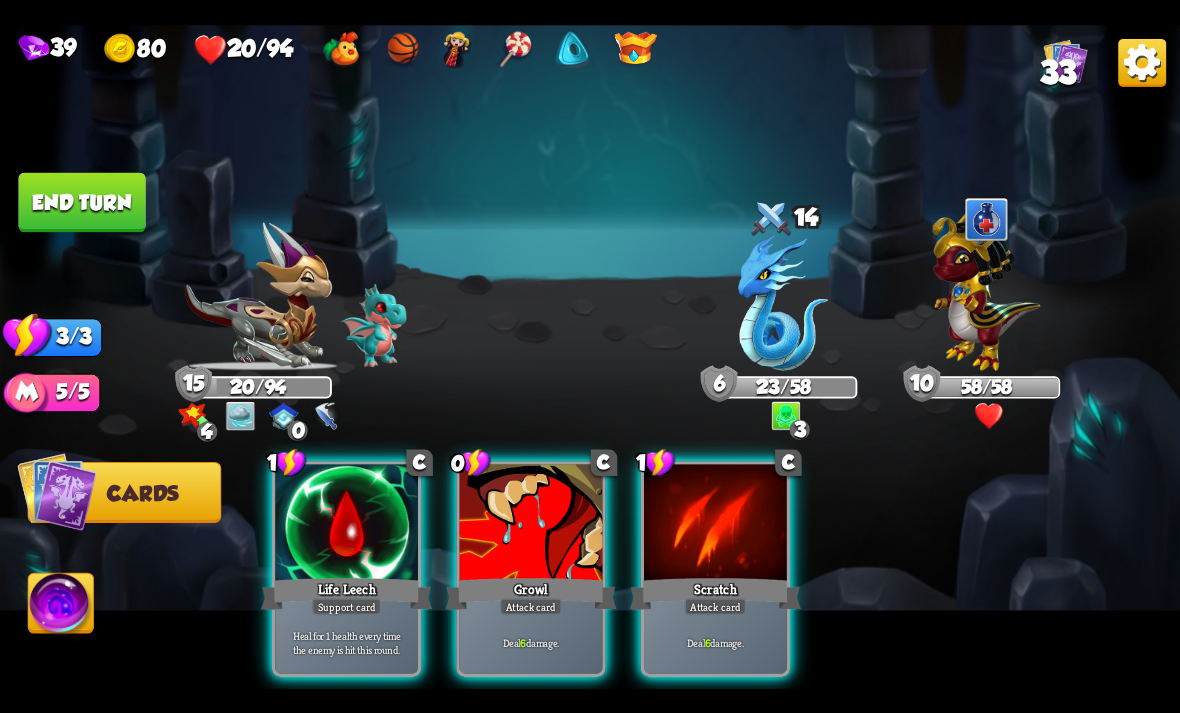 click on "Support card" at bounding box center (347, 606) 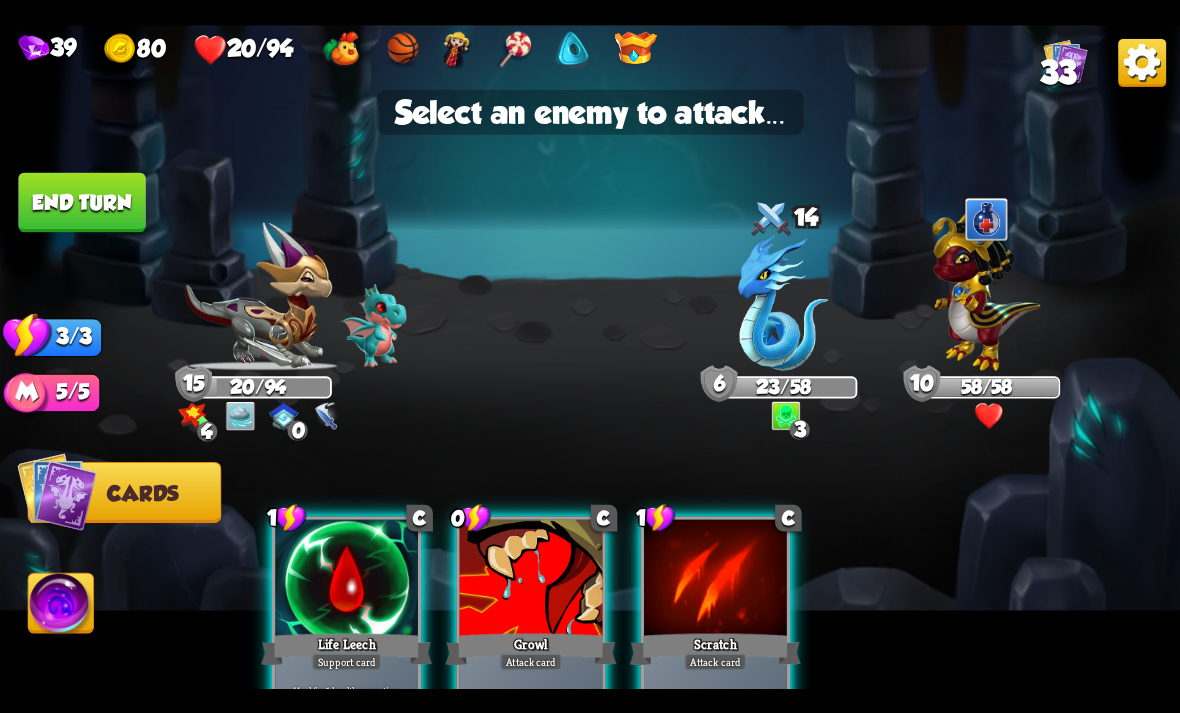 click on "Life Leech" at bounding box center (346, 649) 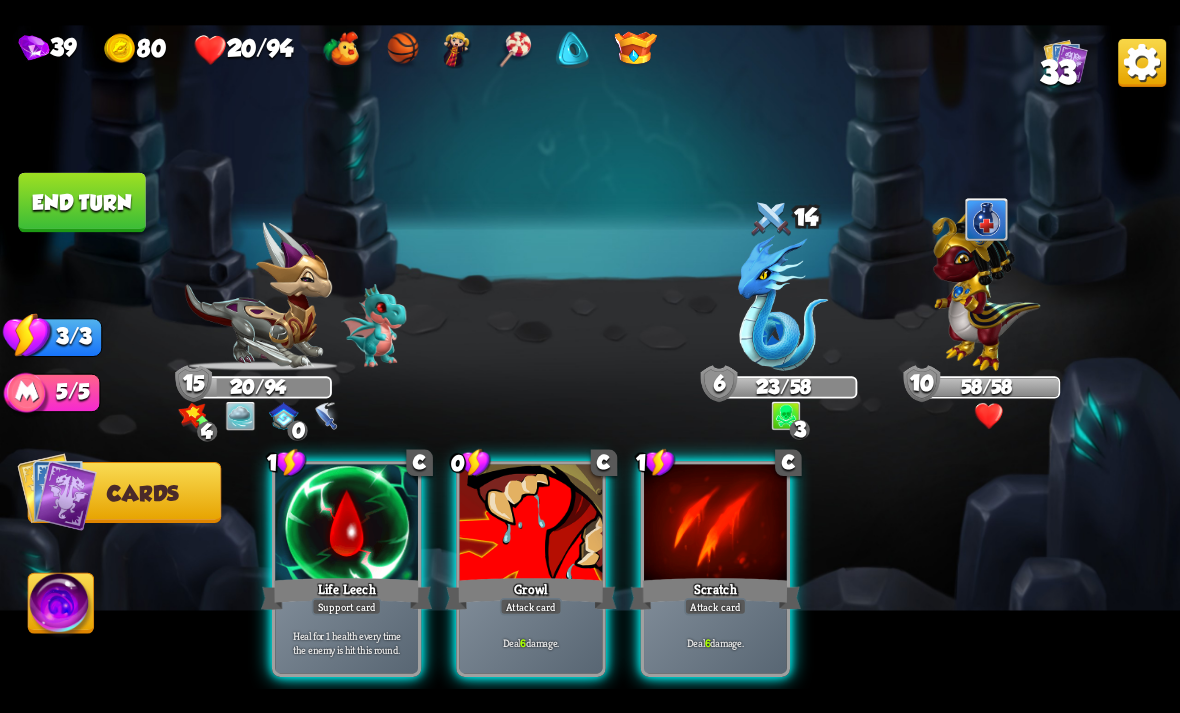 click on "Heal for 1 health every time the enemy is hit this round." at bounding box center (346, 642) 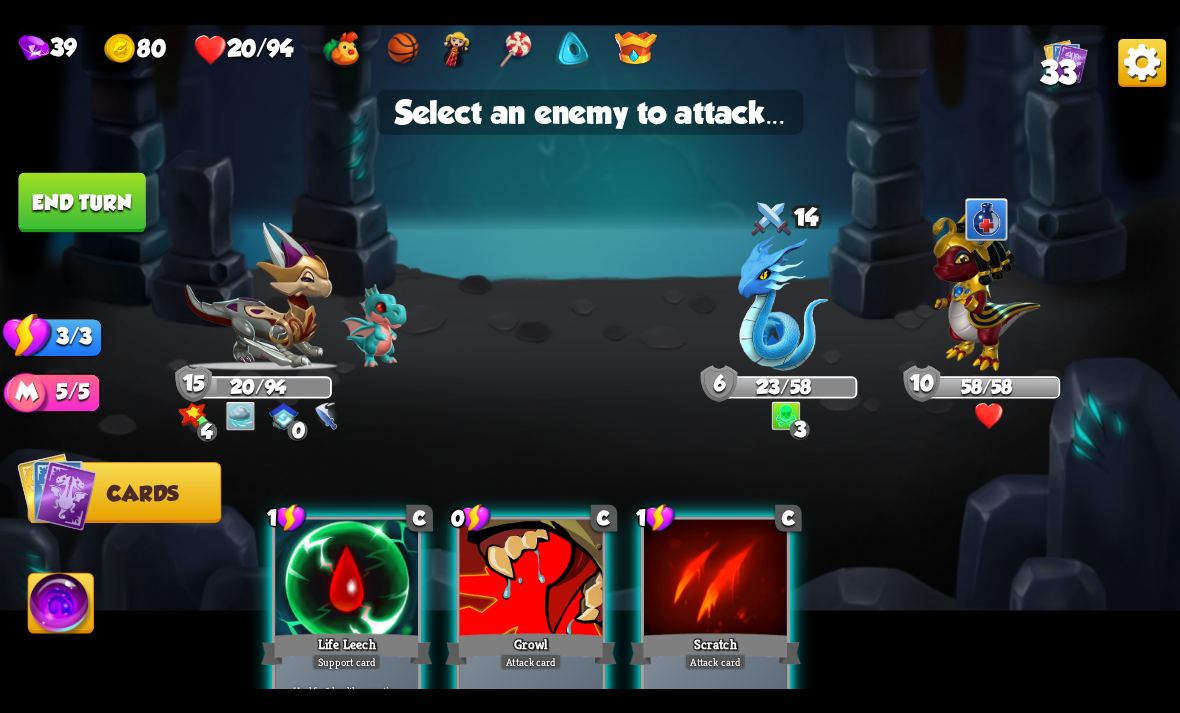 click at bounding box center [783, 303] 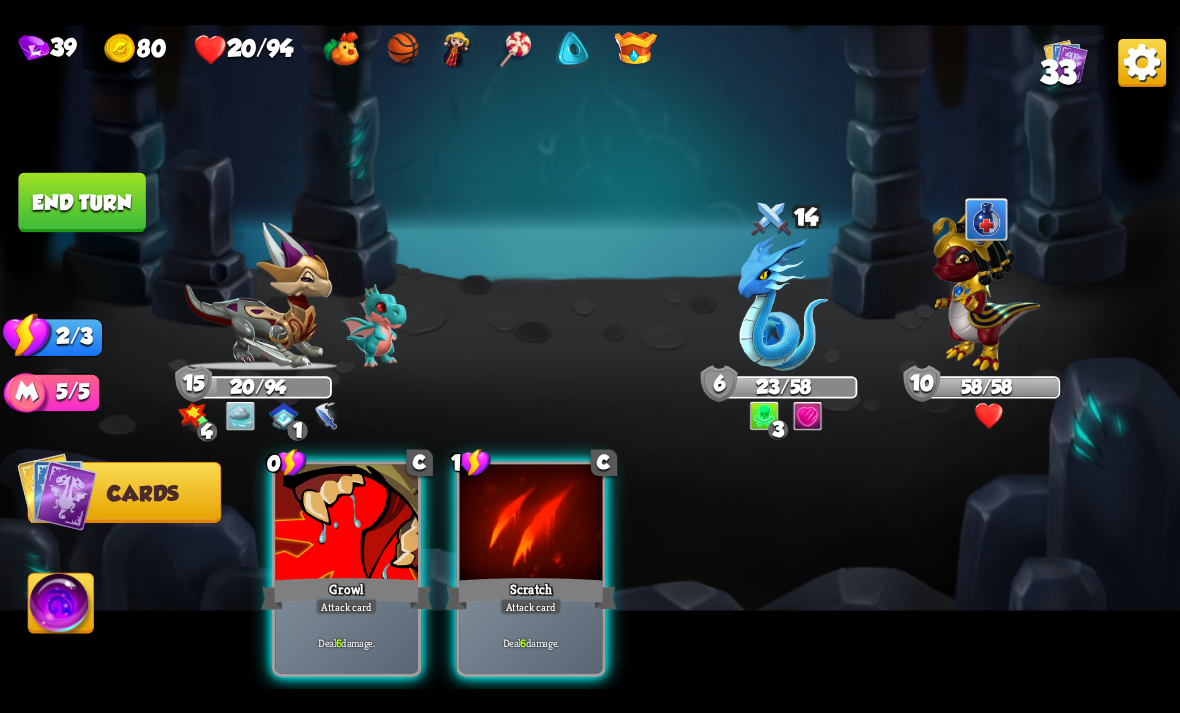 click on "Deal  6  damage." at bounding box center (346, 642) 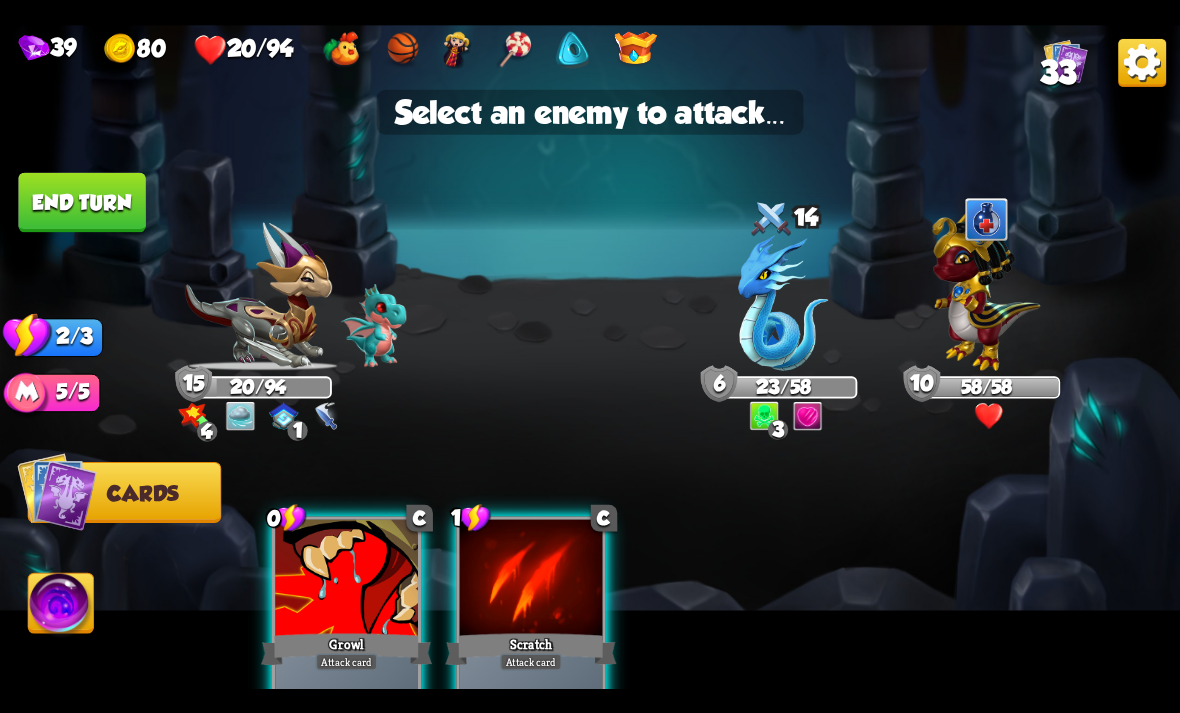 click at bounding box center [783, 303] 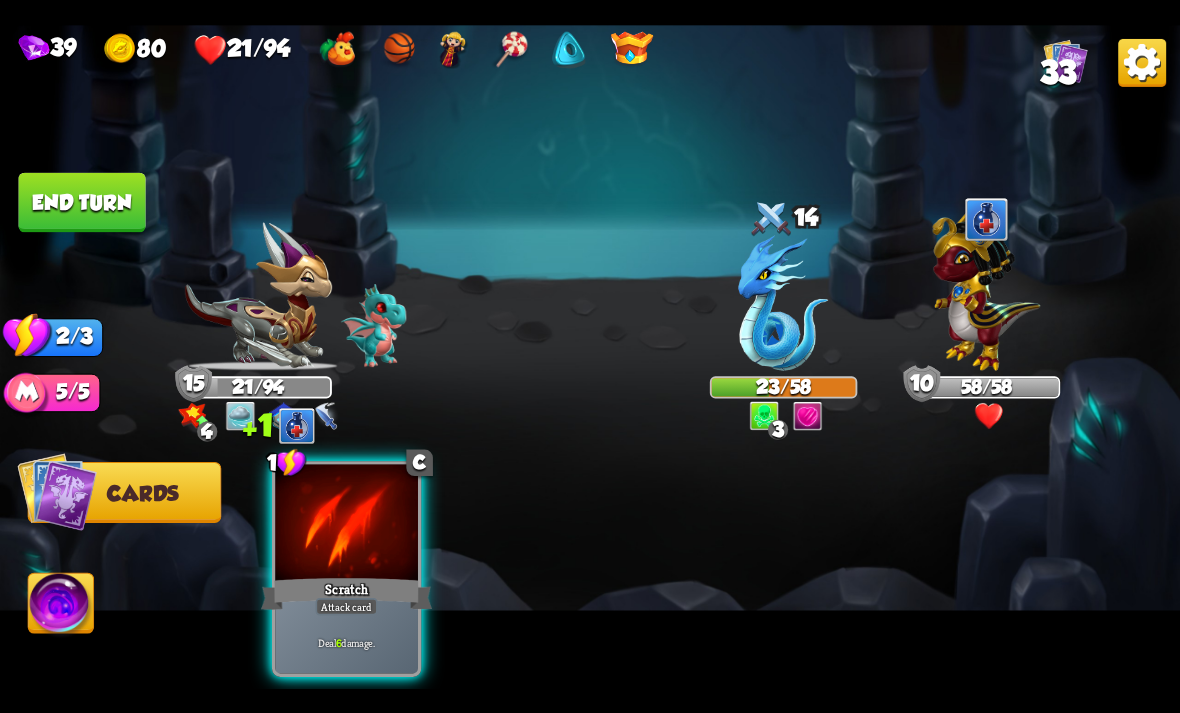 click on "Deal  6  damage." at bounding box center (347, 642) 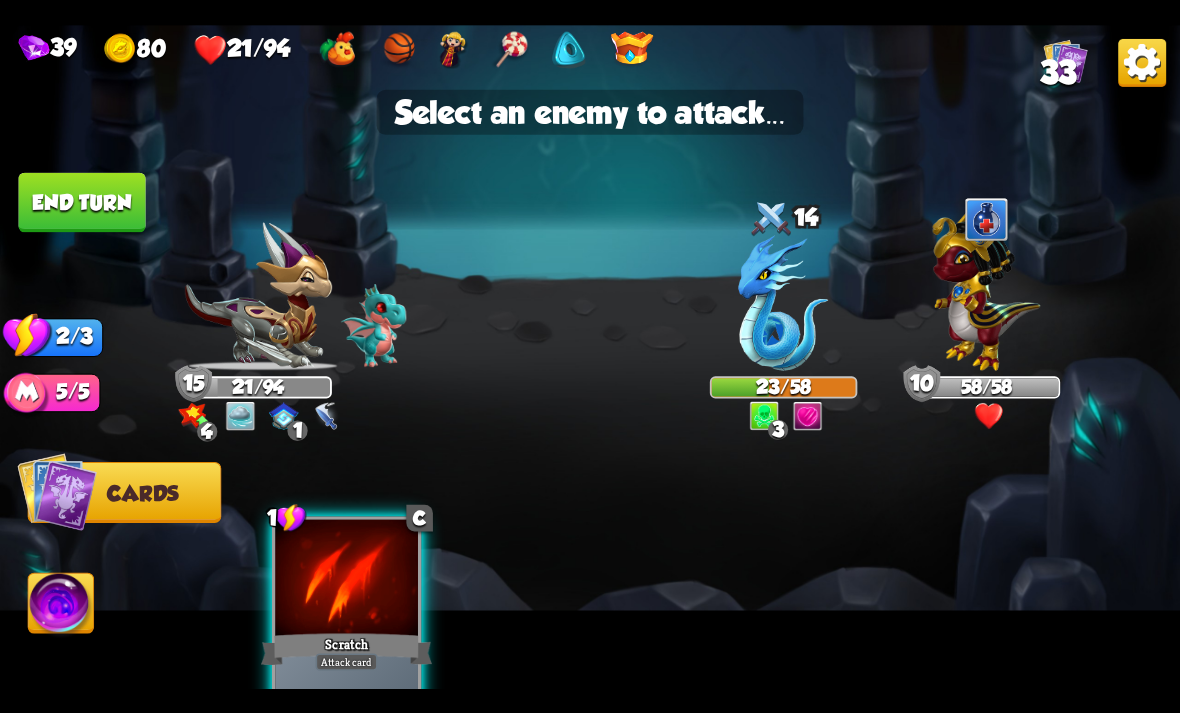 click at bounding box center [784, 305] 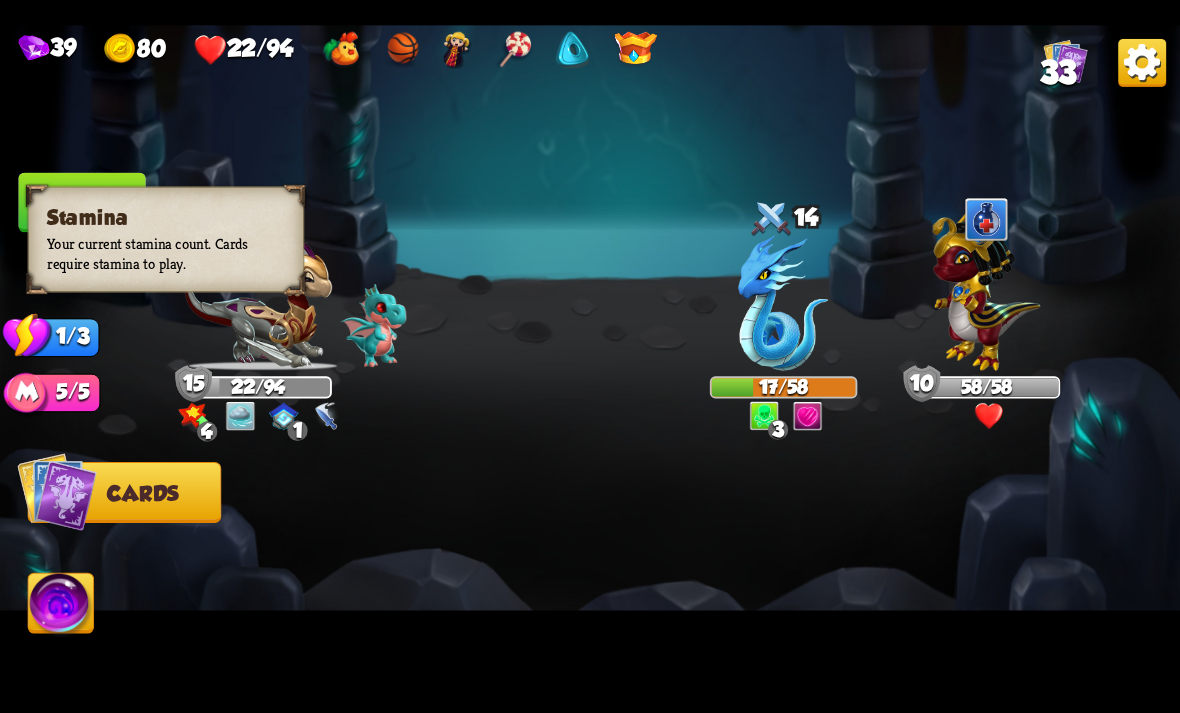 click at bounding box center (27, 335) 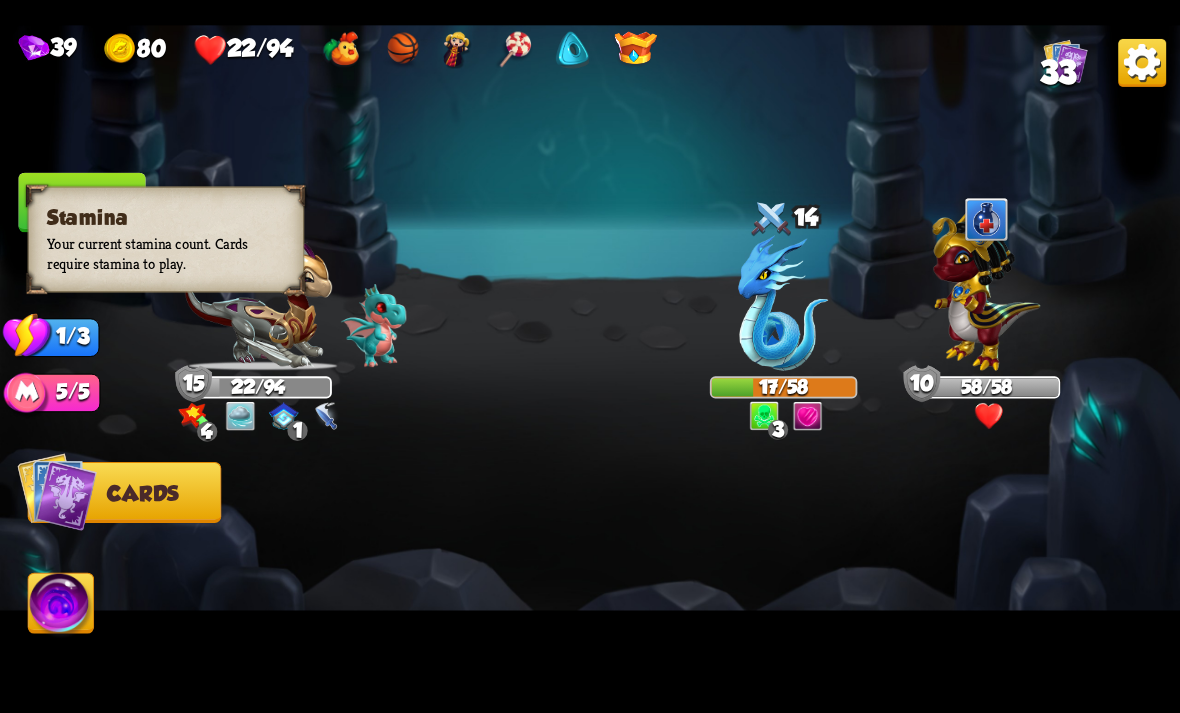 click at bounding box center (27, 335) 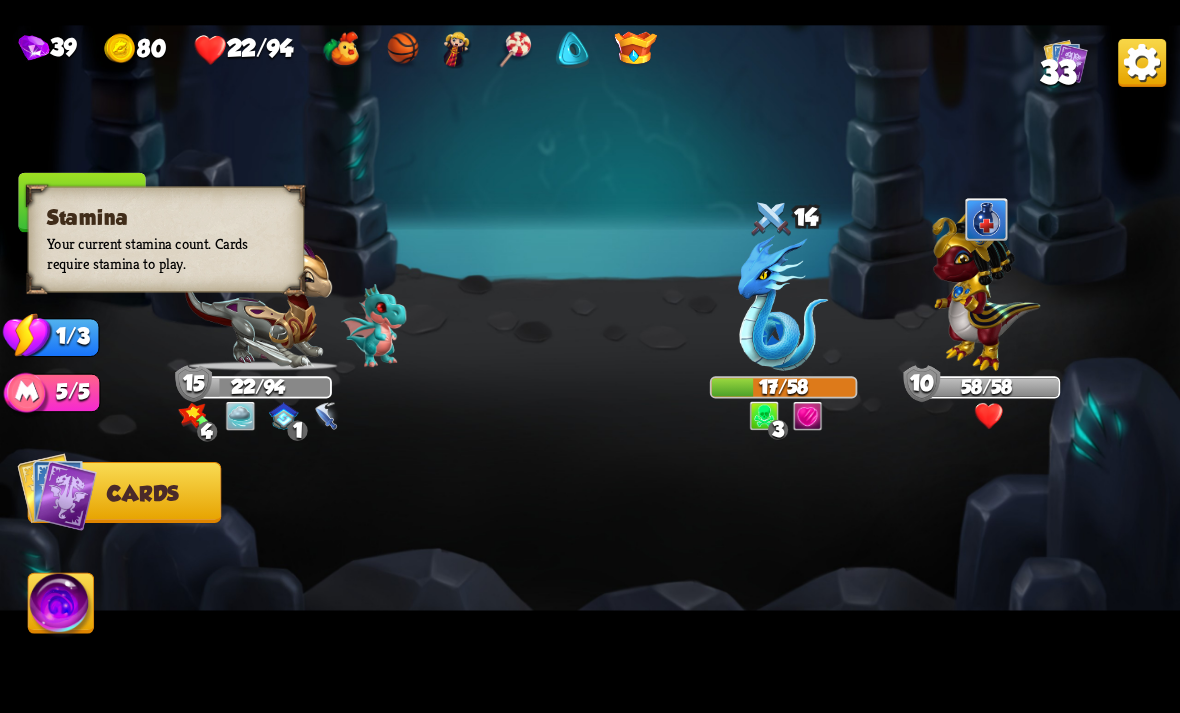 click at bounding box center (708, 540) 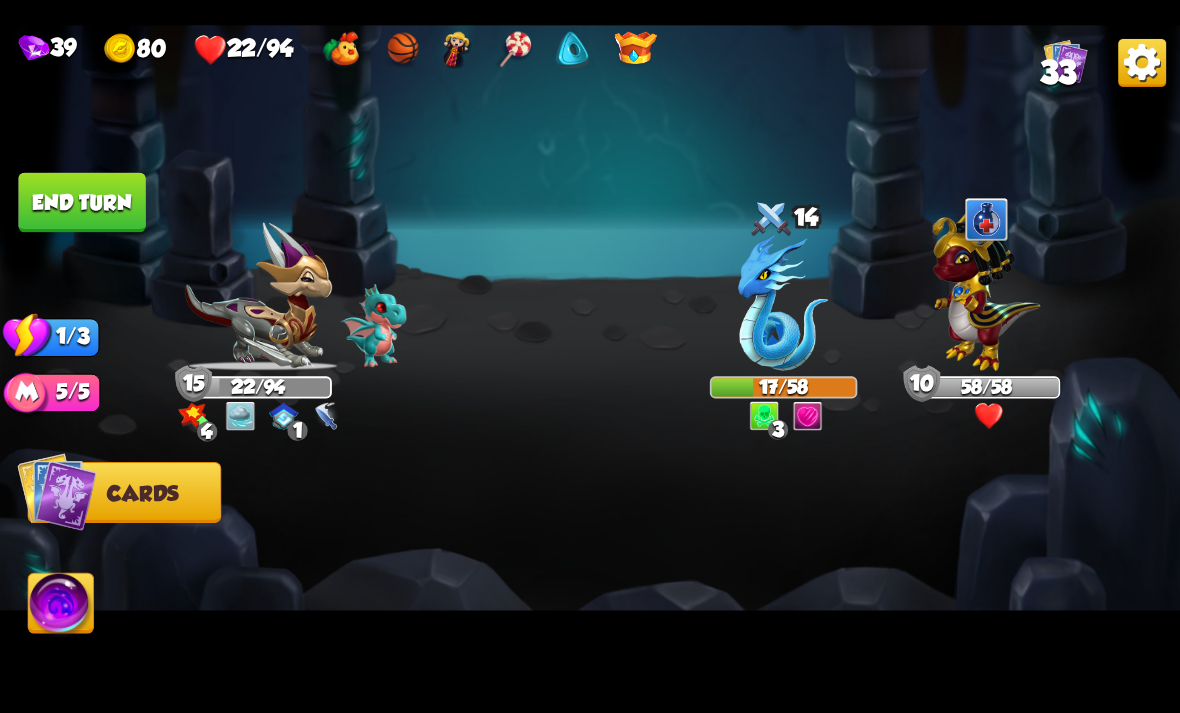 click on "End turn" at bounding box center (81, 202) 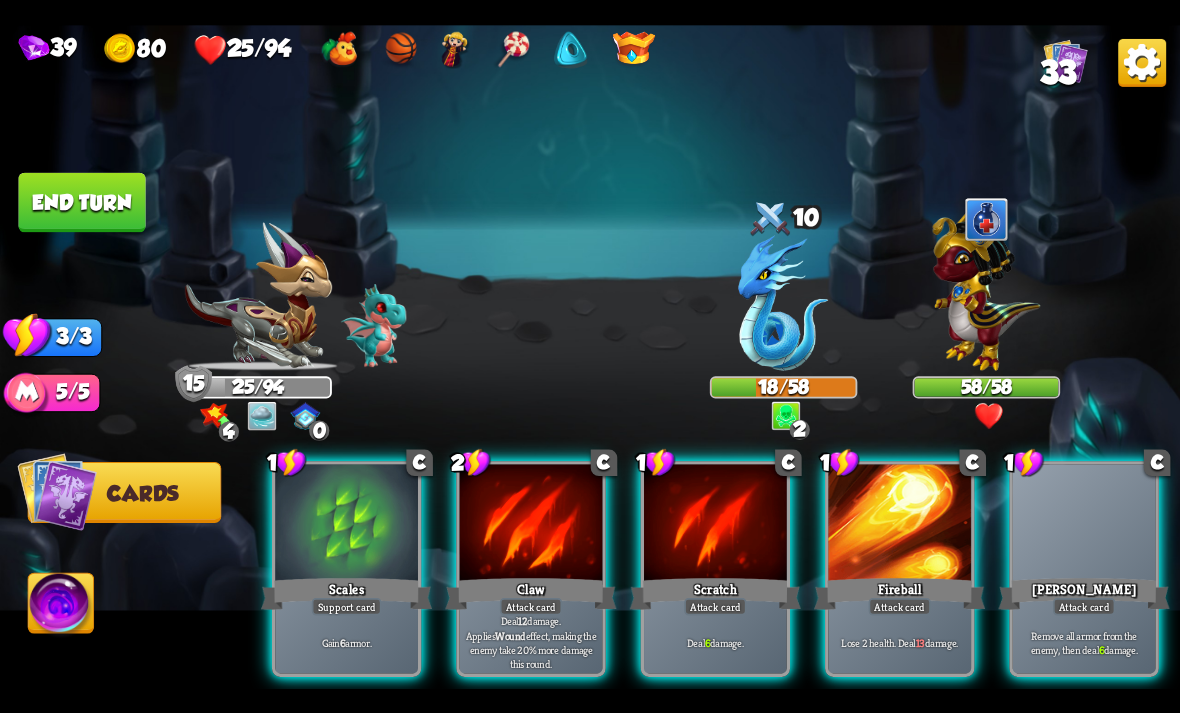 click on "Deal  12  damage. Applies  Wound  effect, making the enemy take 20% more damage this round." at bounding box center [531, 642] 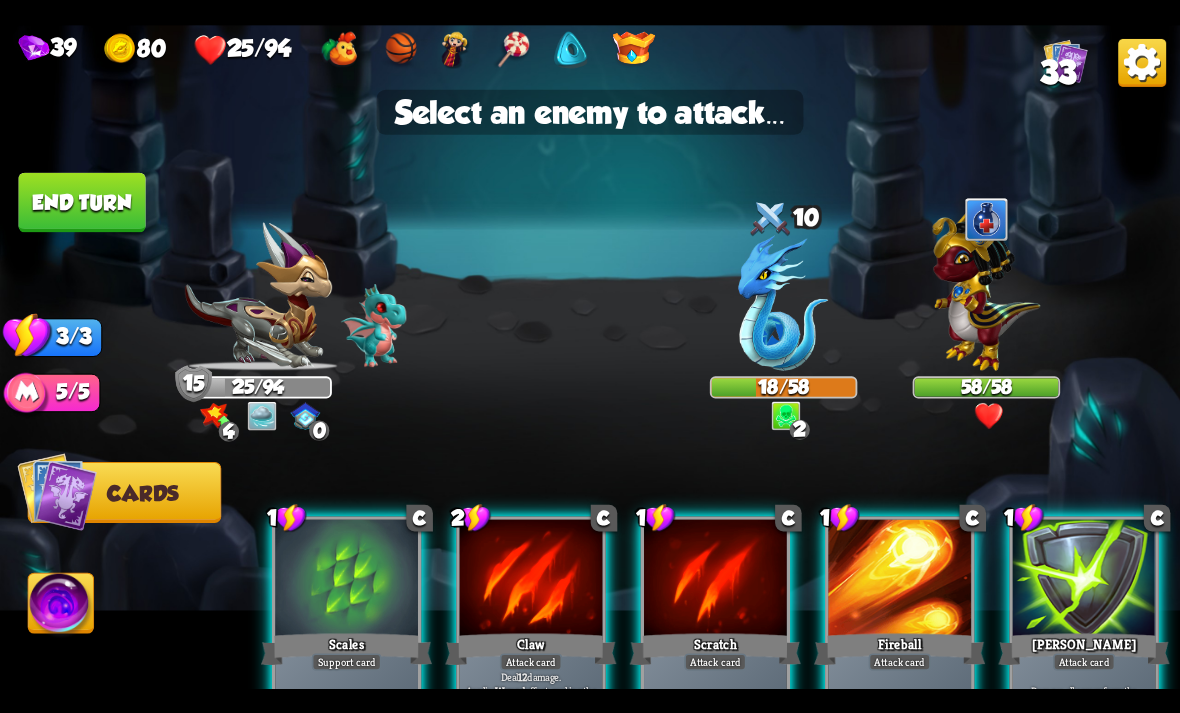 click at bounding box center [783, 303] 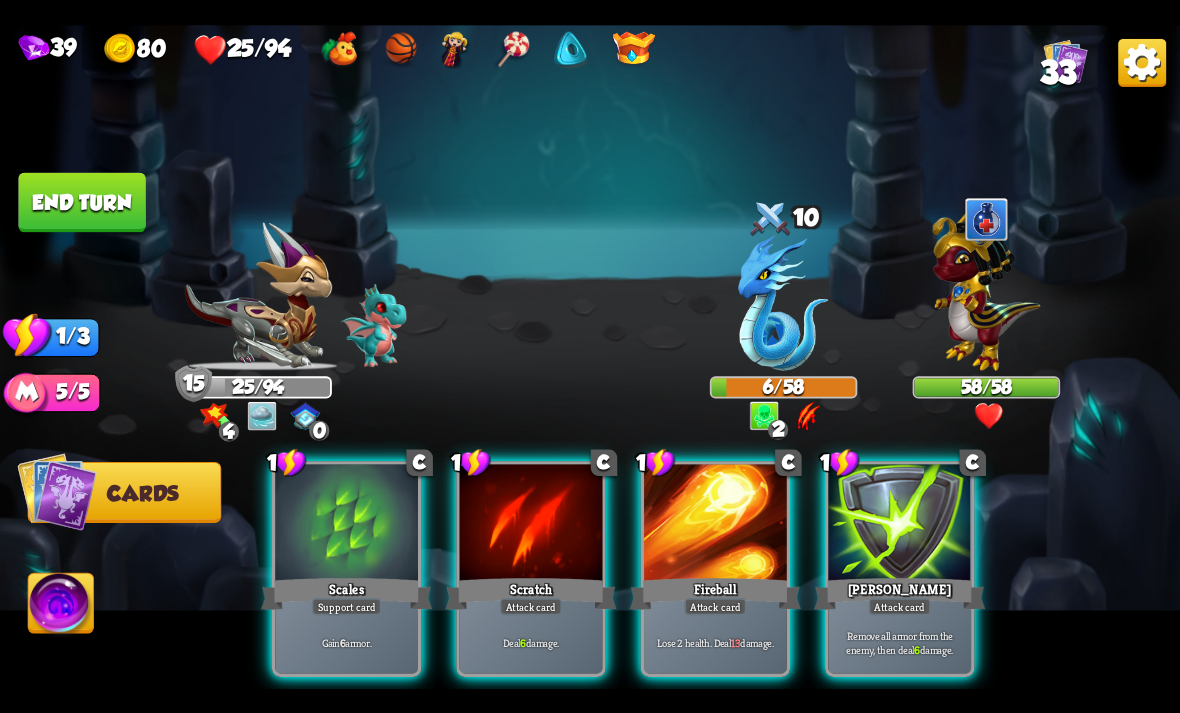 click on "Deal  6  damage." at bounding box center (531, 642) 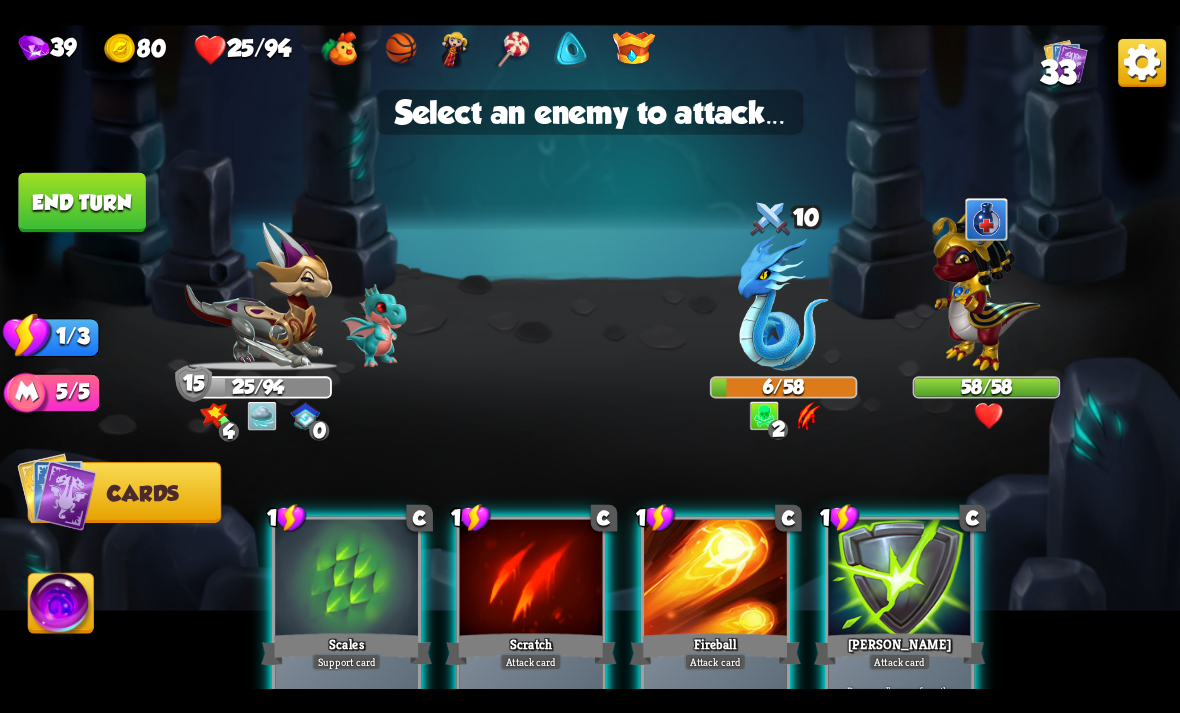 click at bounding box center (783, 303) 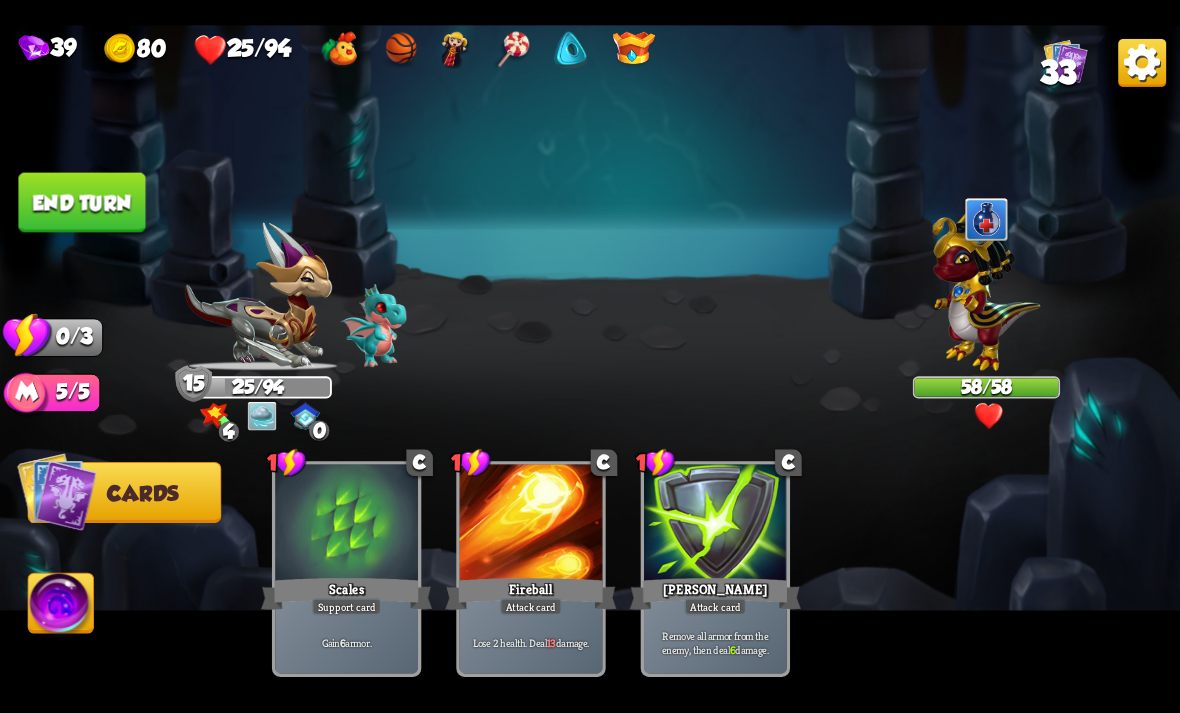 click on "End turn" at bounding box center [81, 202] 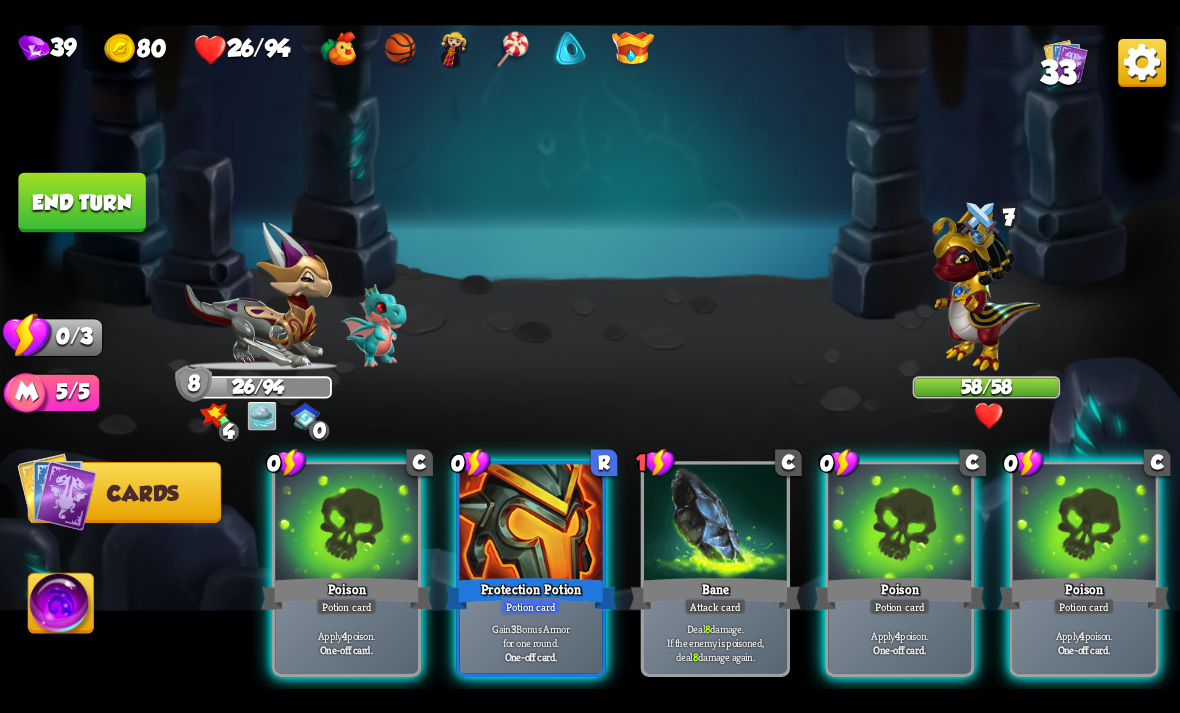 click on "Apply  4  poison.   One-off card." at bounding box center [346, 642] 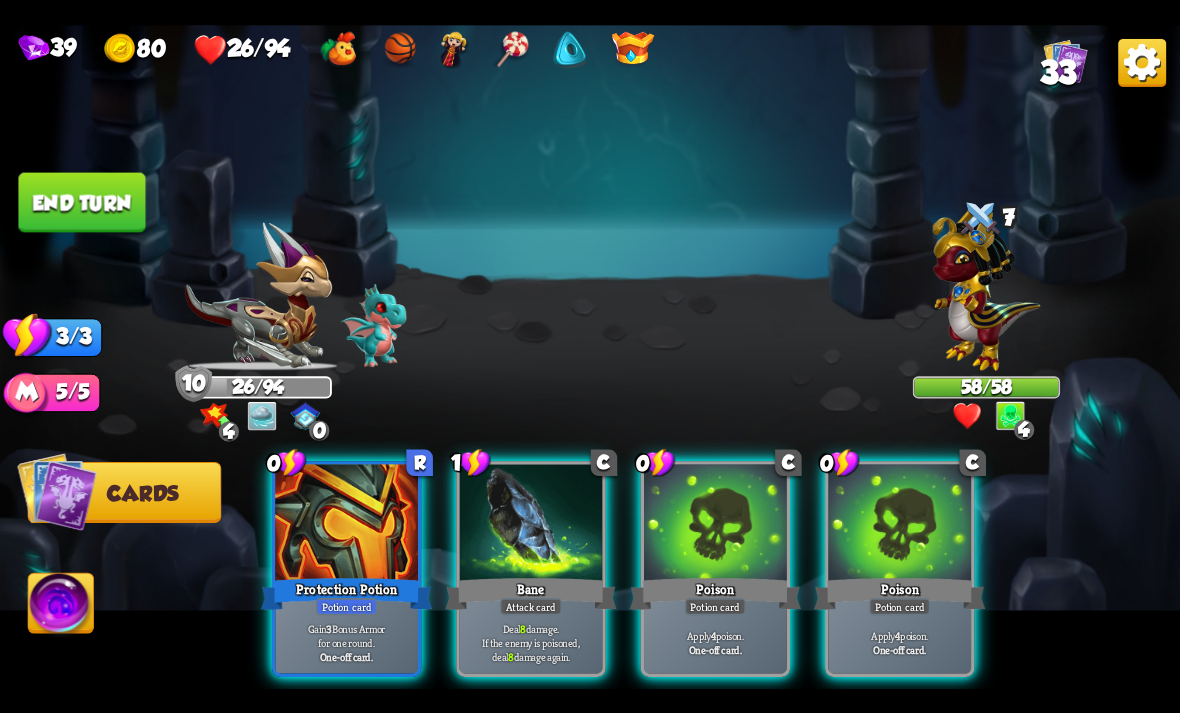 click on "Apply  4  poison.   One-off card." at bounding box center [715, 642] 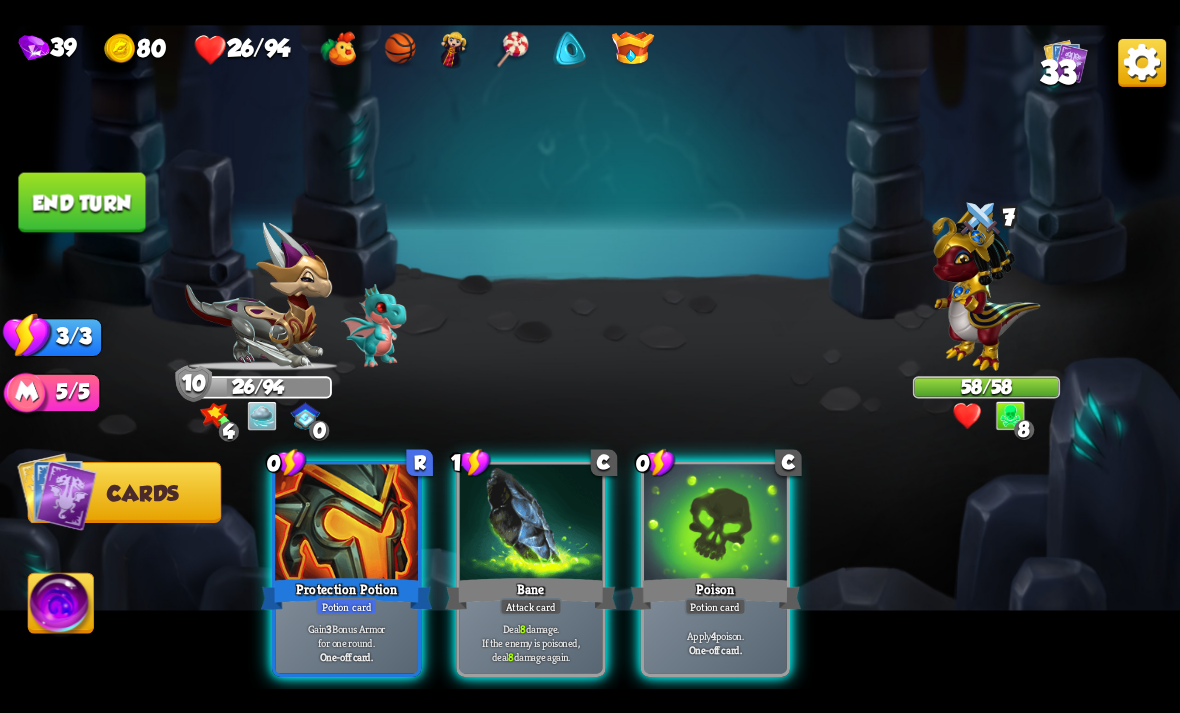 click on "Apply  4  poison.   One-off card." at bounding box center [715, 642] 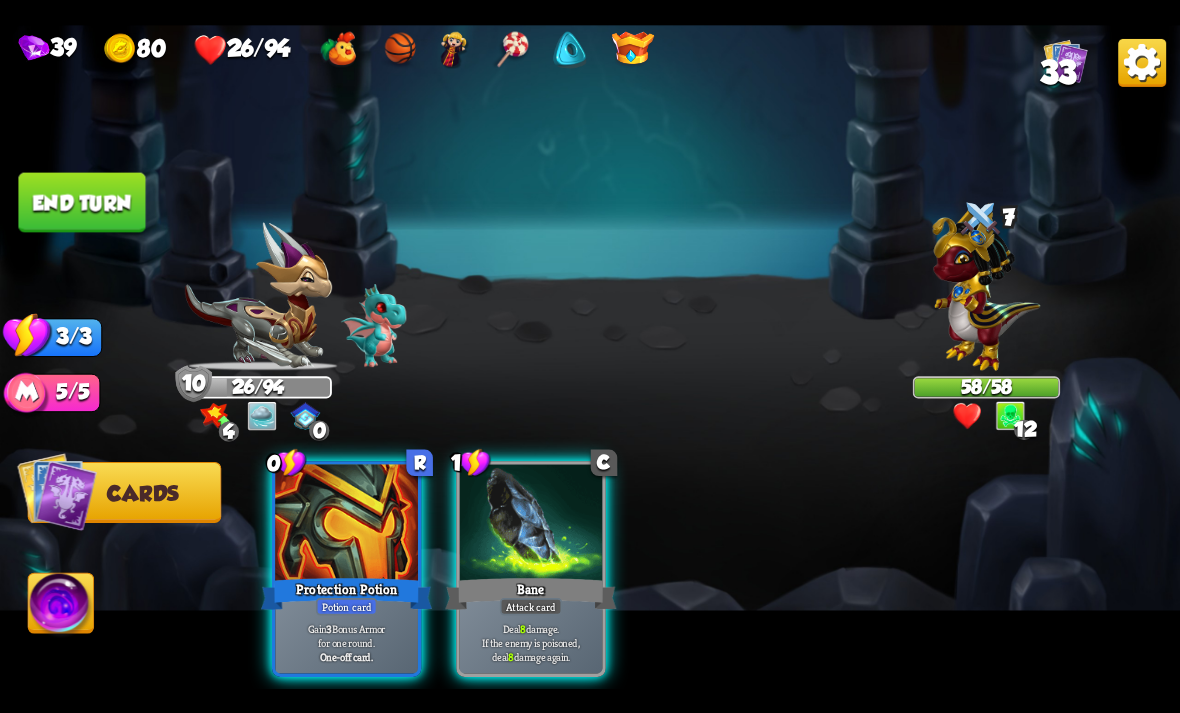 click on "Gain  3  Bonus Armor for one round." at bounding box center (347, 635) 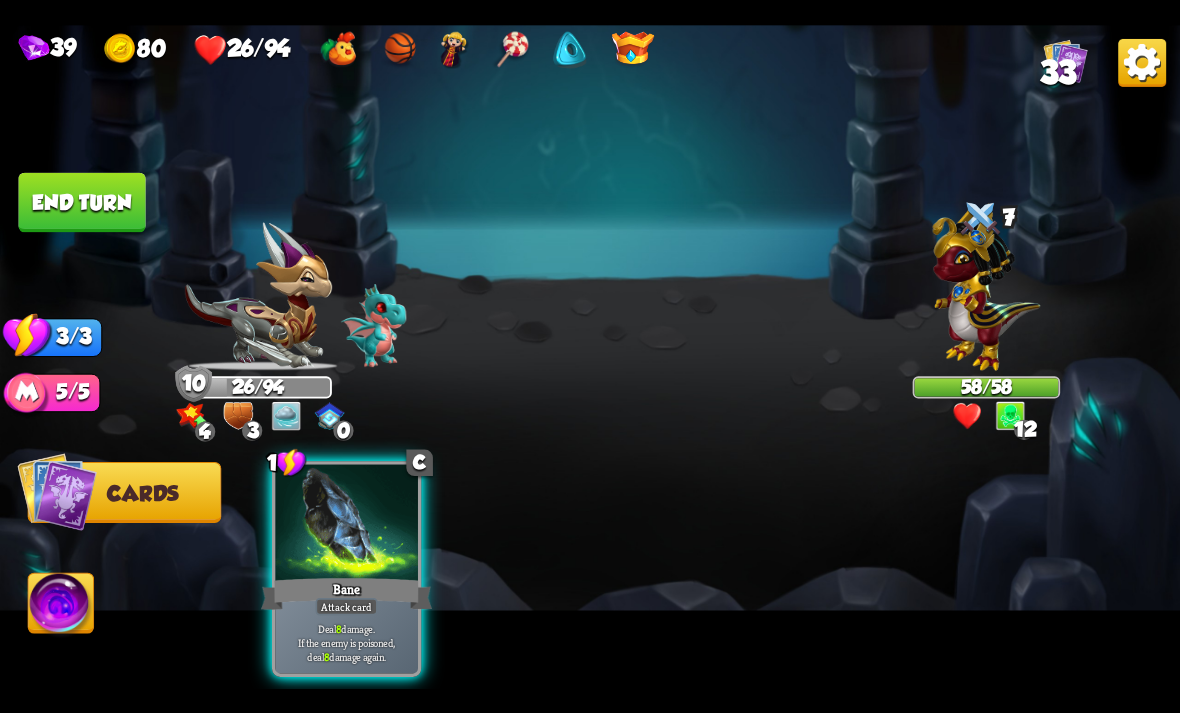 click on "Attack card" at bounding box center [347, 606] 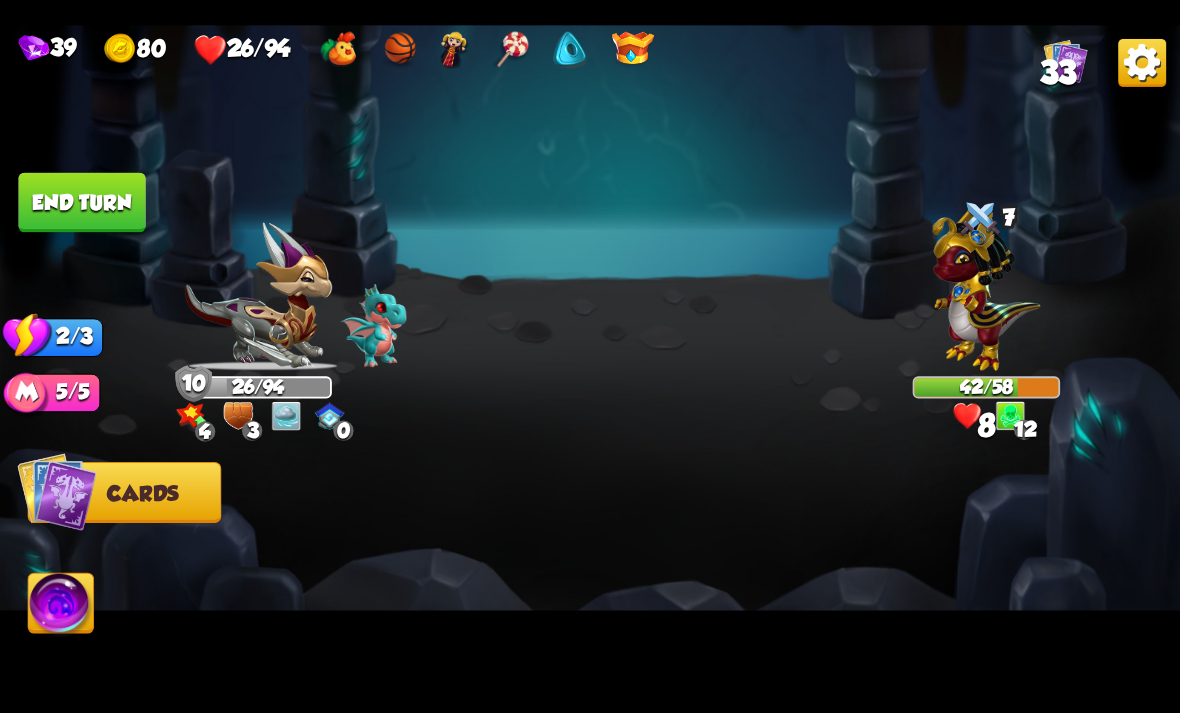 click on "End turn" at bounding box center [81, 202] 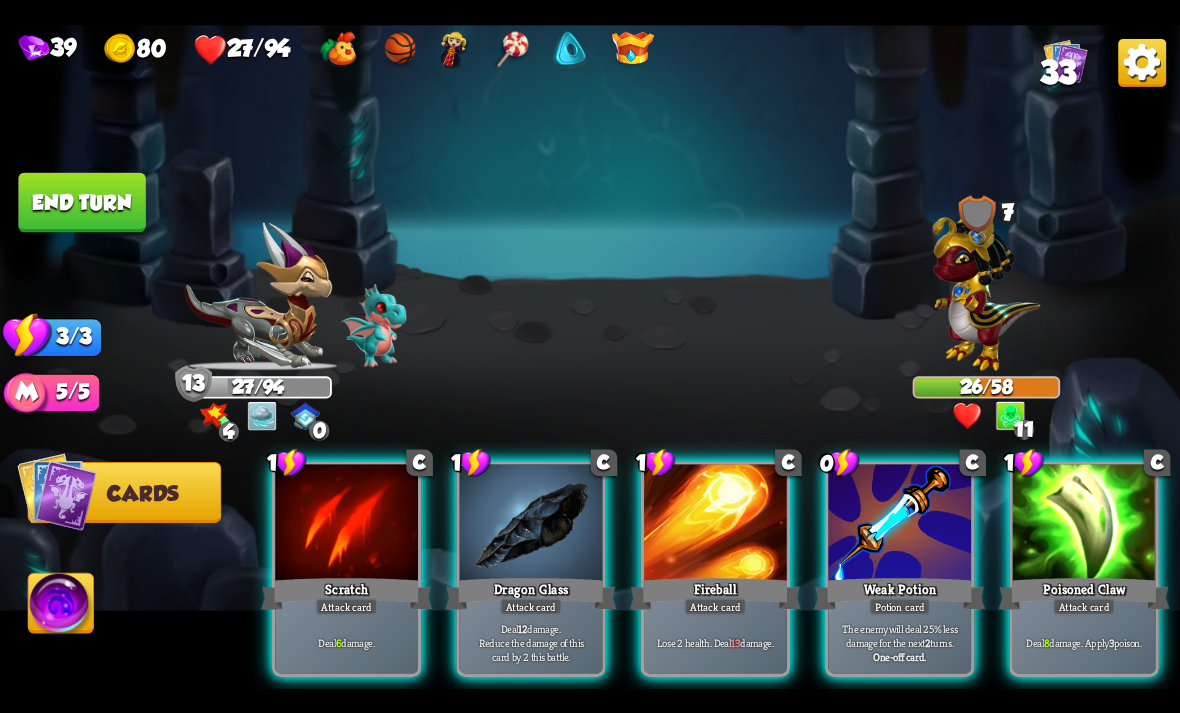 click on "The enemy will deal 25% less damage for the next  2  turns." at bounding box center [900, 635] 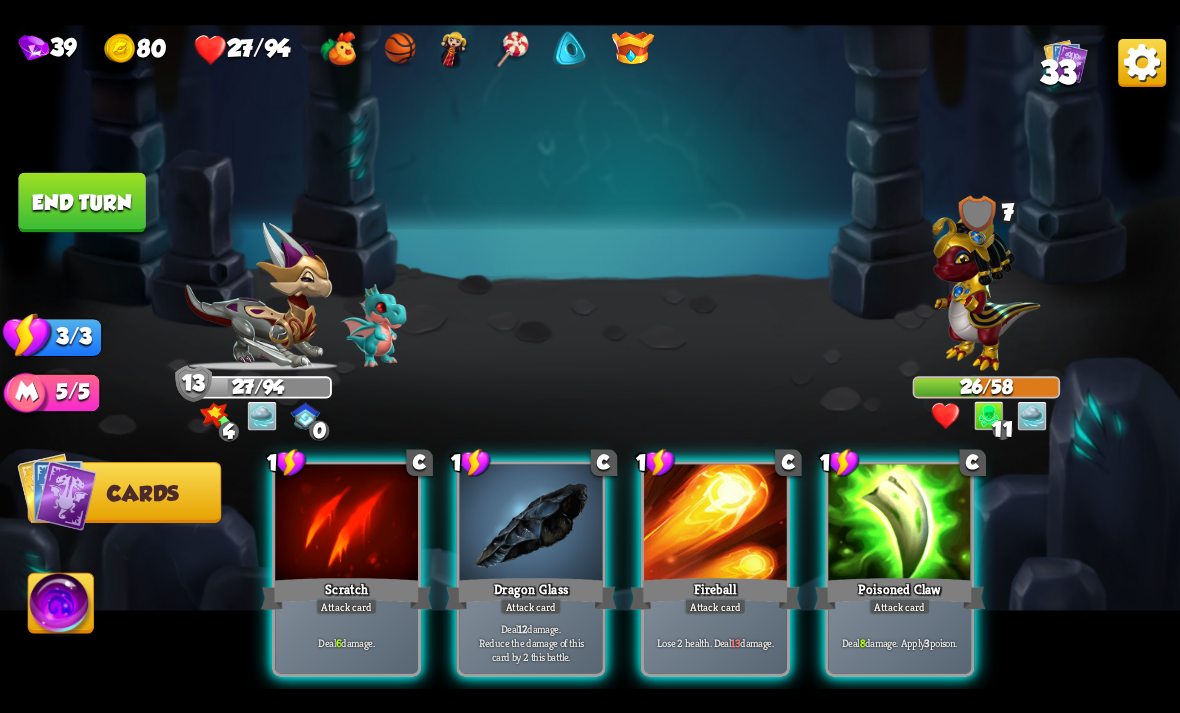 click on "Attack card" at bounding box center [900, 606] 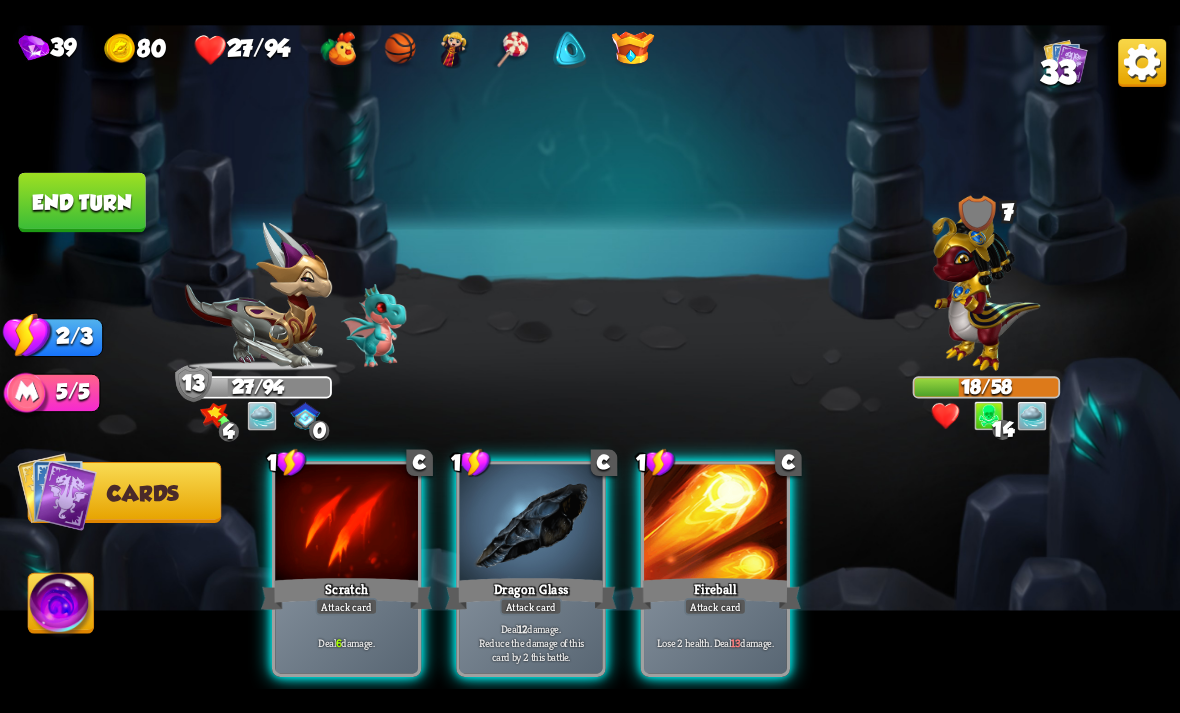 click on "Deal  12  damage. Reduce the damage of this card by 2 this battle." at bounding box center (531, 642) 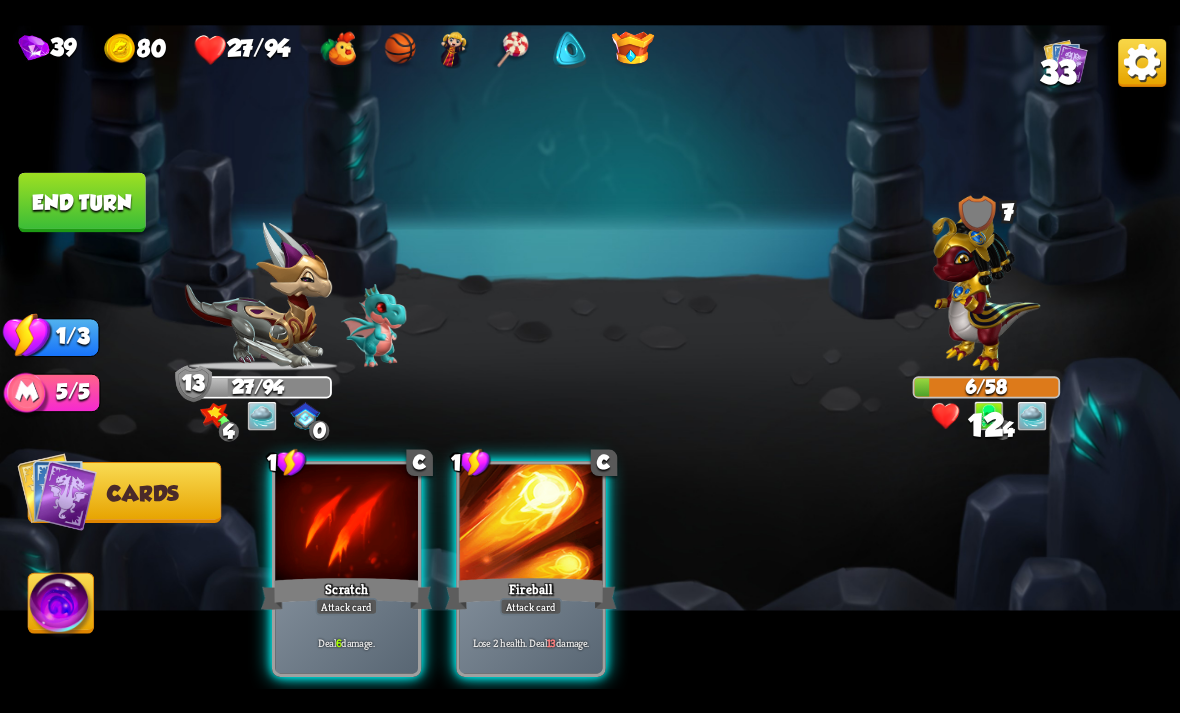 click on "Scratch" at bounding box center (346, 593) 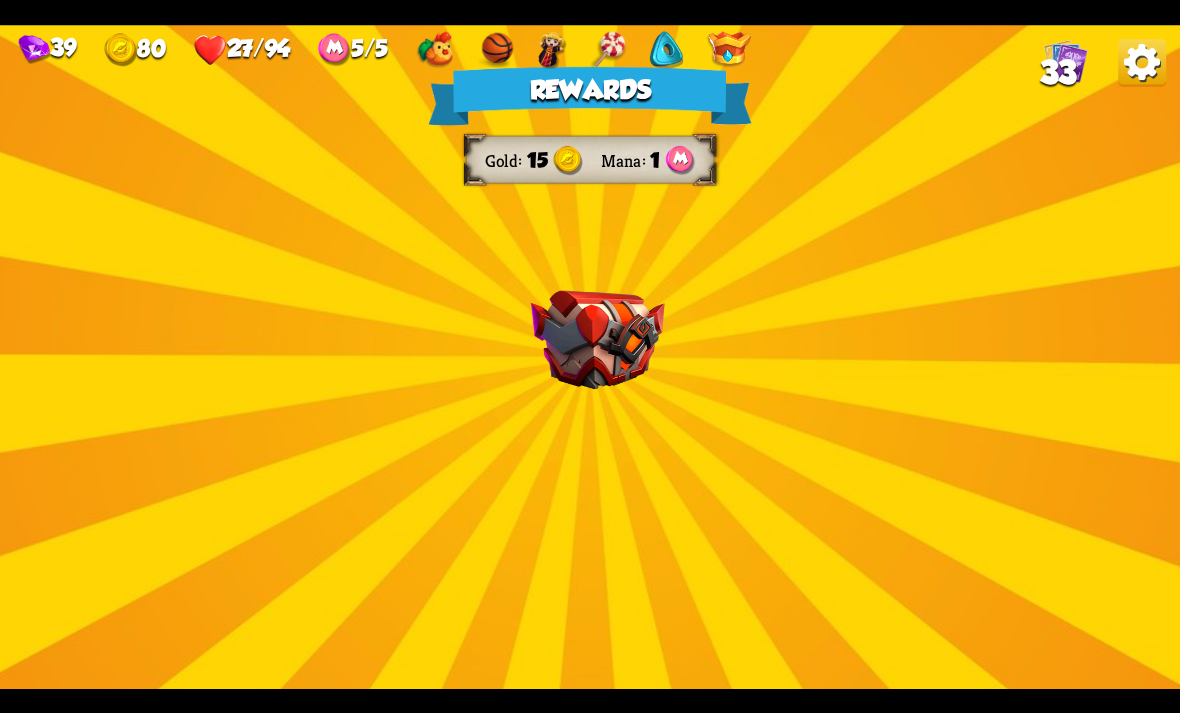 click on "Rewards           Gold   15     Mana   1
Select a card
1
C   Last Punch     Attack card   Deal  14  damage. Can only be played if this is the only attack card in your hand.
1
C   Brimstone     Attack card   Deal  6  damage. Apply  1  weak.
1
C   Incantation +     Support card   Gain  10  armor. Draw 1 card.               Proceed" at bounding box center (590, 357) 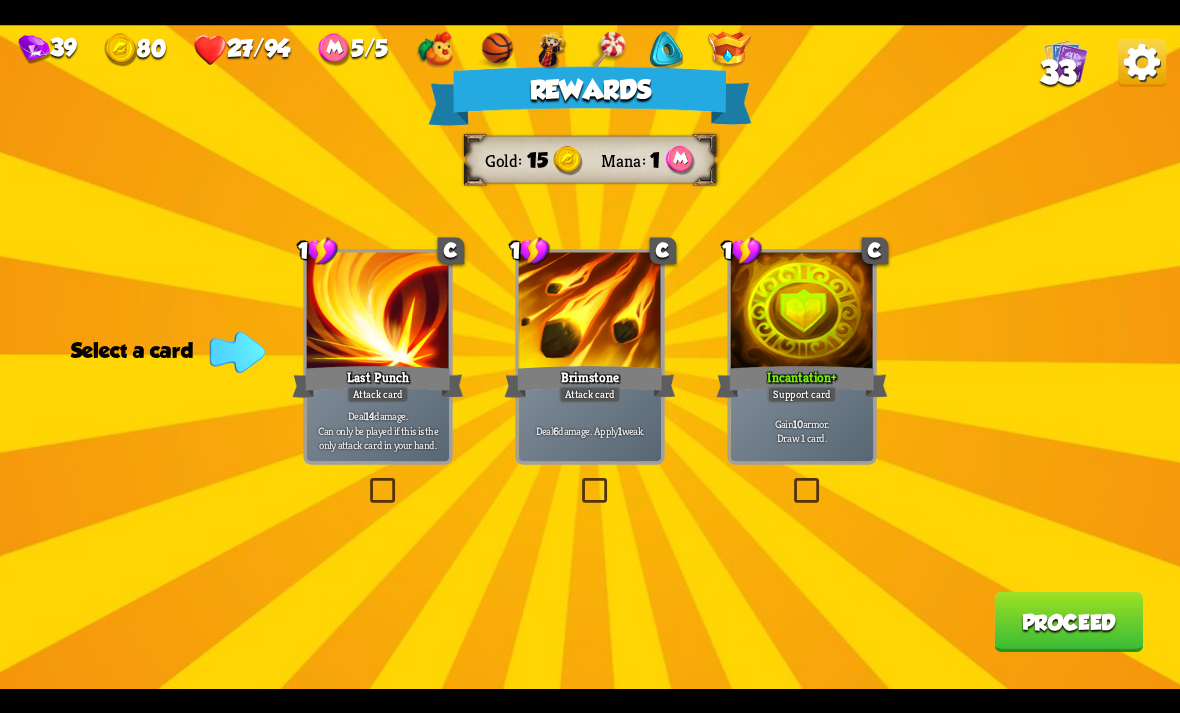 click on "Gain  10  armor. Draw 1 card." at bounding box center [802, 430] 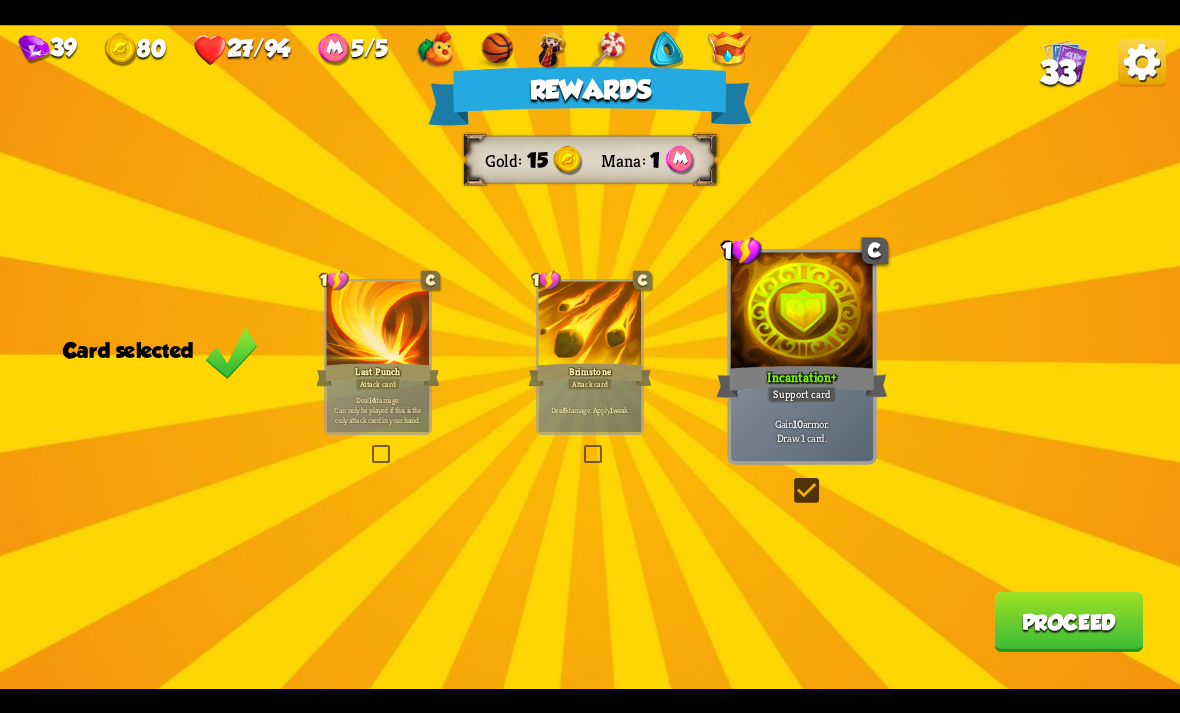 click on "Proceed" at bounding box center (1068, 622) 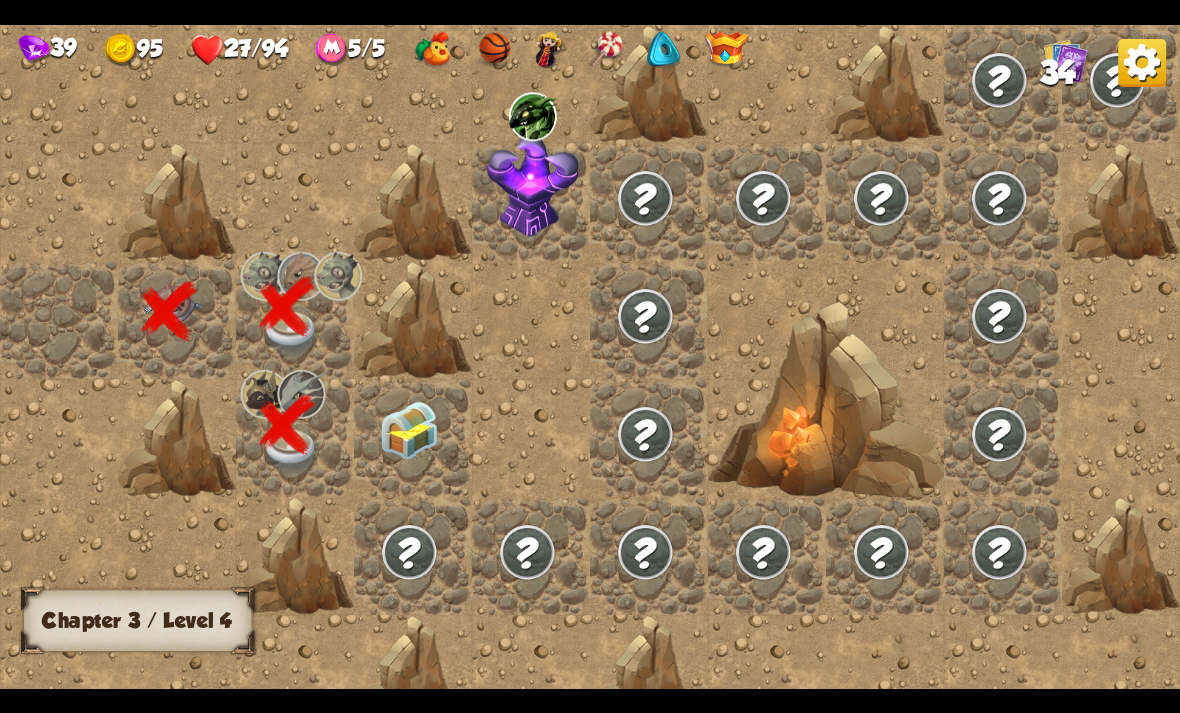 click at bounding box center [409, 430] 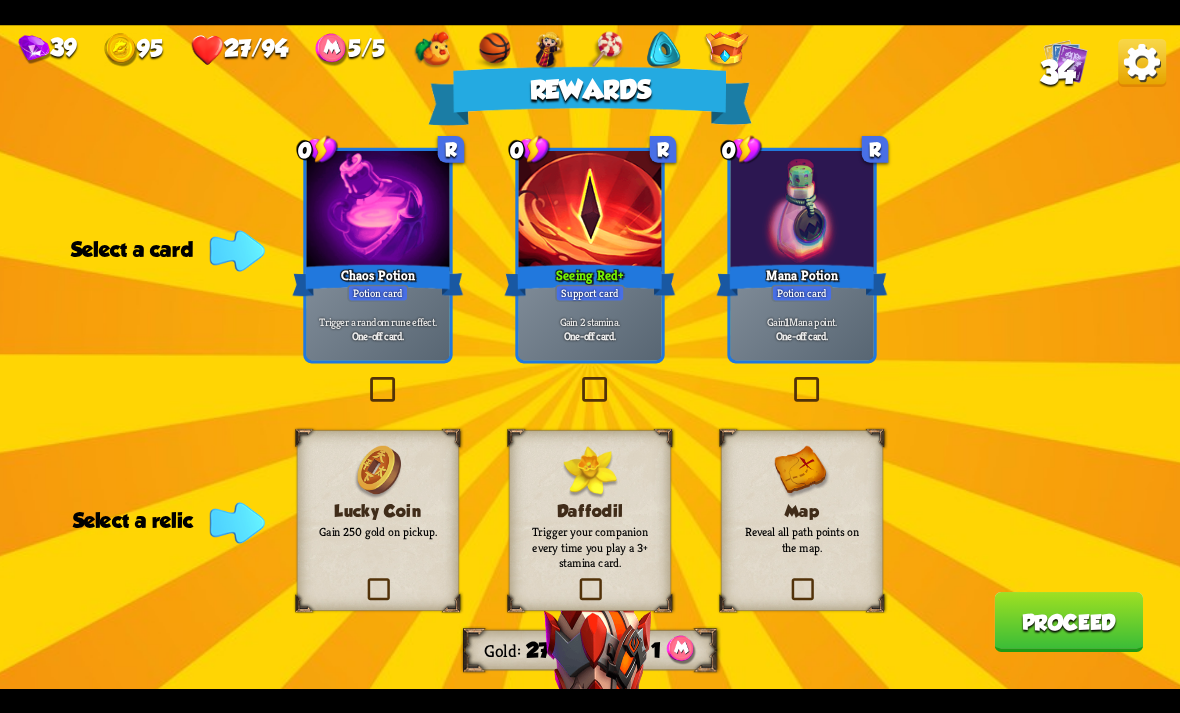 click on "0
R   Seeing Red +     Support card   Gain 2 stamina.   One-off card." at bounding box center (589, 255) 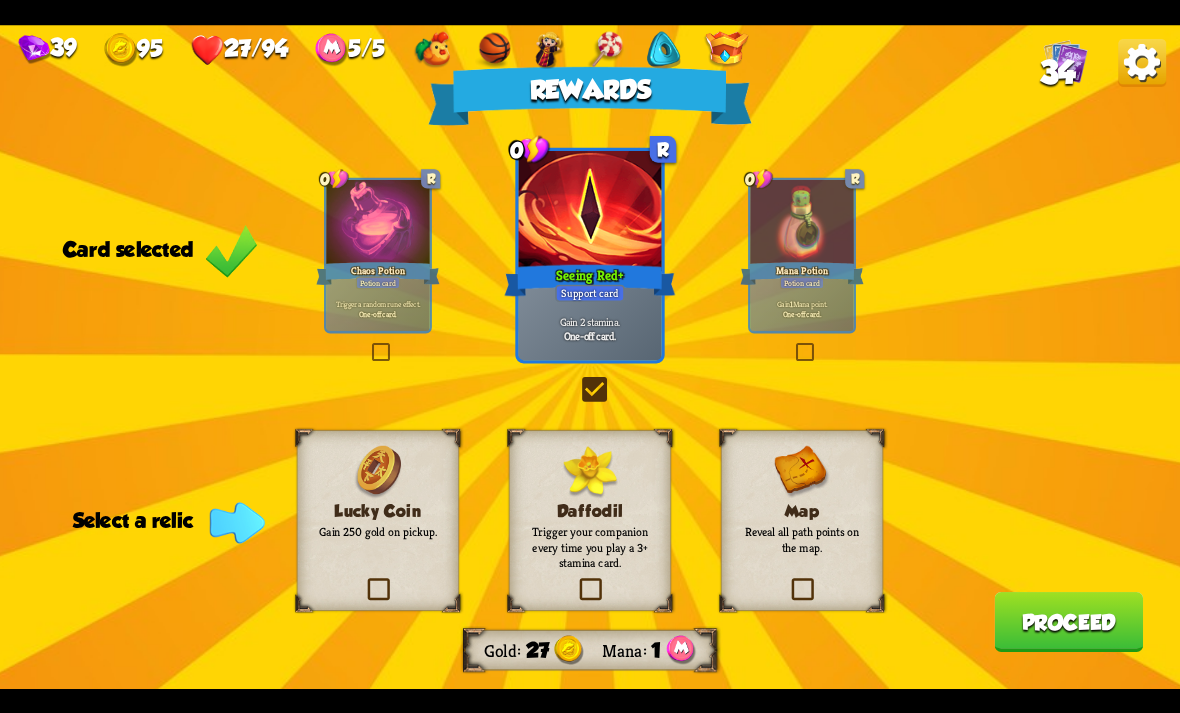 click at bounding box center (576, 580) 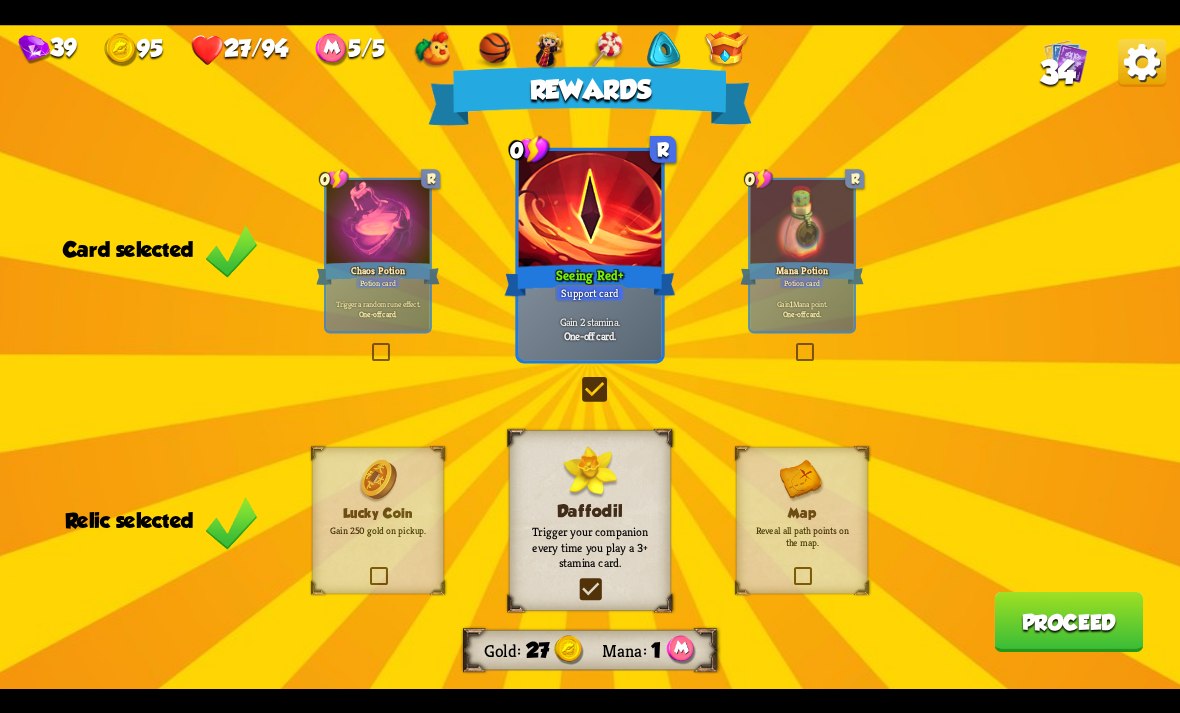 click on "Proceed" at bounding box center (1068, 622) 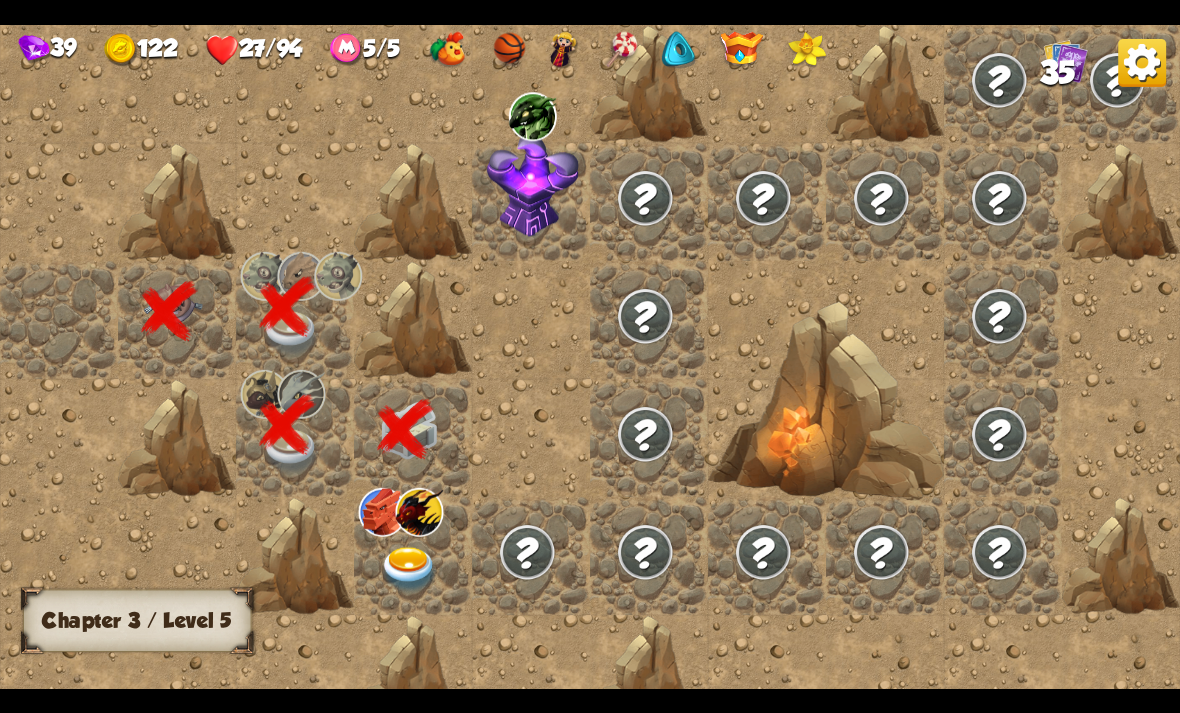 click at bounding box center [409, 569] 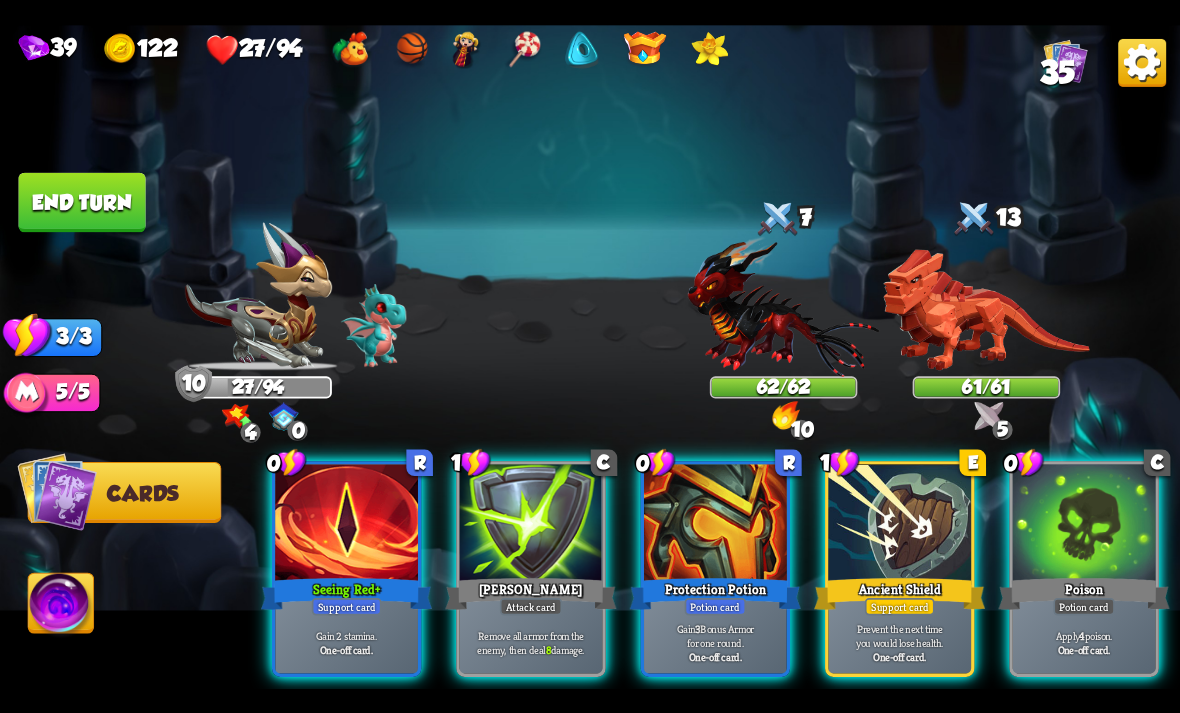 click on "Potion card" at bounding box center (1083, 606) 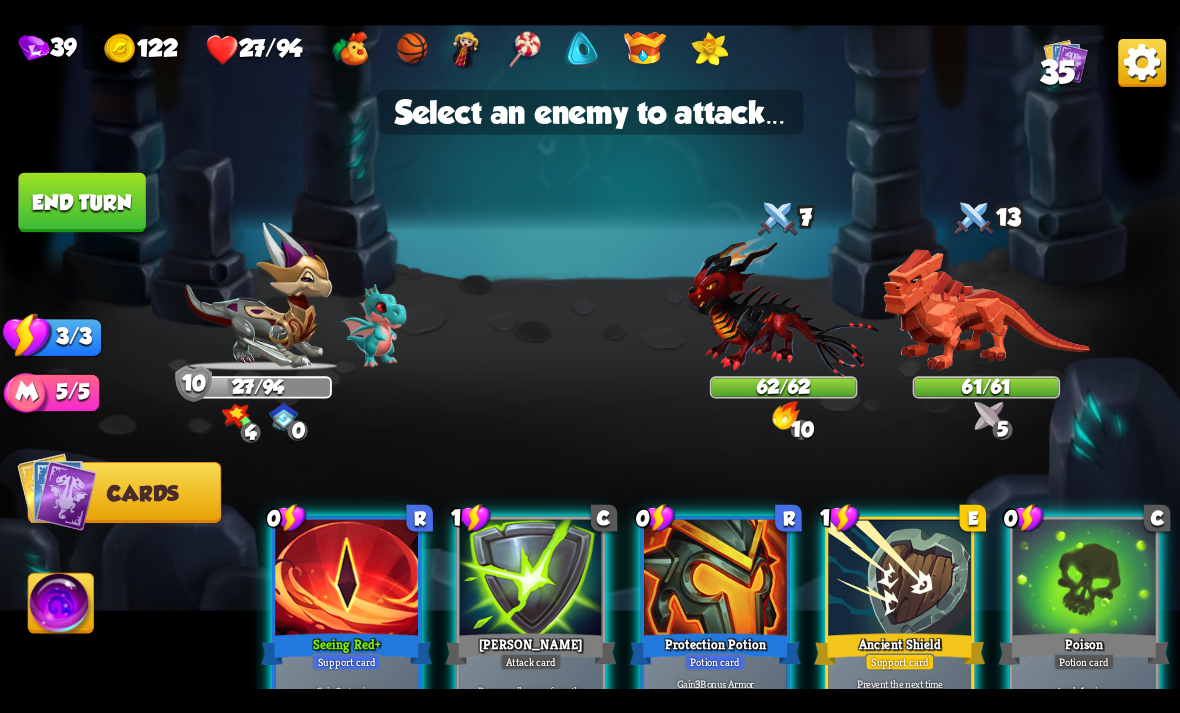 click at bounding box center (785, 416) 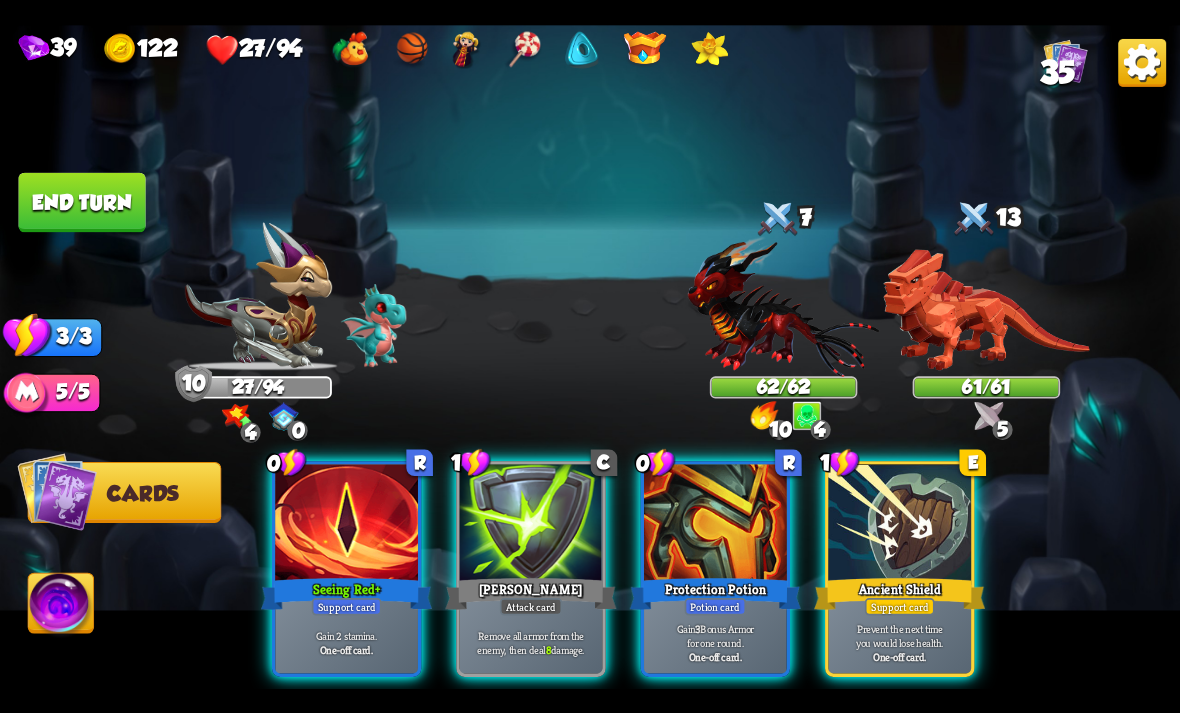 click at bounding box center [764, 416] 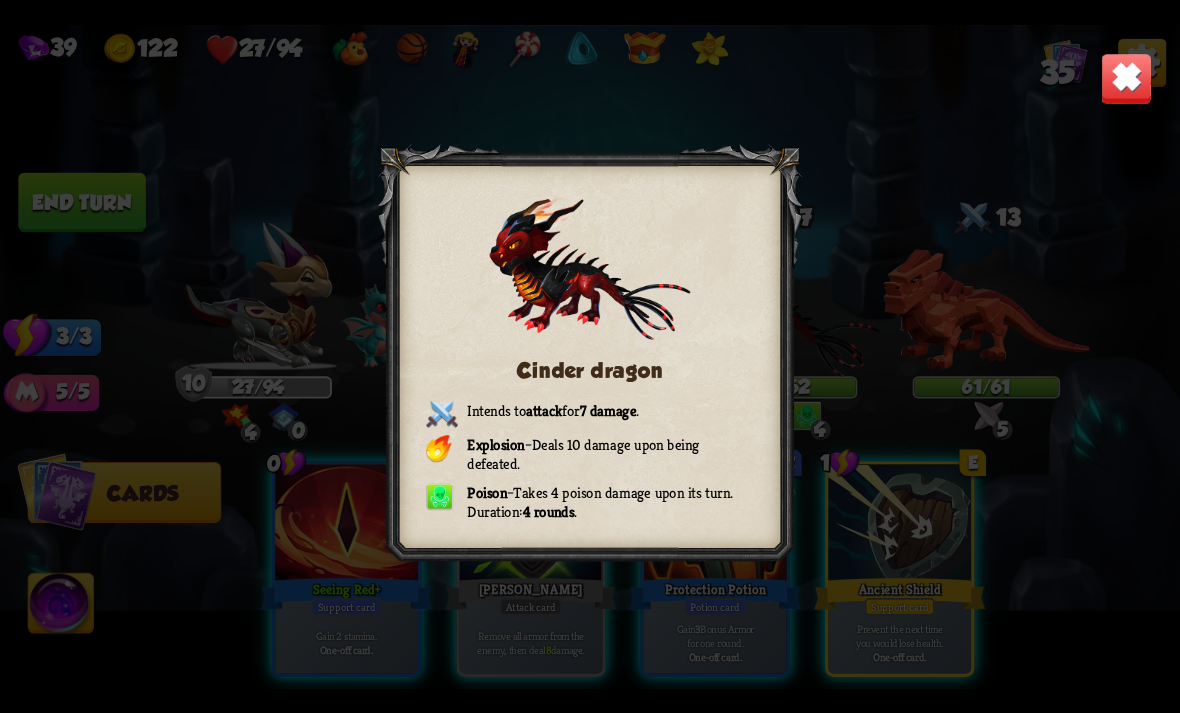 click at bounding box center (590, 356) 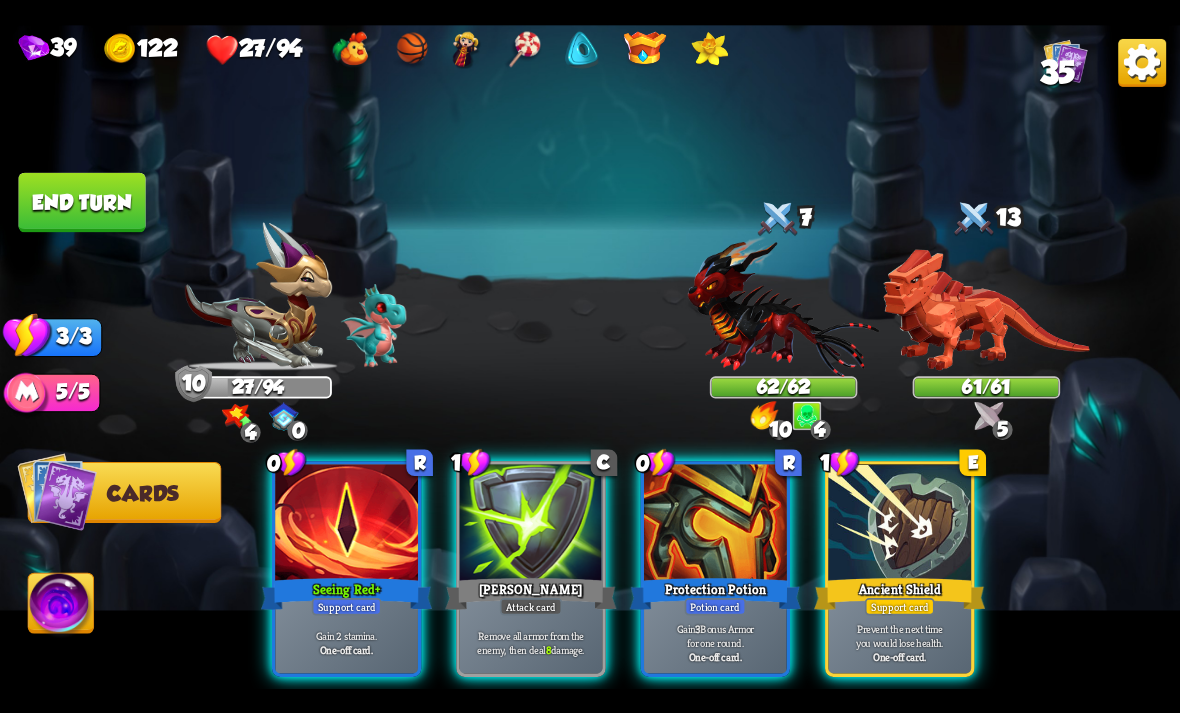 click on "One-off card." at bounding box center (347, 649) 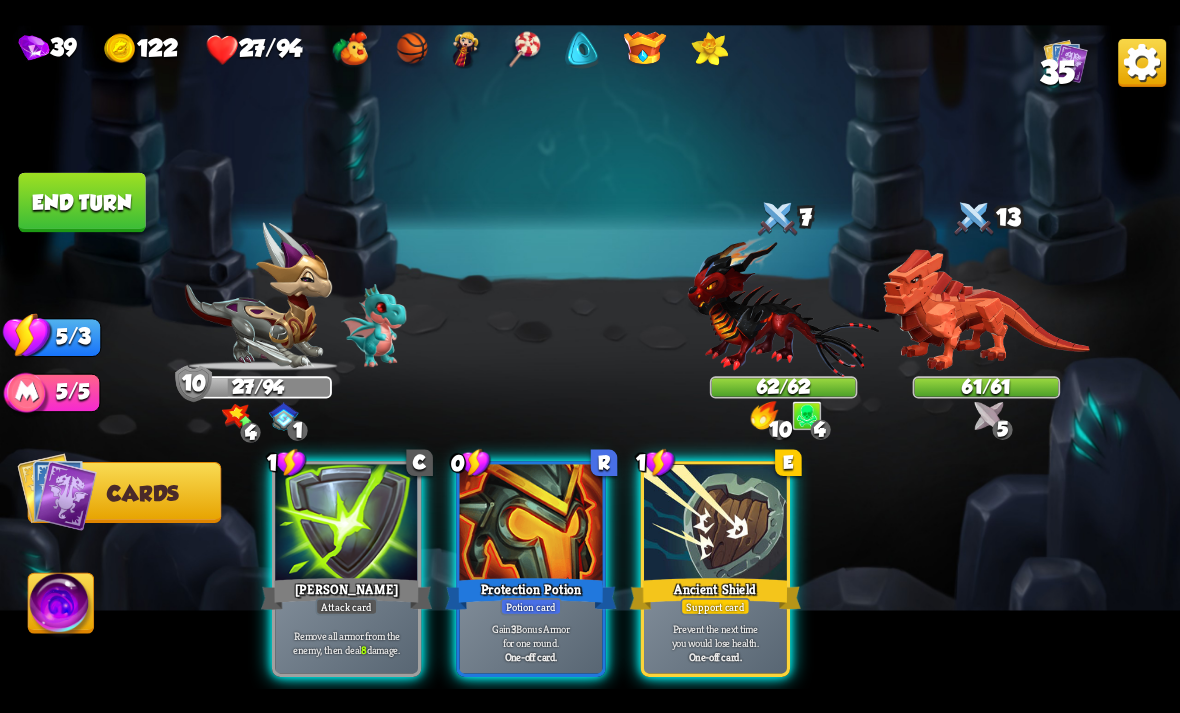 click on "0
R   Protection Potion     Potion card   Gain  3  Bonus Armor for one round.   One-off card." at bounding box center [530, 569] 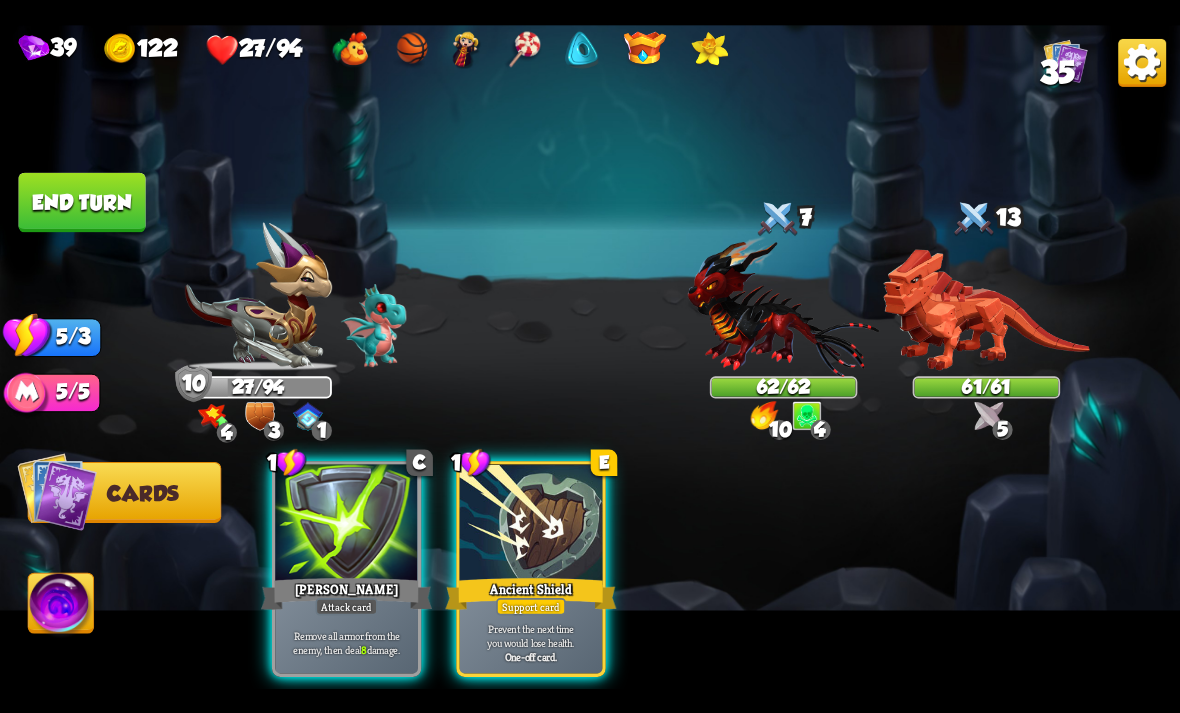click on "Prevent the next time you would lose health." at bounding box center [531, 635] 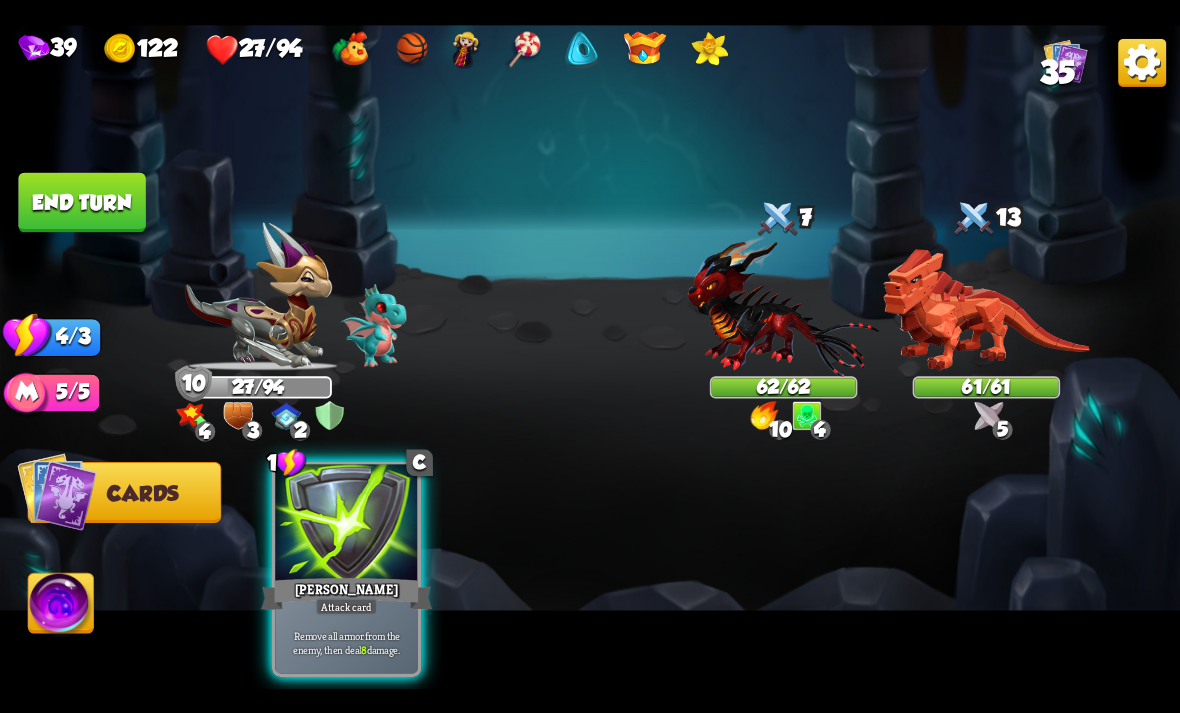 click on "Remove all armor from the enemy, then deal  8  damage." at bounding box center (346, 642) 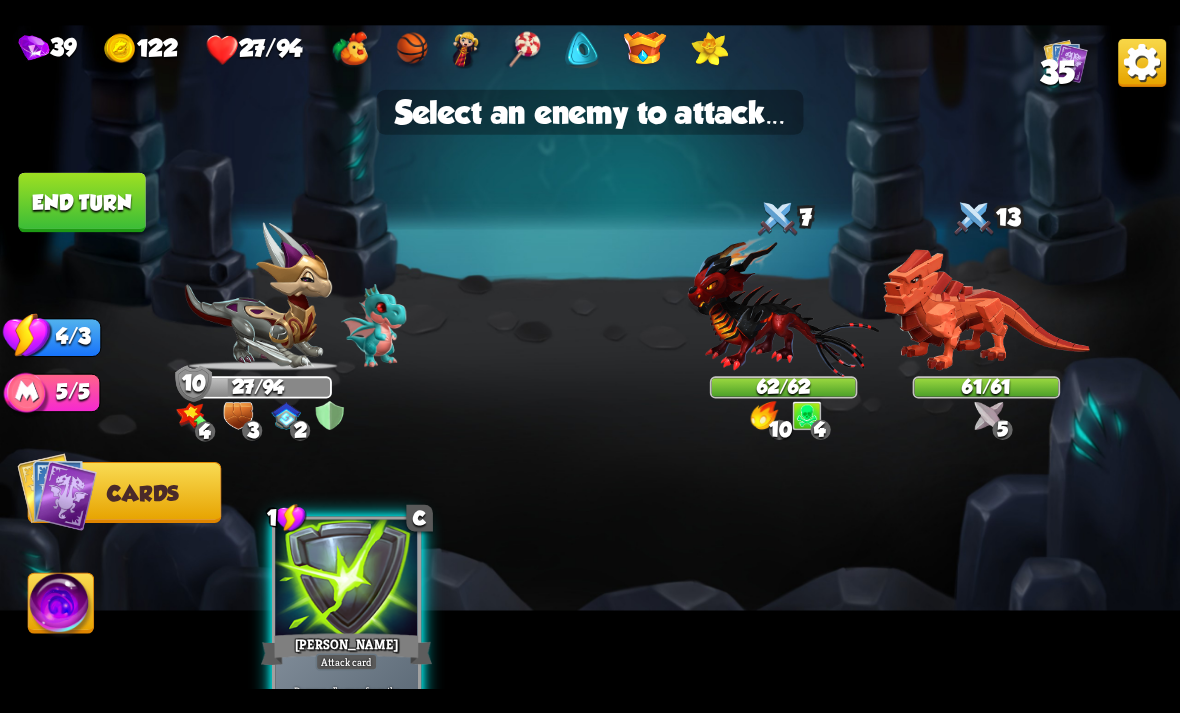 click at bounding box center (784, 305) 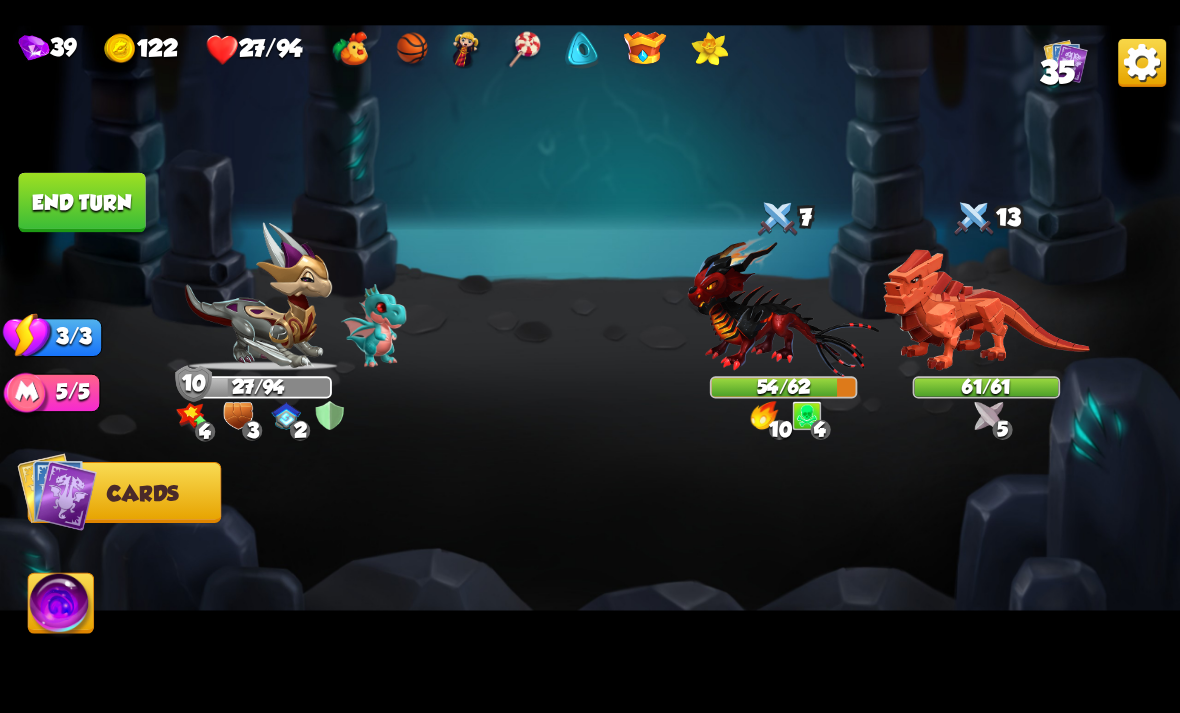 click on "End turn" at bounding box center [81, 202] 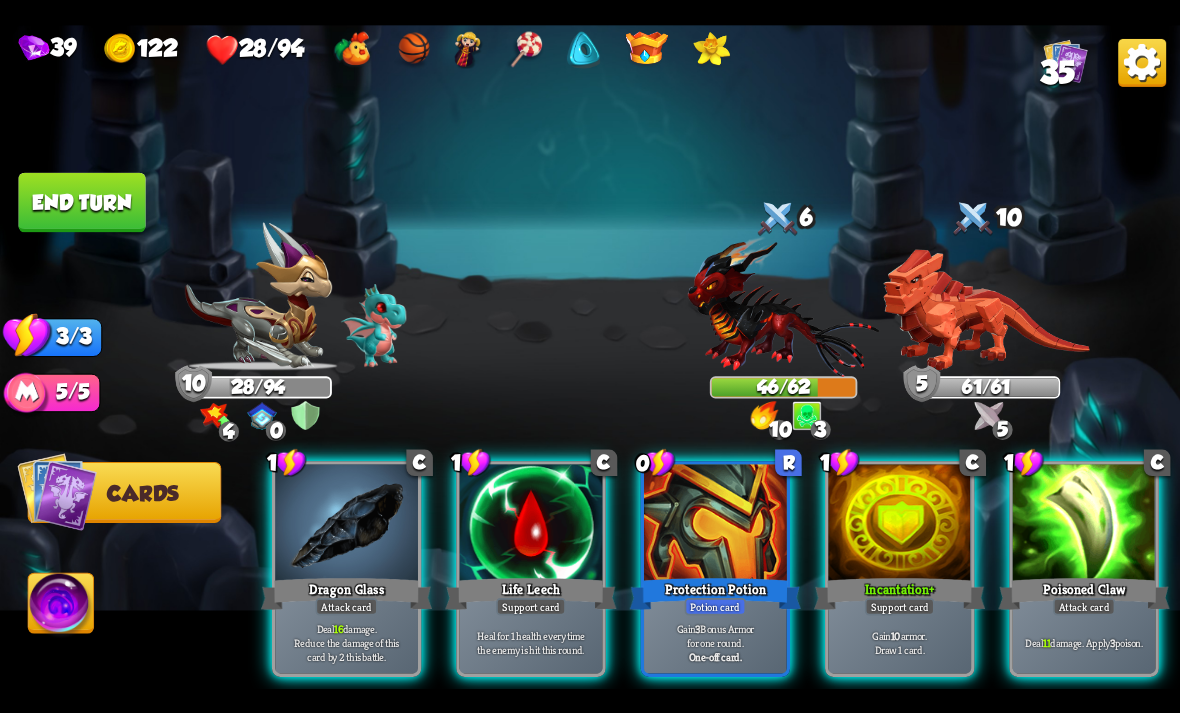 click on "Deal  11  damage. Apply  3  poison." at bounding box center [1084, 642] 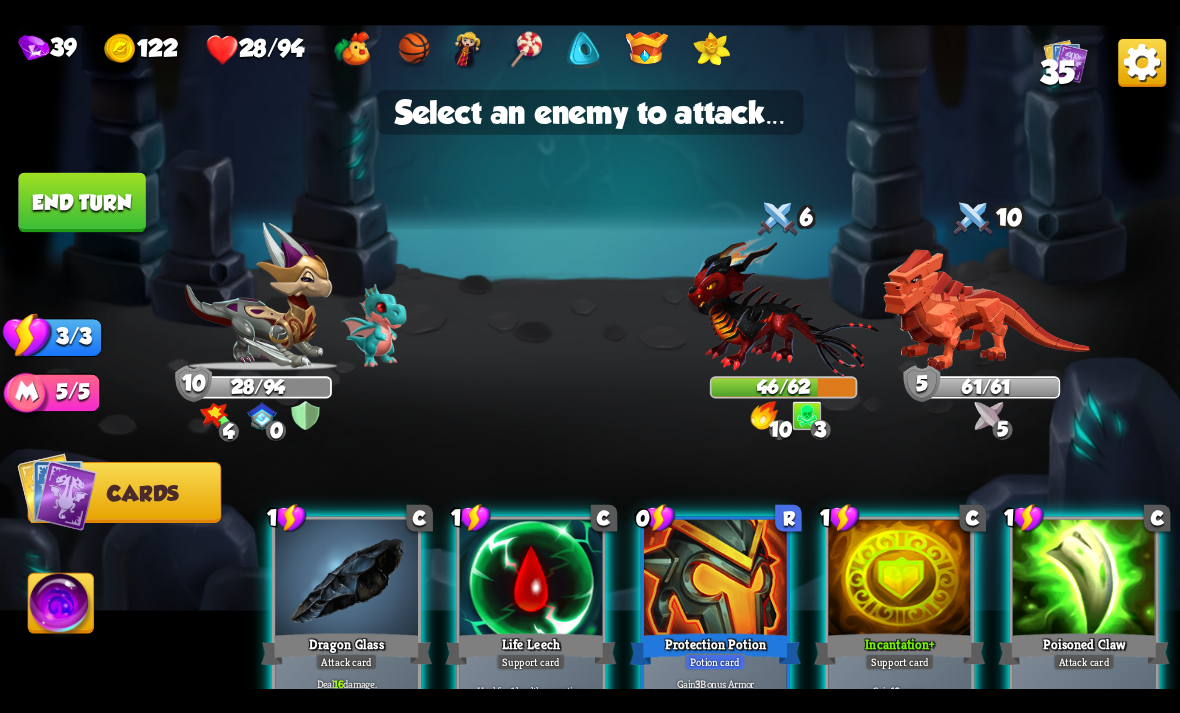click at bounding box center [784, 305] 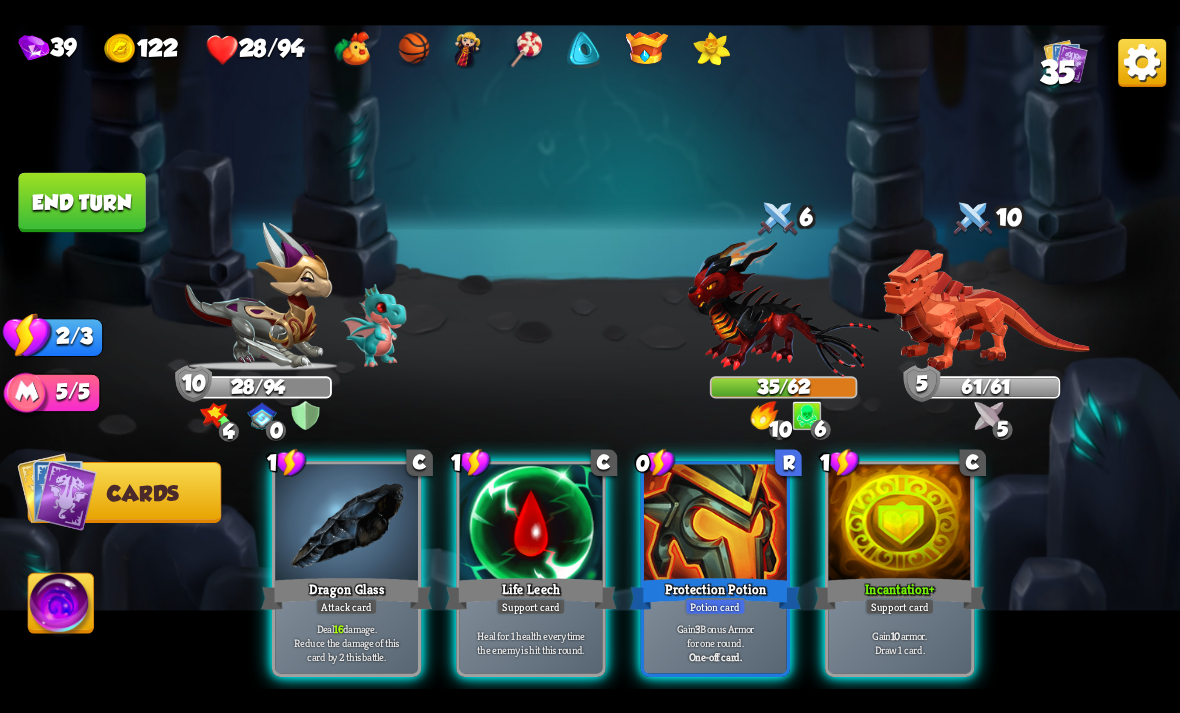 click on "Deal  16  damage. Reduce the damage of this card by 2 this battle." at bounding box center (347, 642) 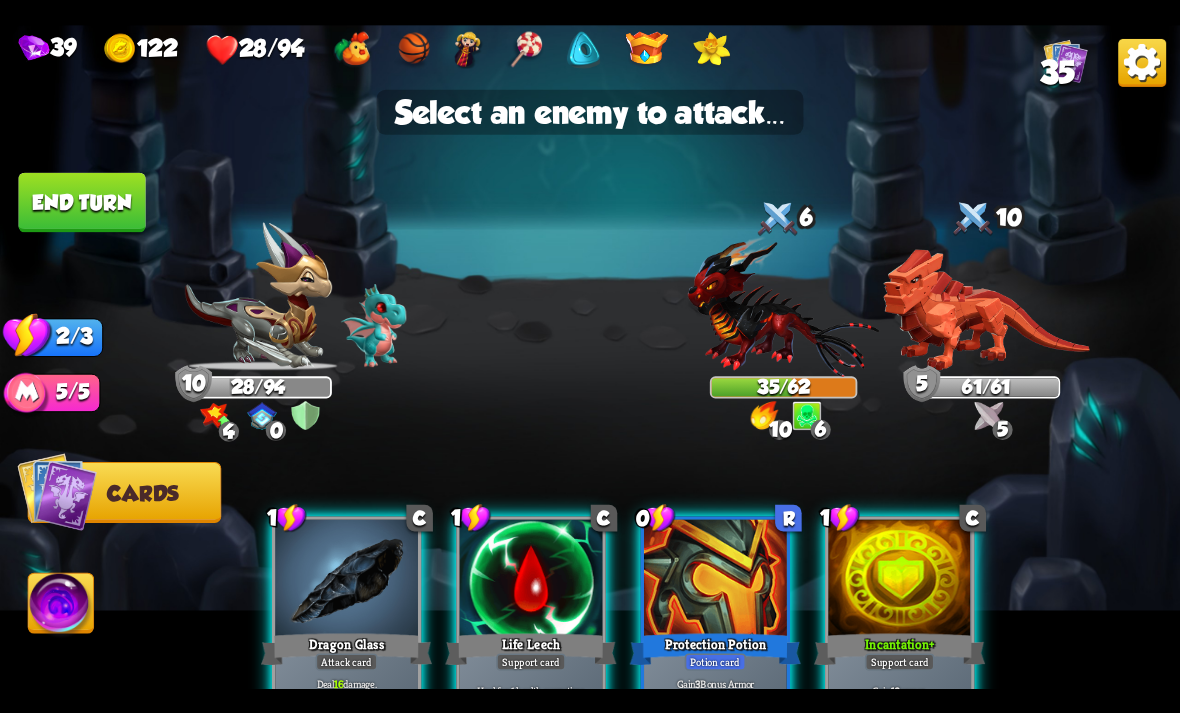 click at bounding box center [784, 305] 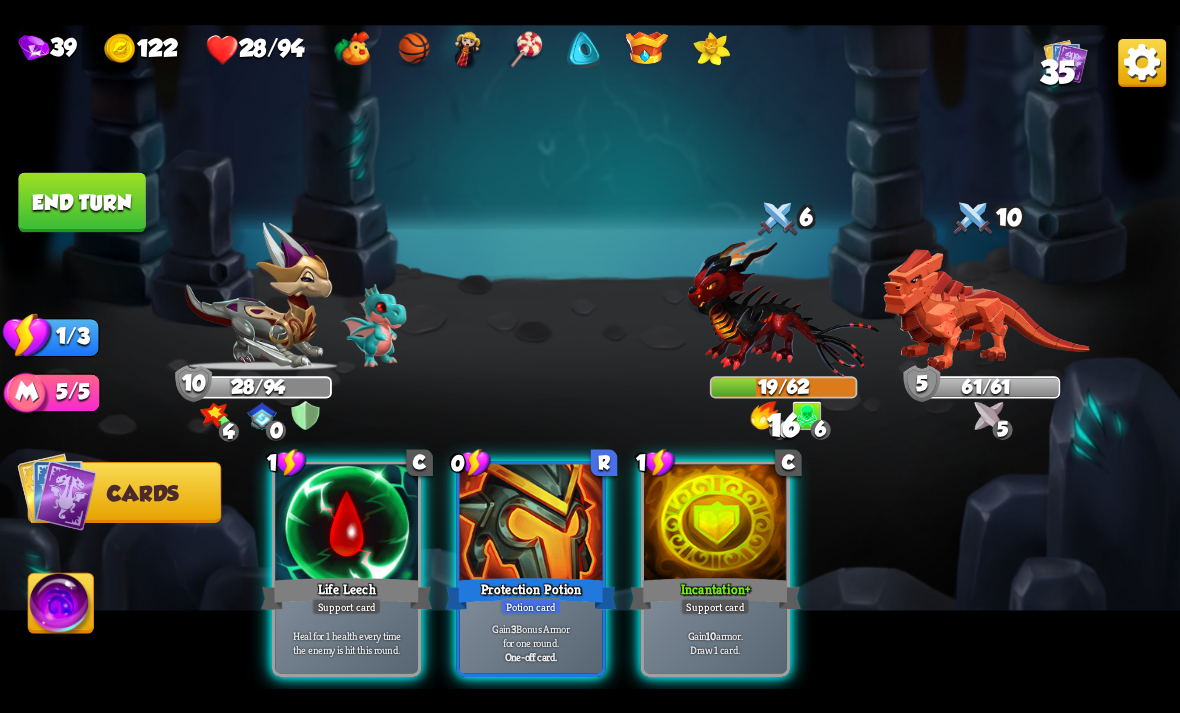click on "Gain  3  Bonus Armor for one round.   One-off card." at bounding box center [531, 642] 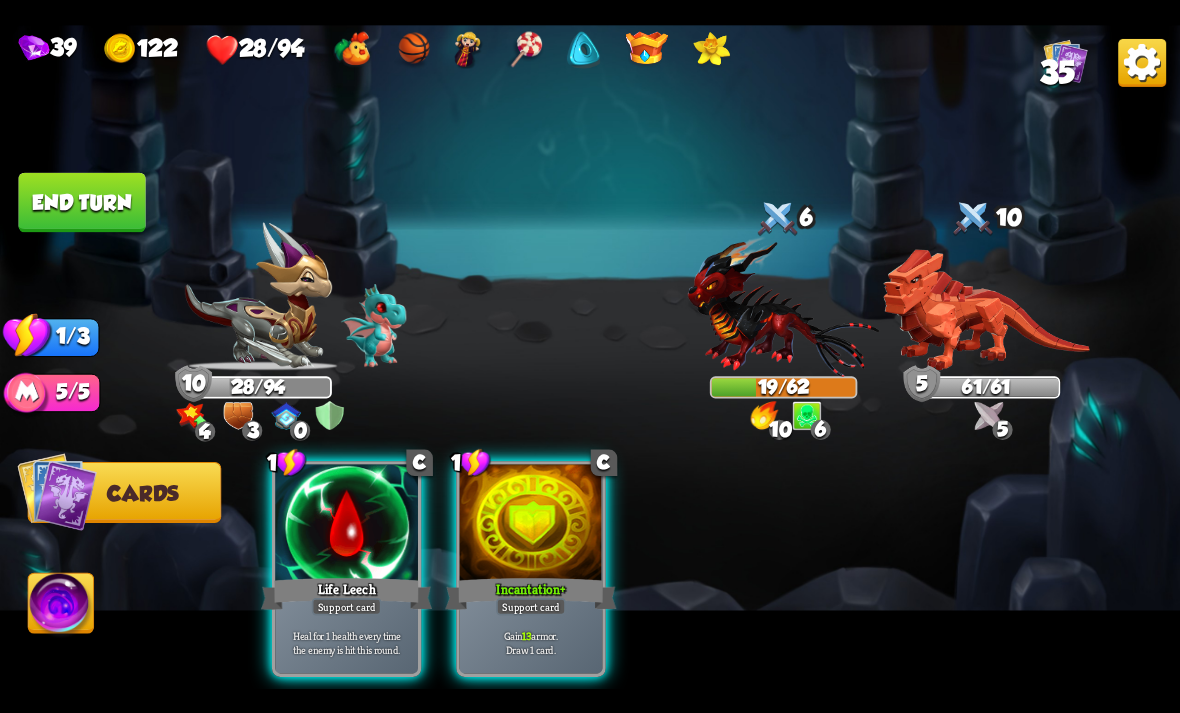 click on "Gain  13  armor. Draw 1 card." at bounding box center [531, 642] 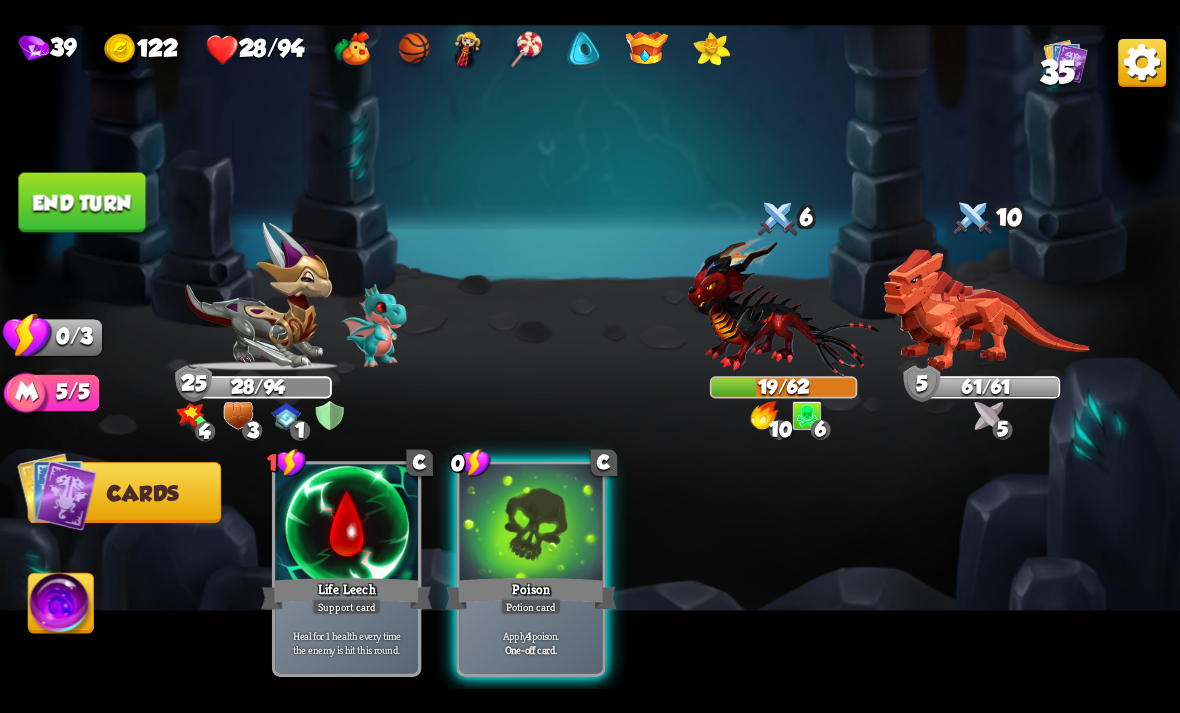 click on "One-off card." at bounding box center [531, 649] 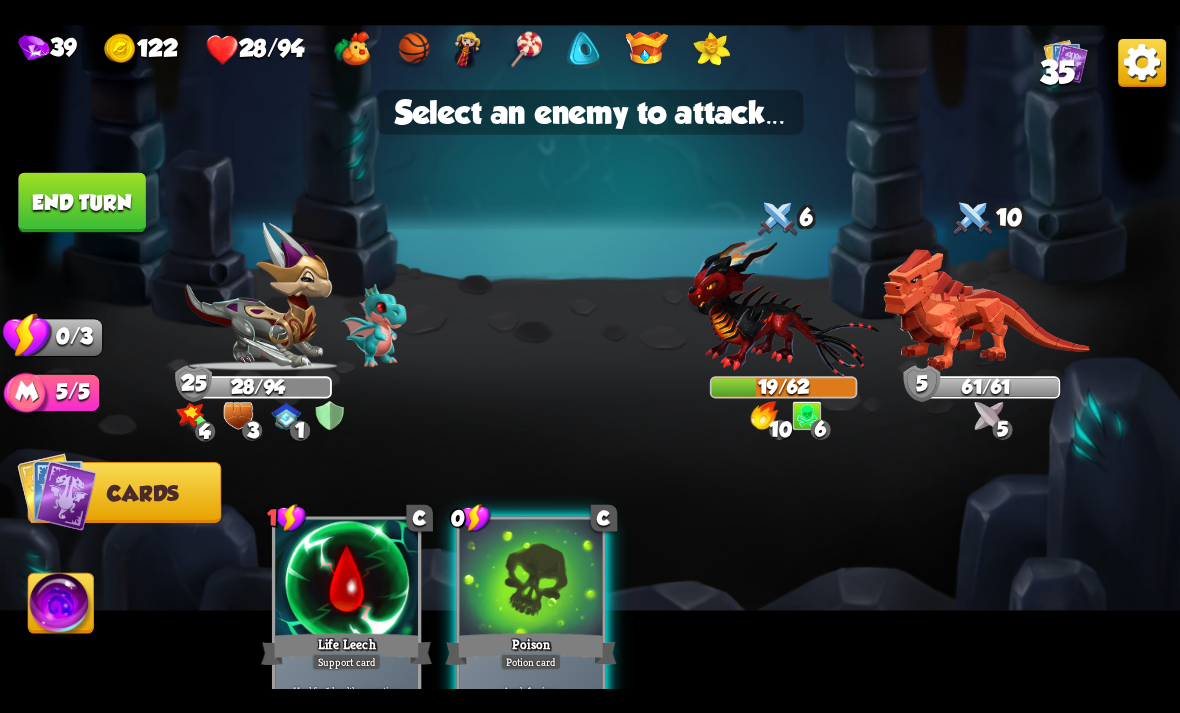 click at bounding box center (784, 305) 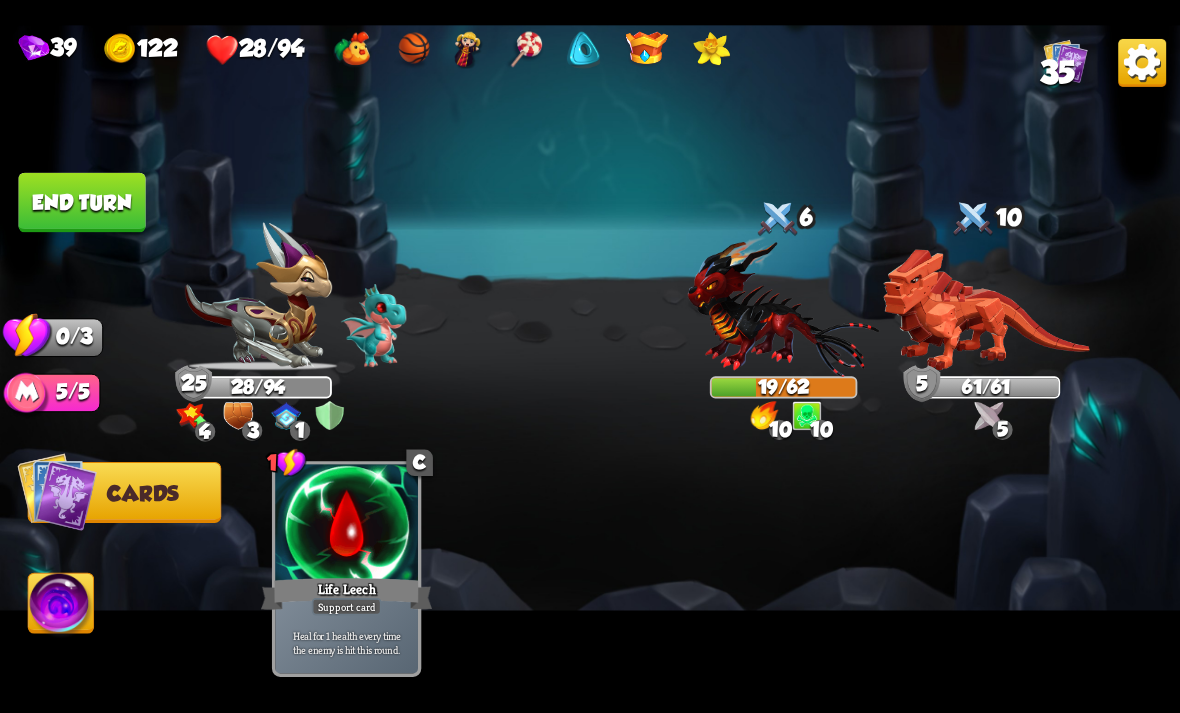 click on "End turn" at bounding box center [81, 202] 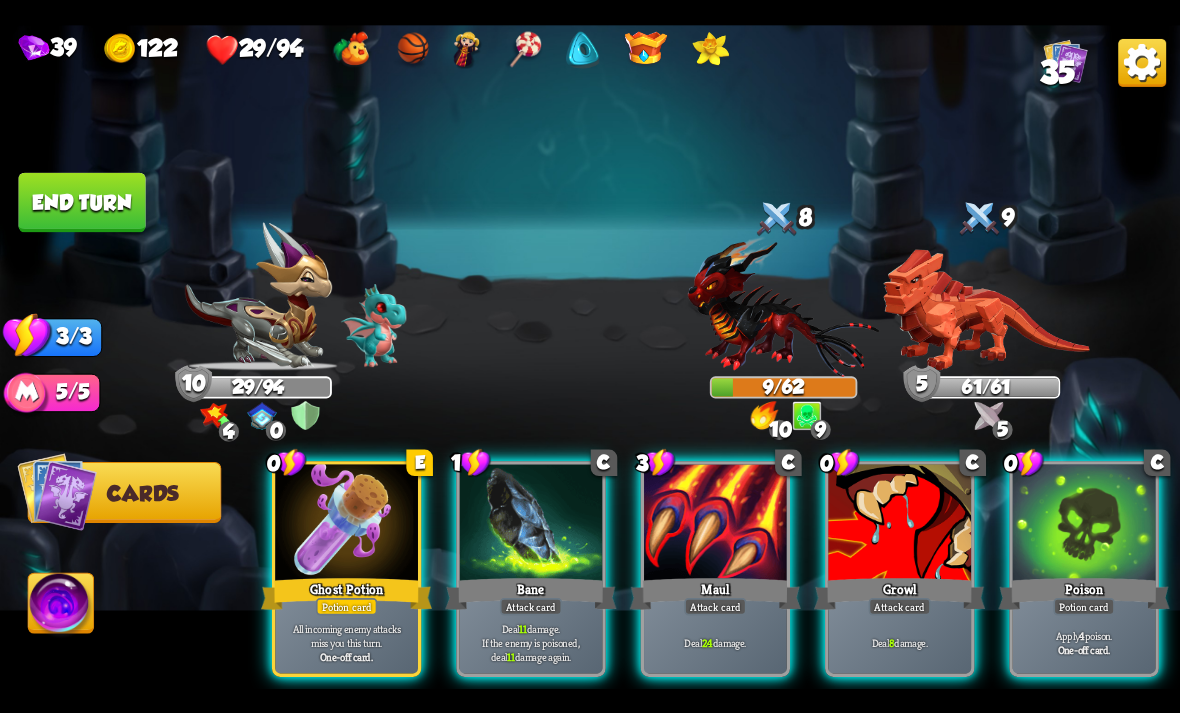 click on "Deal  24  damage." at bounding box center [715, 642] 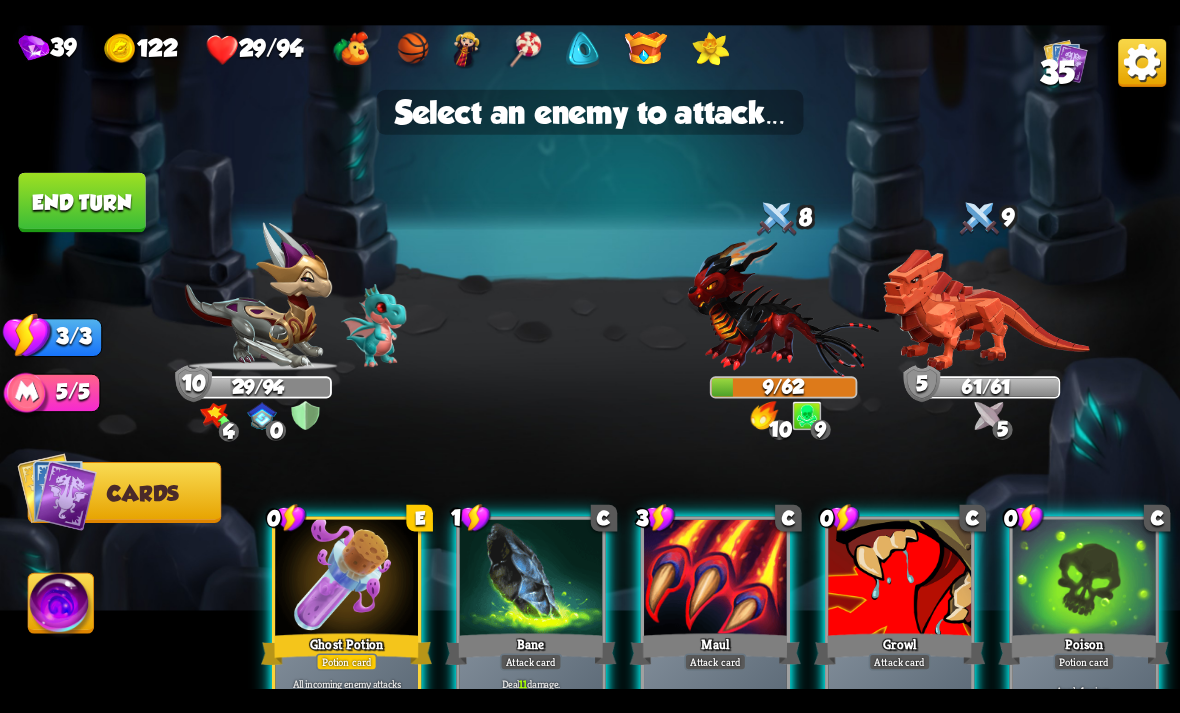 click at bounding box center [784, 305] 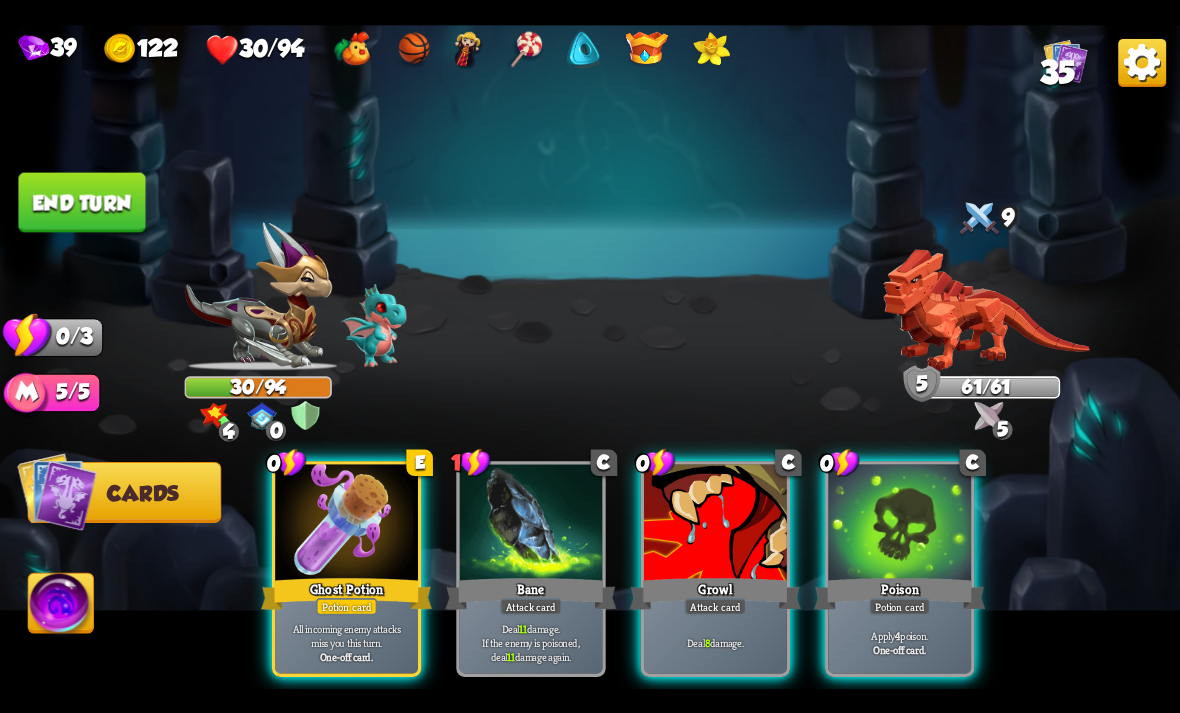 click on "Poison" at bounding box center [899, 593] 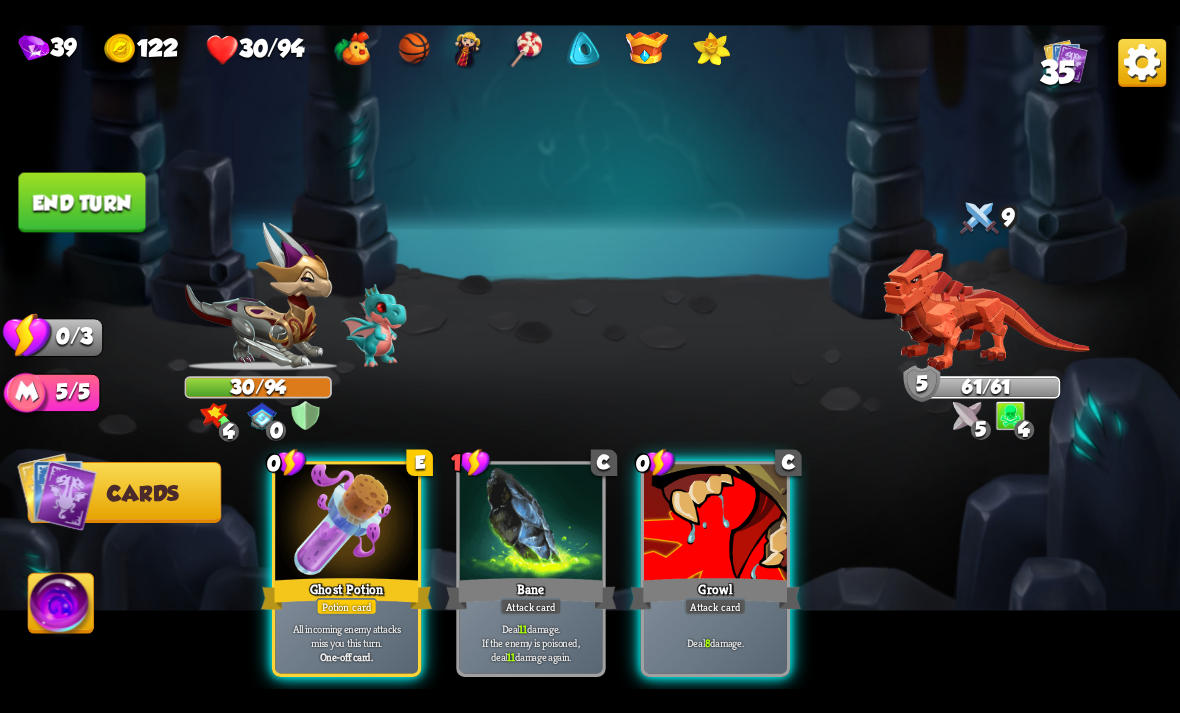 click on "Attack card" at bounding box center (715, 606) 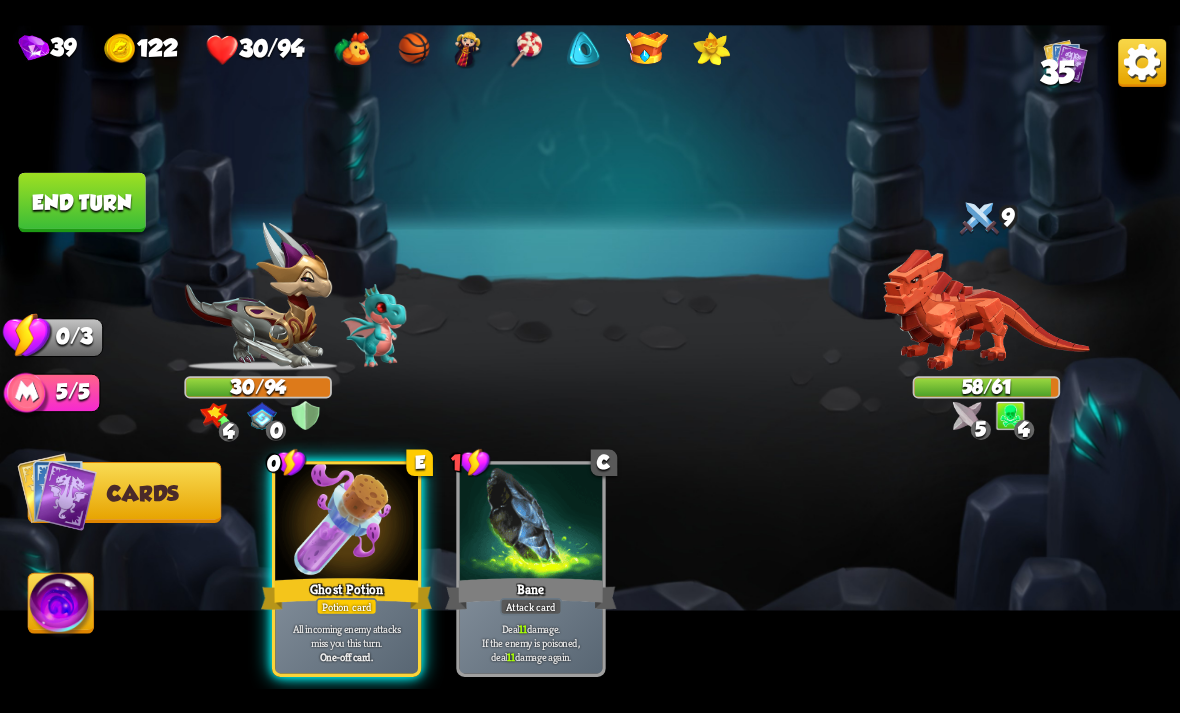 click on "All incoming enemy attacks miss you this turn." at bounding box center [347, 635] 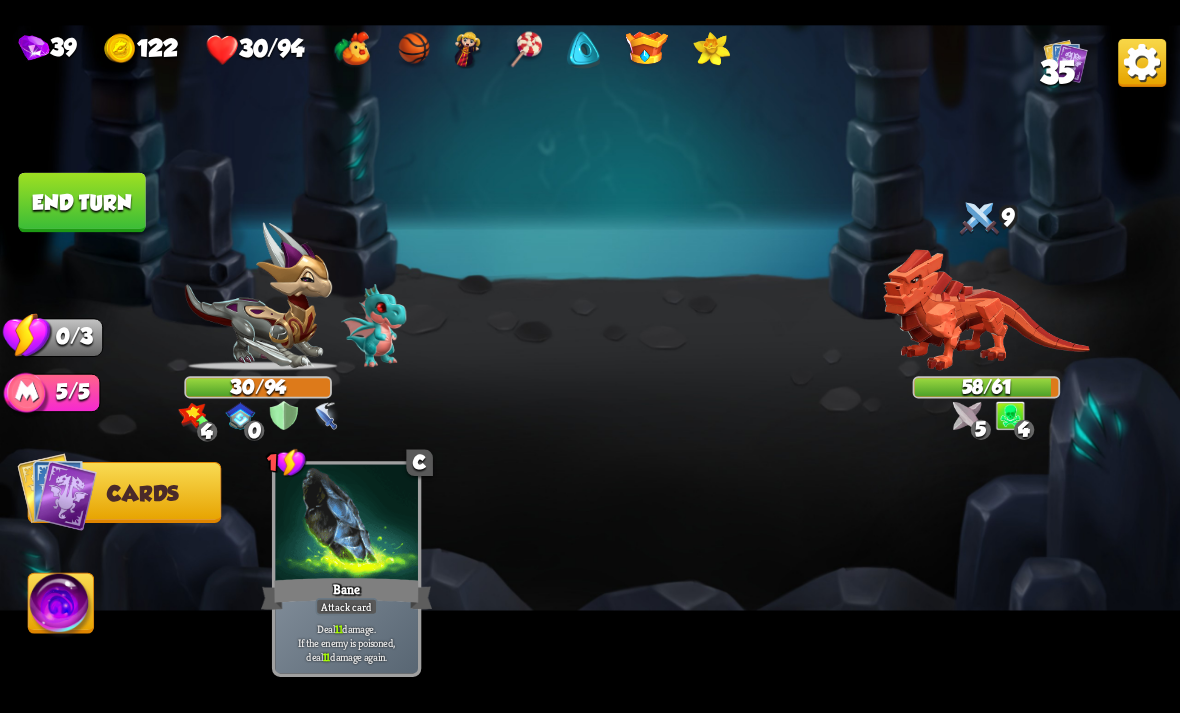 click on "End turn" at bounding box center [81, 202] 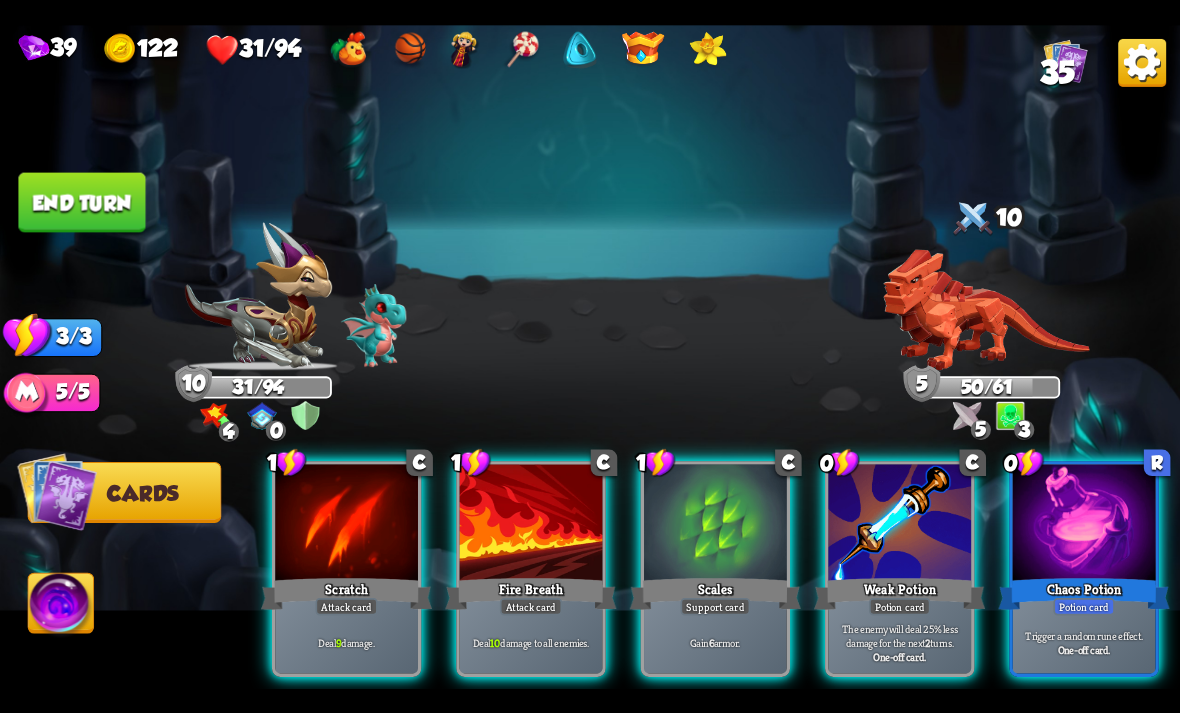 click on "Potion card" at bounding box center [899, 606] 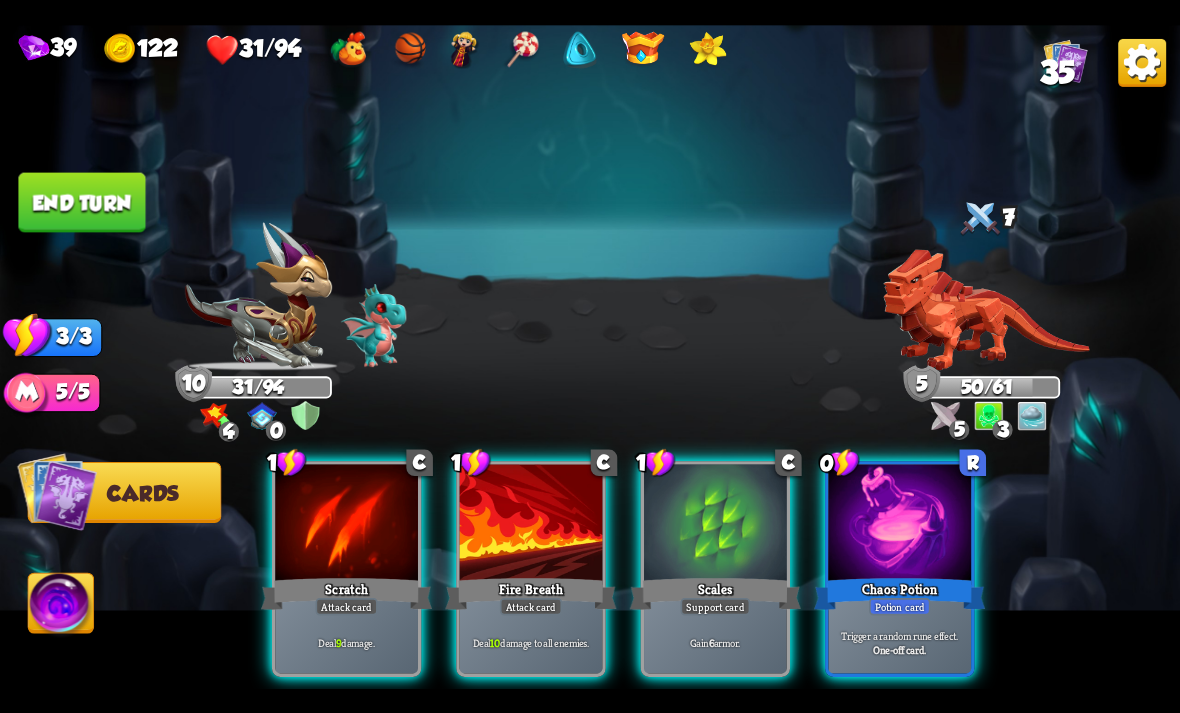 click on "Deal  10  damage to all enemies." at bounding box center [531, 642] 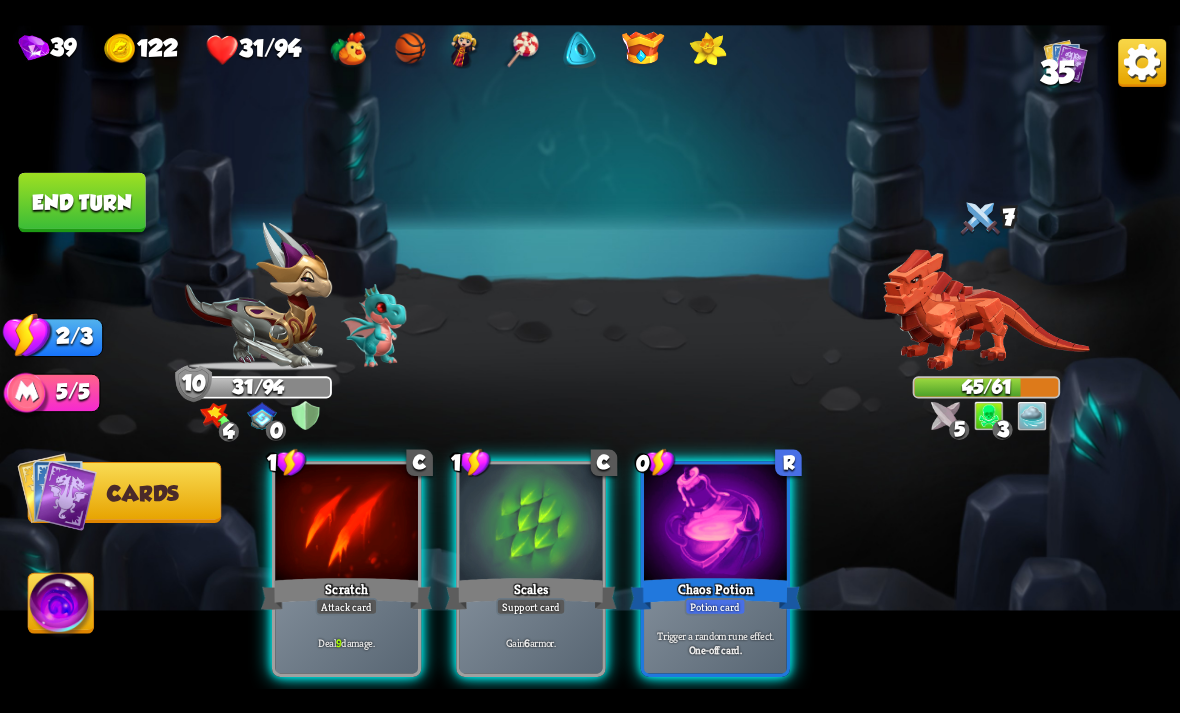 click on "Deal  9  damage." at bounding box center (346, 642) 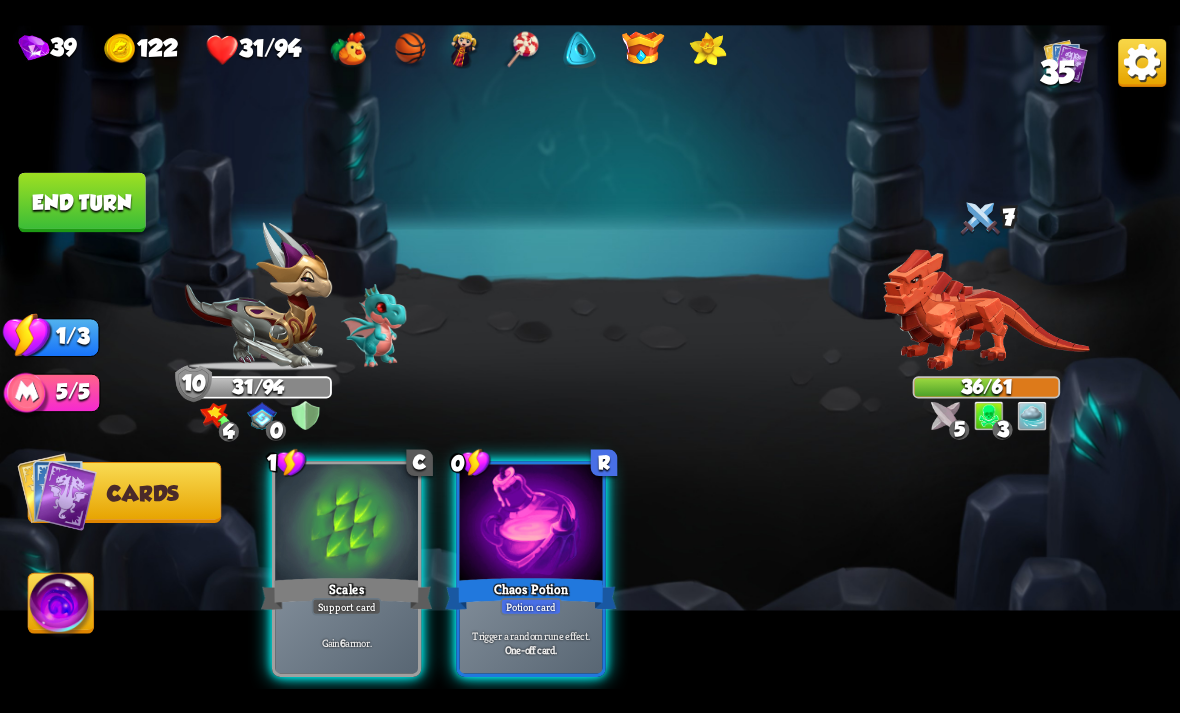 click on "End turn" at bounding box center [81, 202] 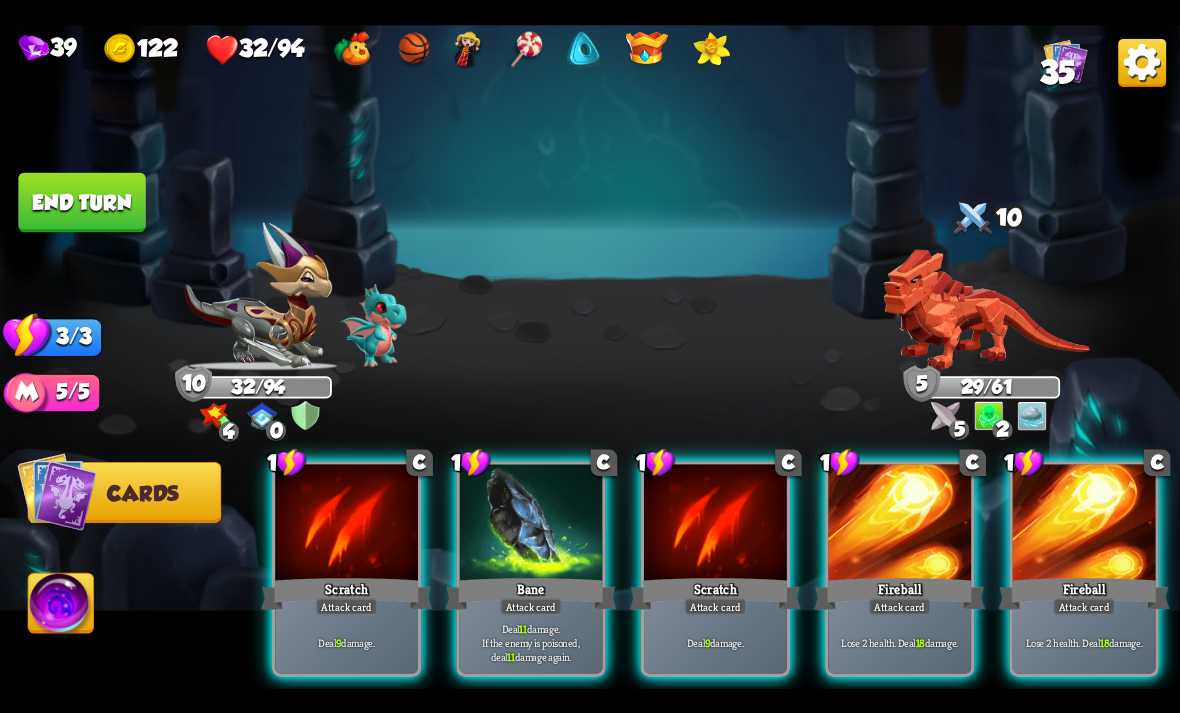 click on "Deal  11  damage. If the enemy is poisoned, deal  11  damage again." at bounding box center [531, 642] 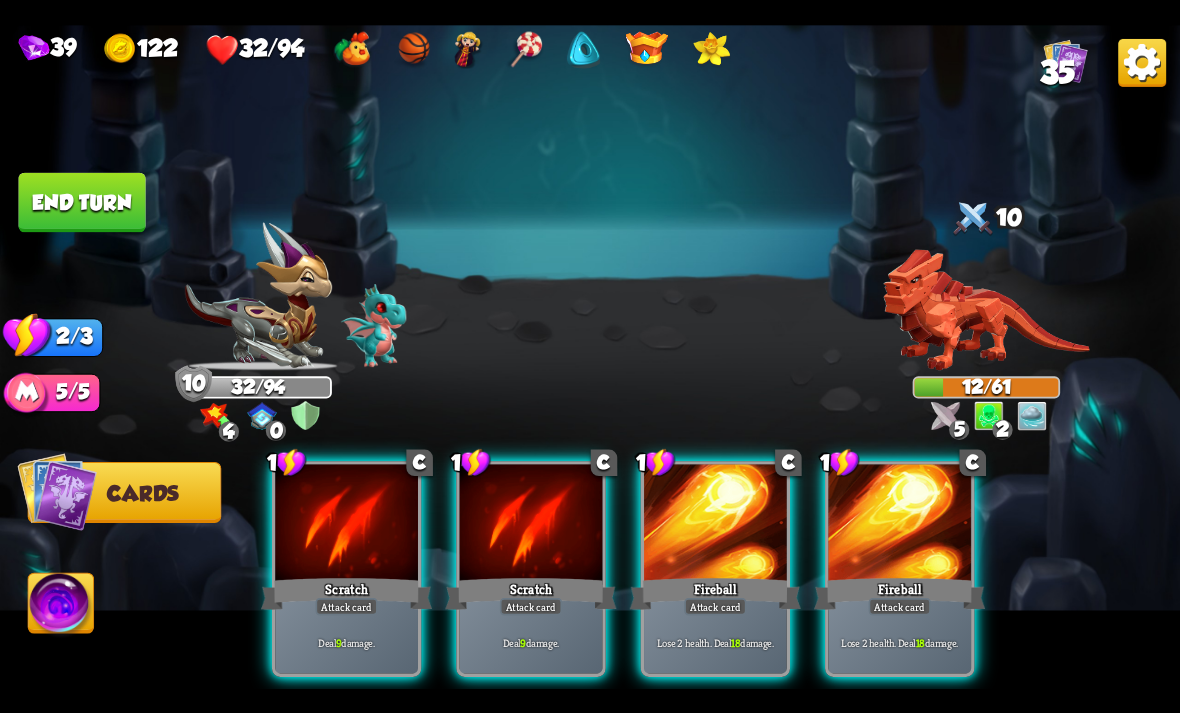 click on "Deal  9  damage." at bounding box center [531, 642] 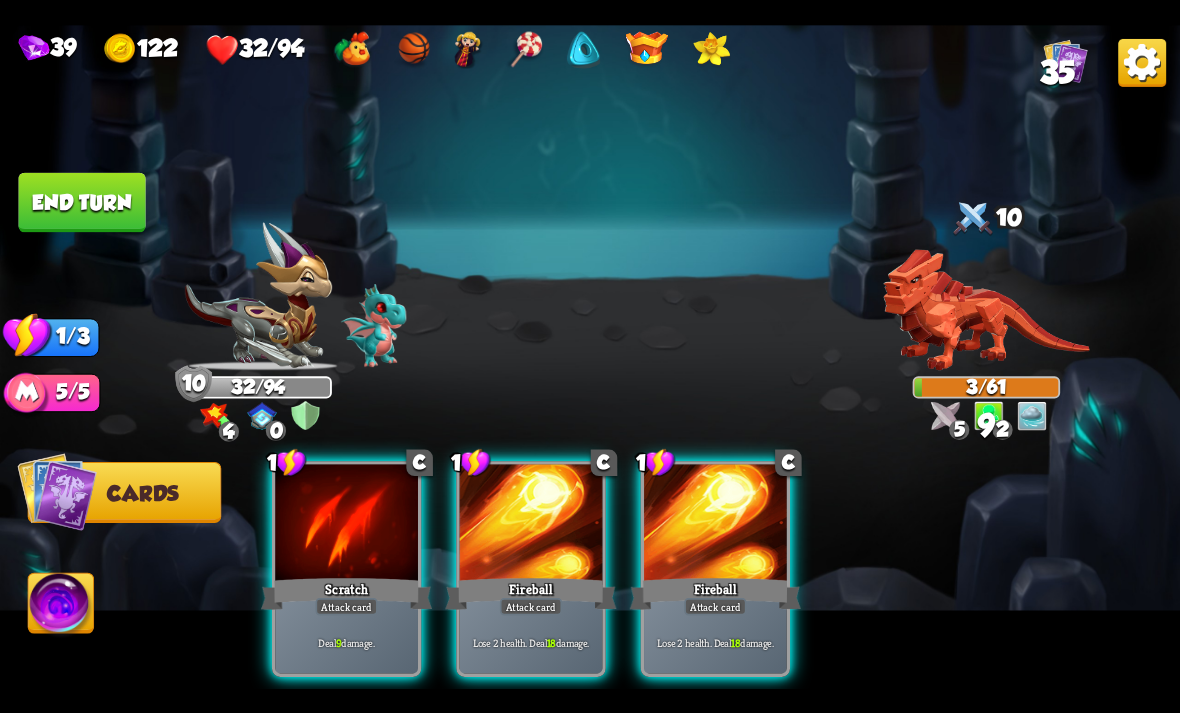 click on "9" at bounding box center (338, 642) 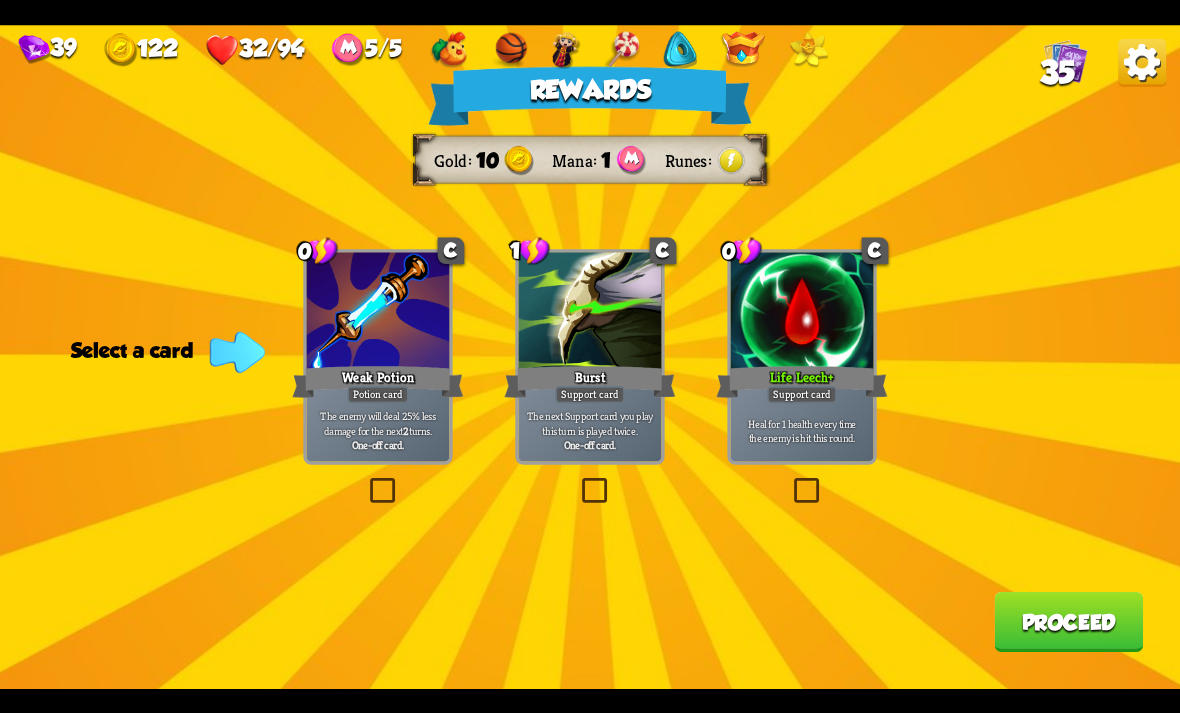 click on "Rewards           Gold   10     Mana   1     Runes
Select a card
0
C   Weak Potion     Potion card   The enemy will deal 25% less damage for the next  2  turns.   One-off card.
1
C   Burst     Support card   The next Support card you play this turn is played twice.   One-off card.
0
C   Life Leech +     Support card   Heal for 1 health every time the enemy is hit this round.               Proceed" at bounding box center [590, 357] 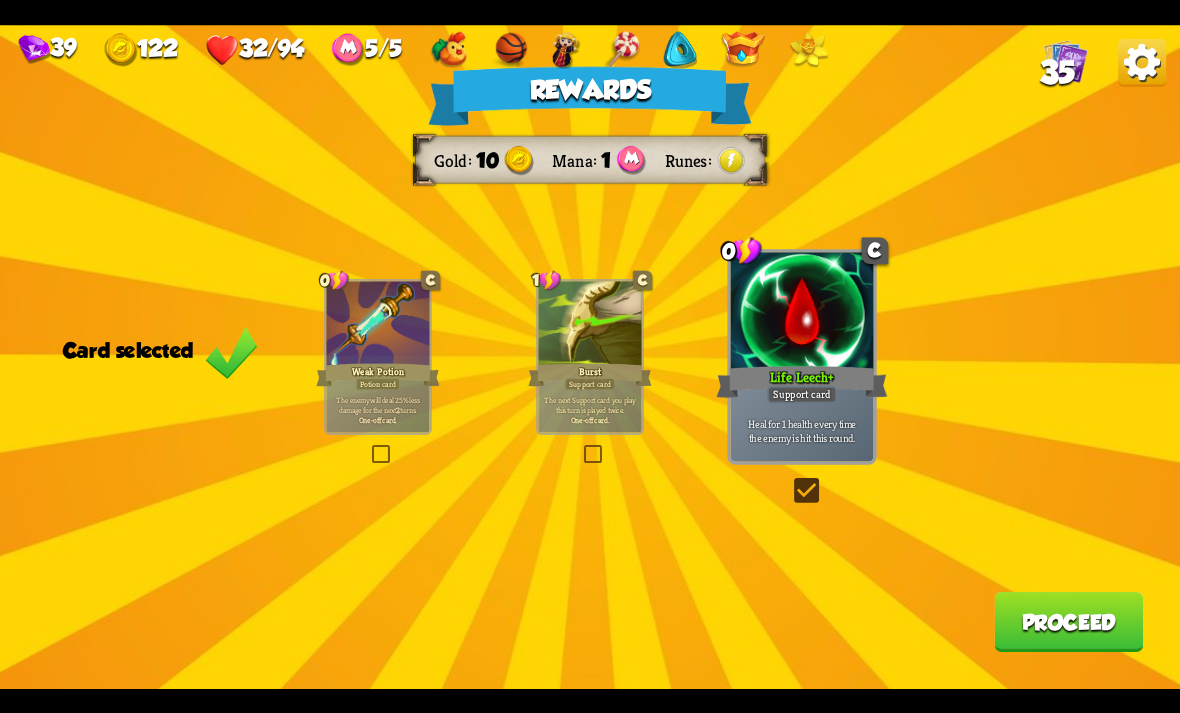 click on "Proceed" at bounding box center (1068, 622) 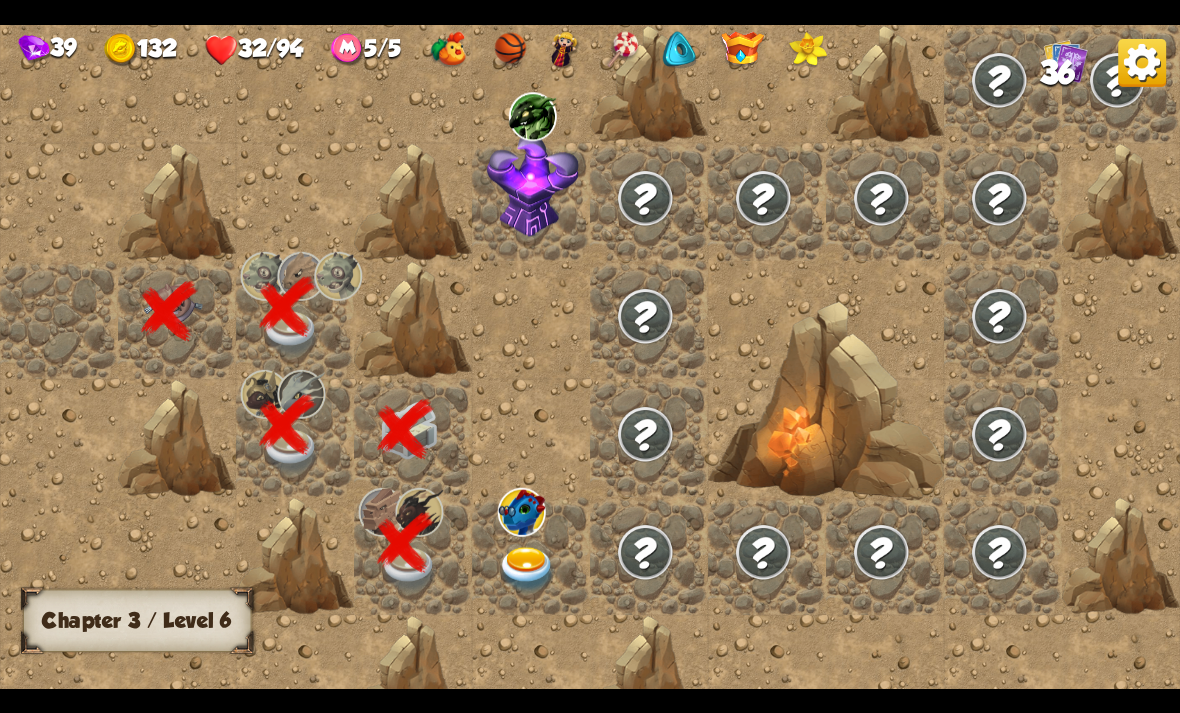 click at bounding box center (522, 511) 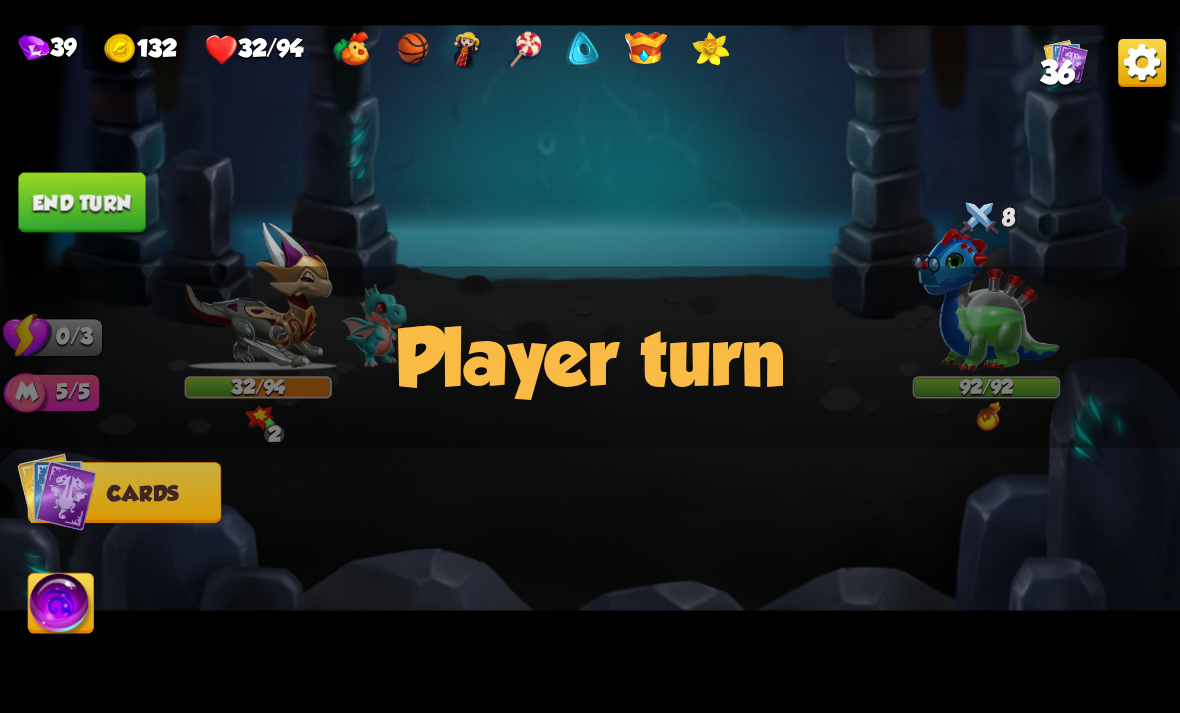 click on "Player turn" at bounding box center [590, 357] 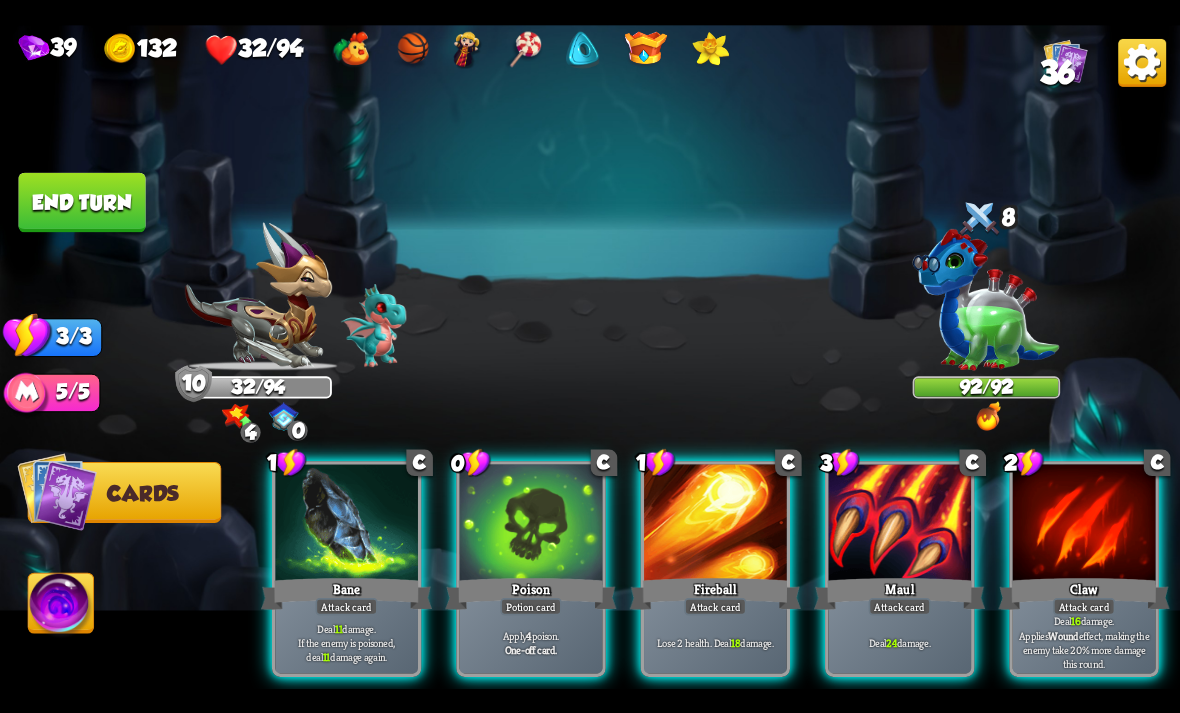 click at bounding box center (989, 416) 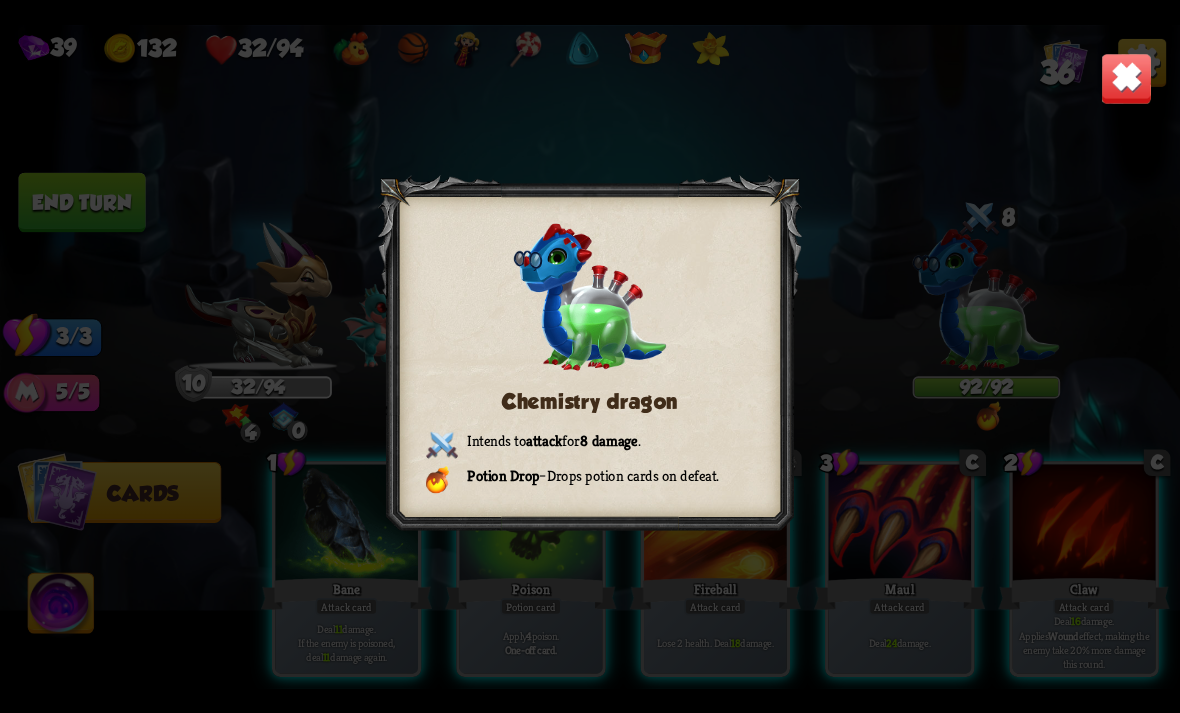 click at bounding box center [1127, 78] 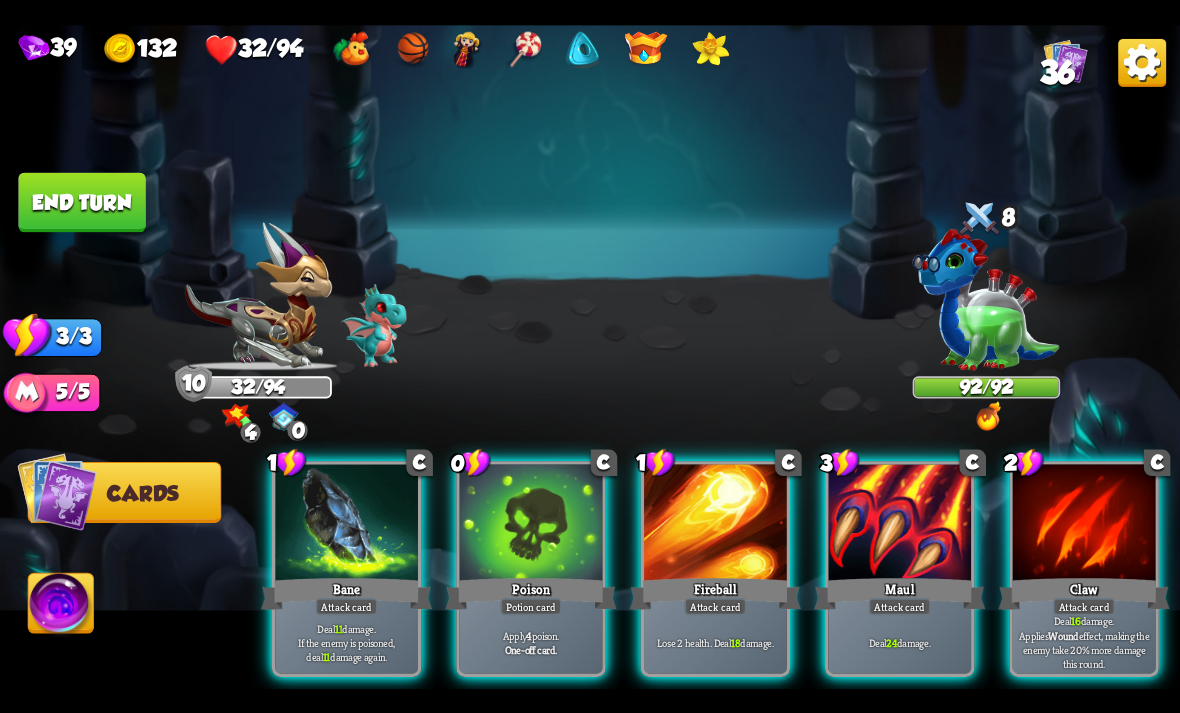 click on "0
C   Poison     Potion card   Apply  4  poison.   One-off card." at bounding box center [530, 569] 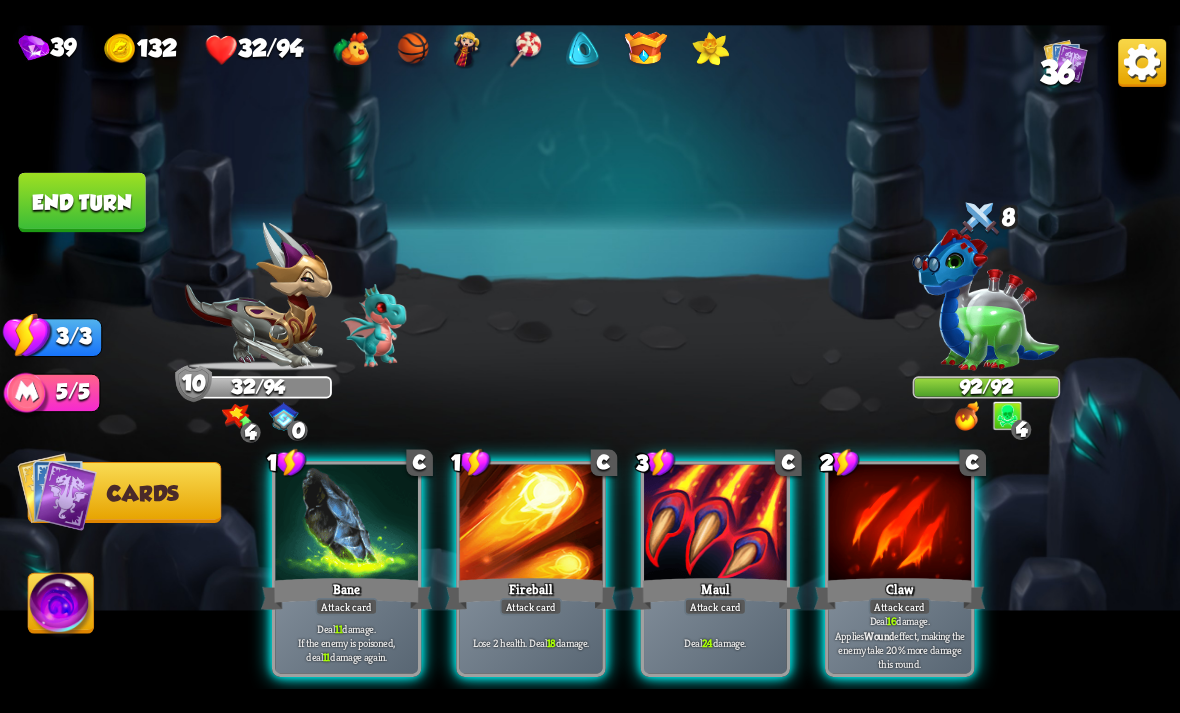 click on "Deal  24  damage." at bounding box center [715, 642] 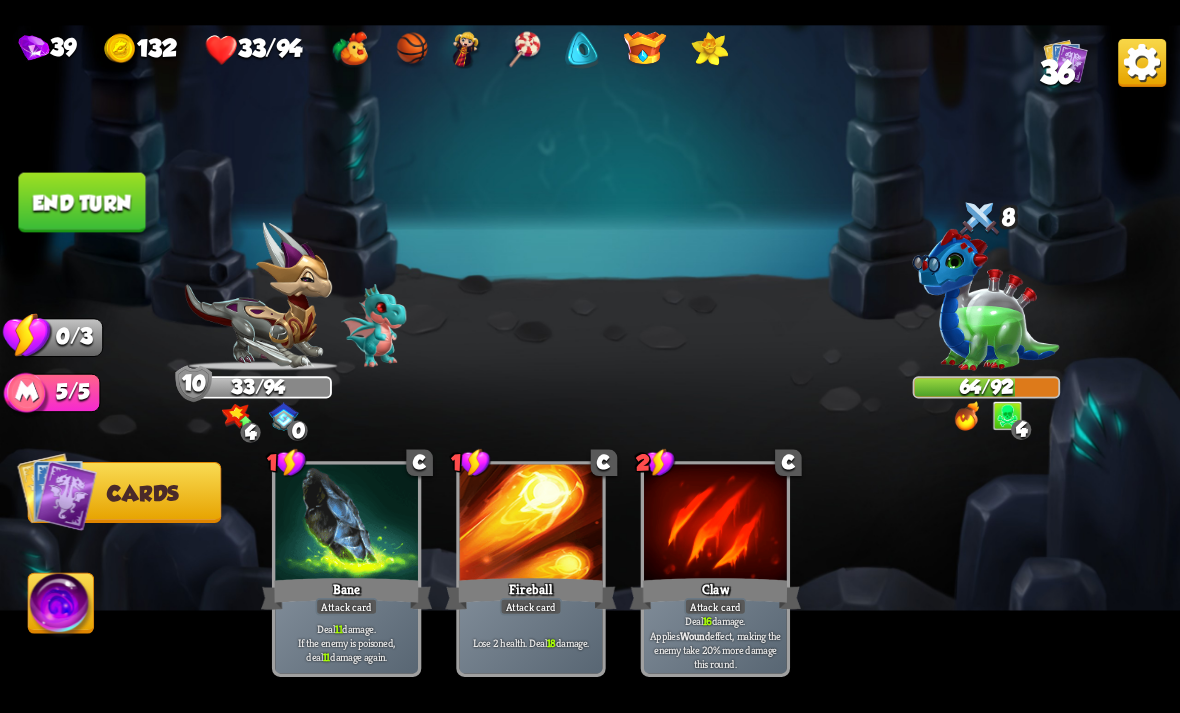 click on "End turn" at bounding box center [81, 202] 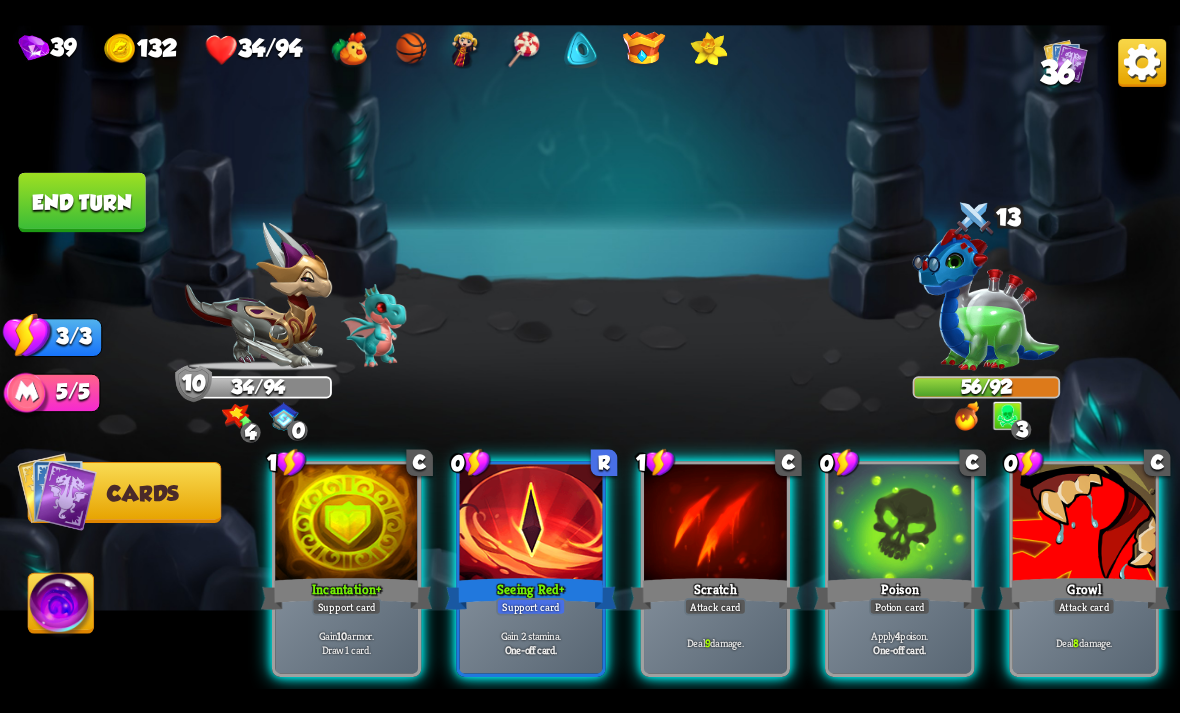click on "Apply  4  poison." at bounding box center [900, 635] 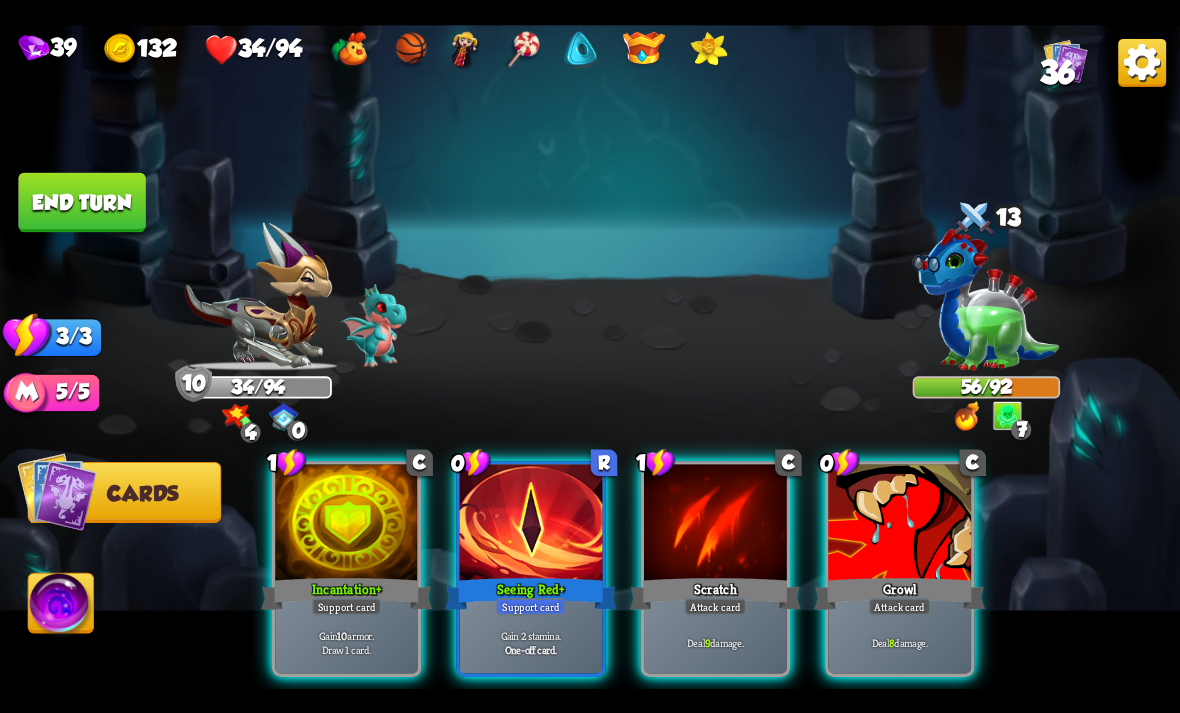 click on "Growl" at bounding box center [899, 593] 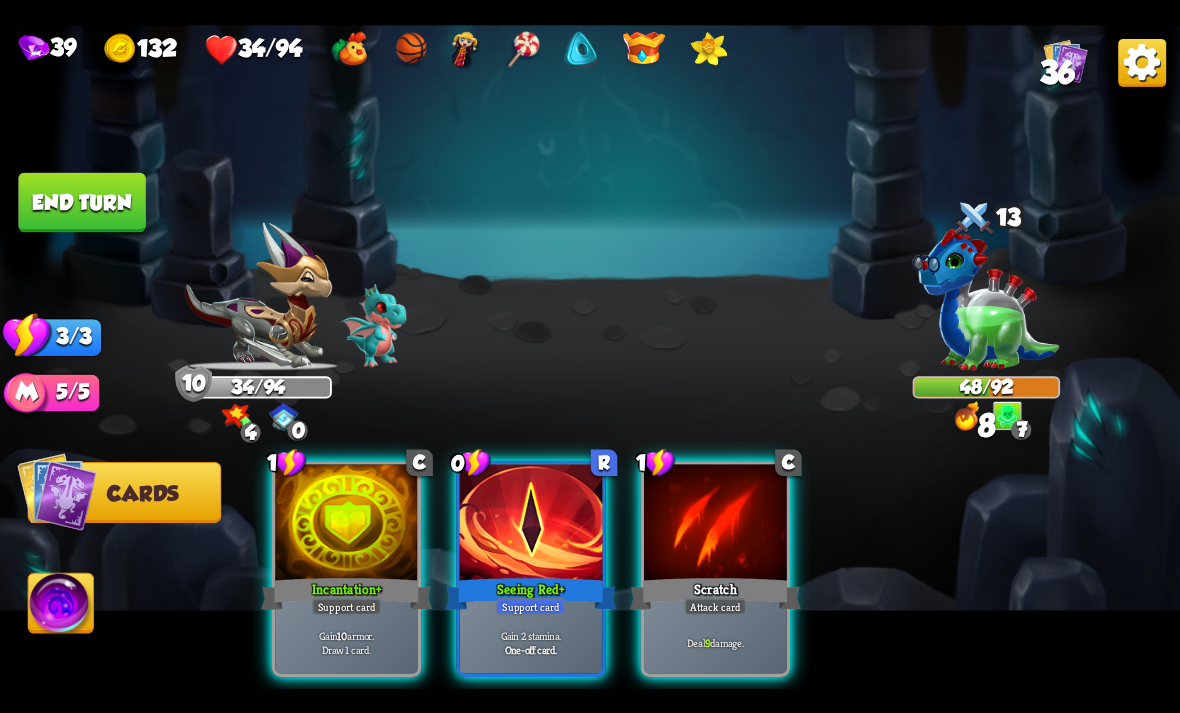 click on "Attack card" at bounding box center [715, 606] 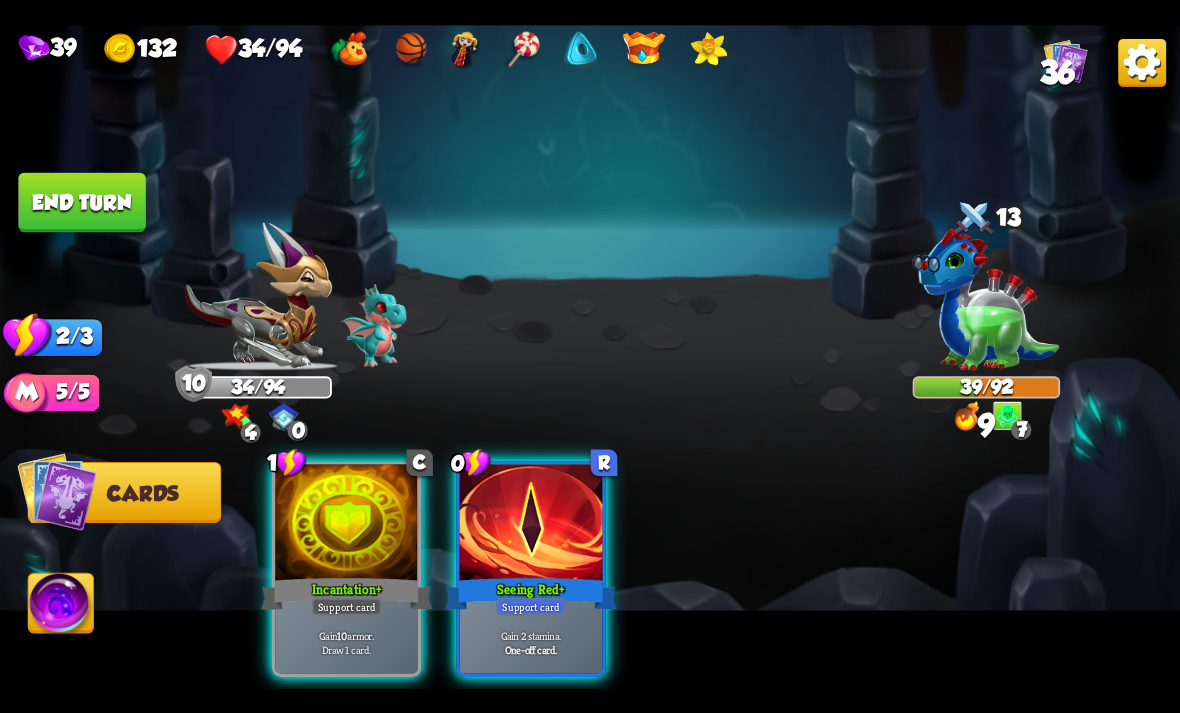click on "10" at bounding box center (342, 635) 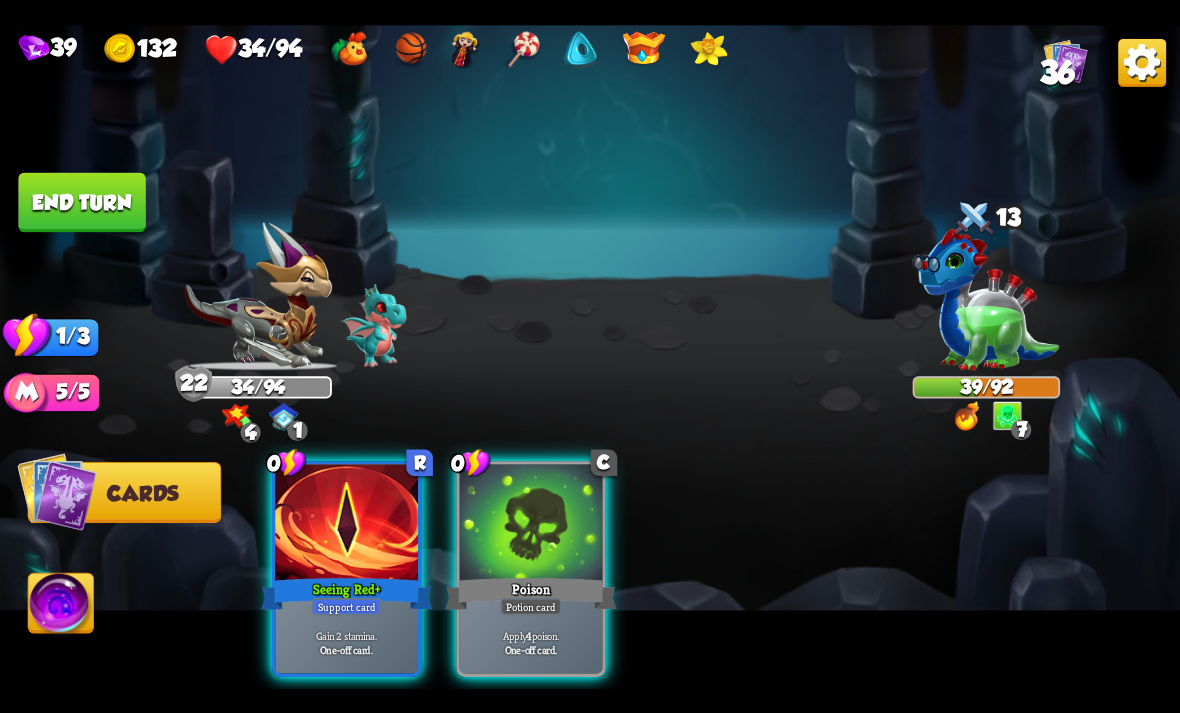 click at bounding box center (531, 524) 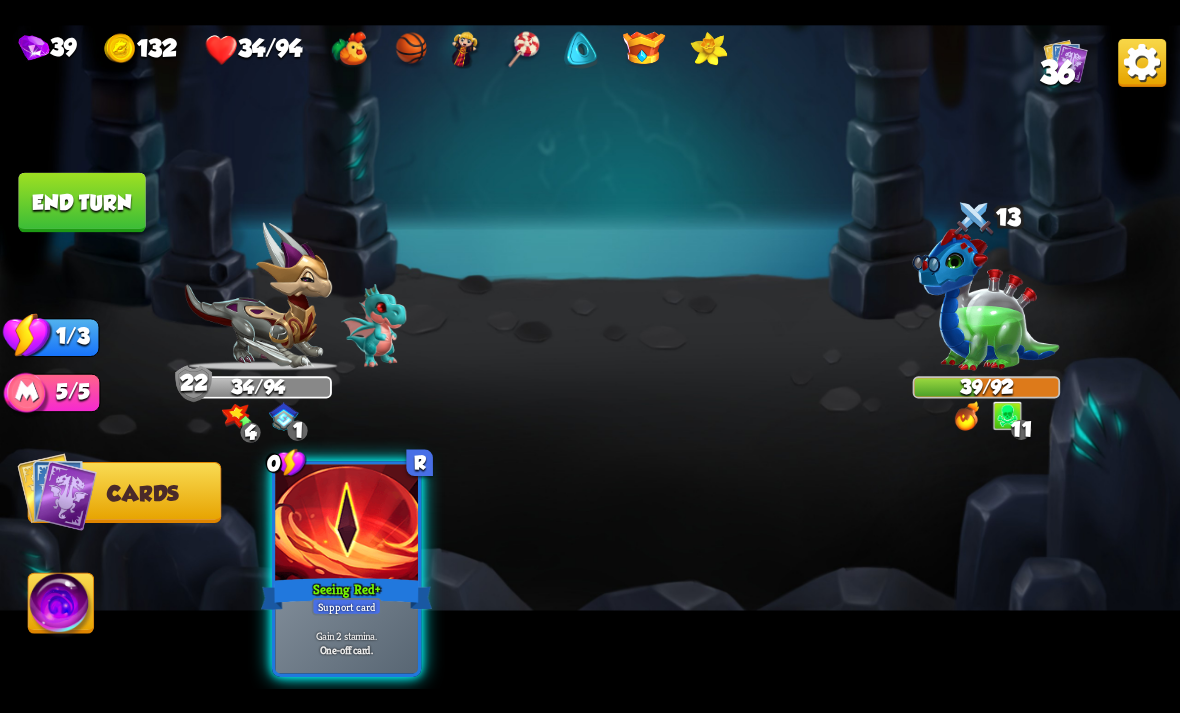 click on "End turn" at bounding box center (81, 202) 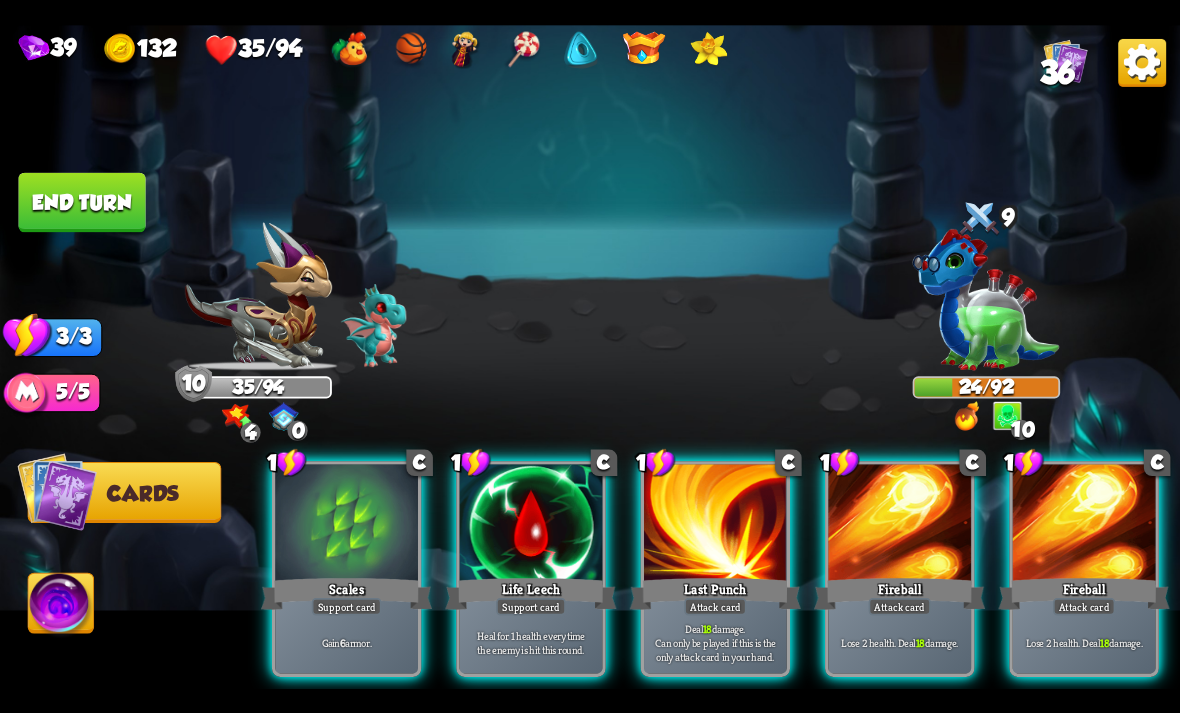 click on "Last Punch" at bounding box center (715, 593) 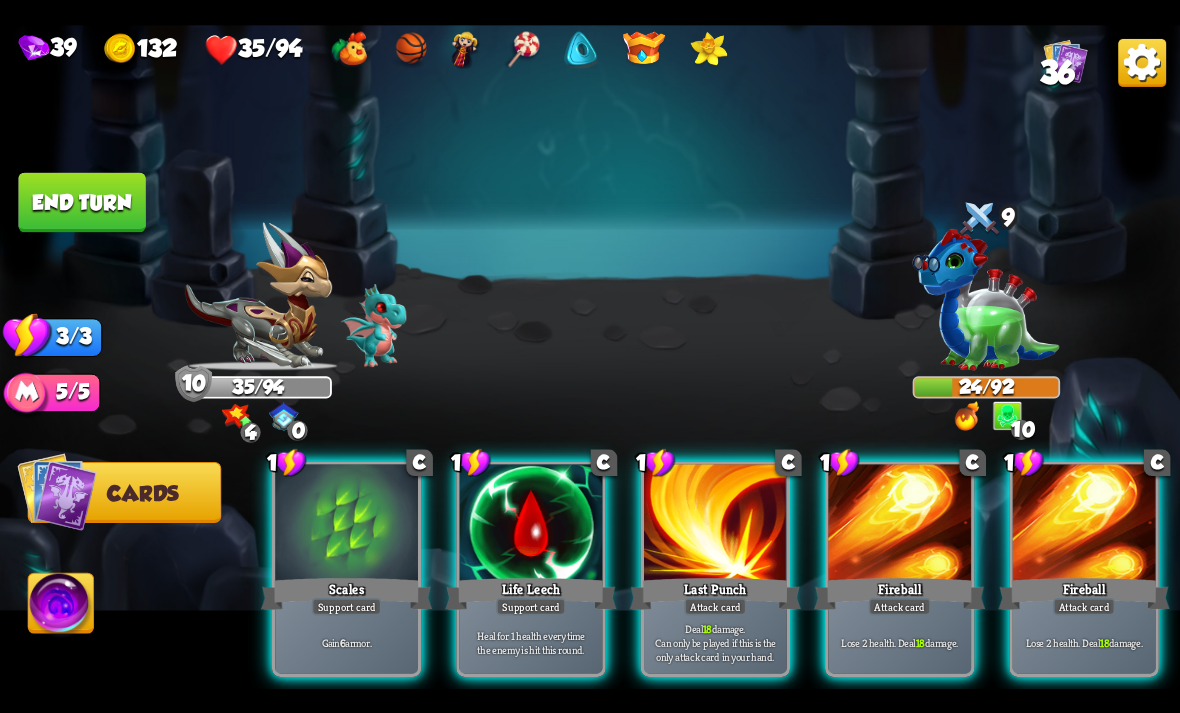 click on "Lose 2 health. Deal  18  damage." at bounding box center [899, 642] 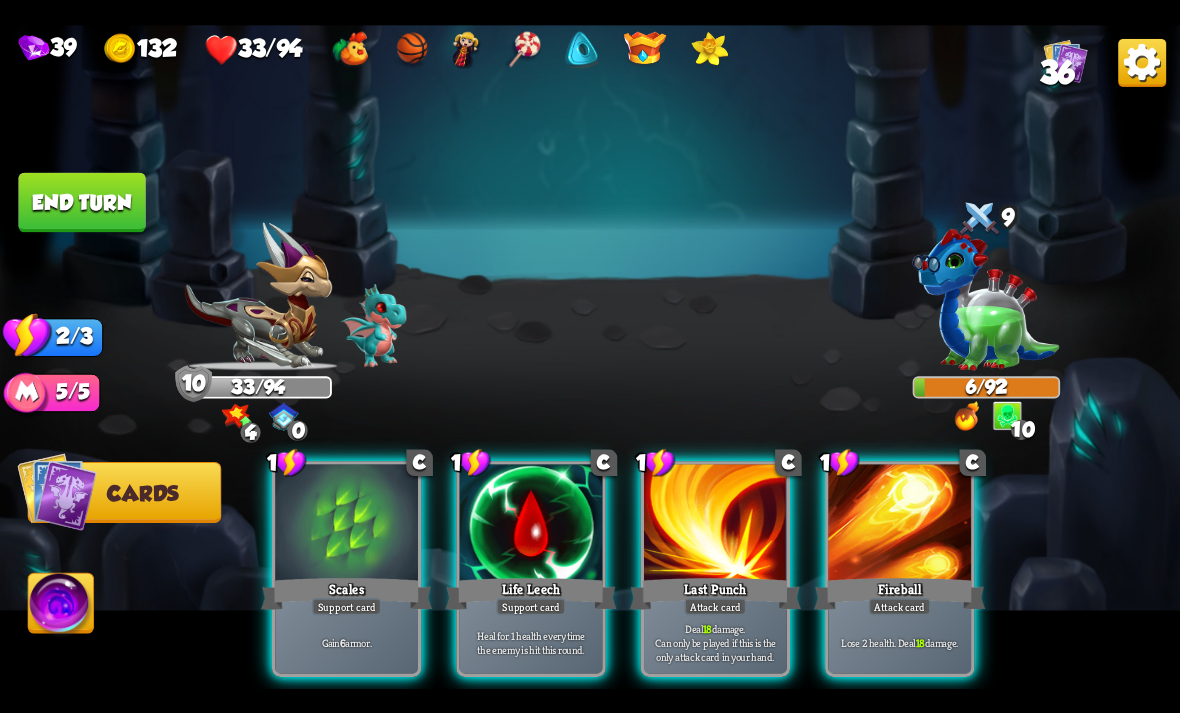 click on "End turn" at bounding box center (81, 202) 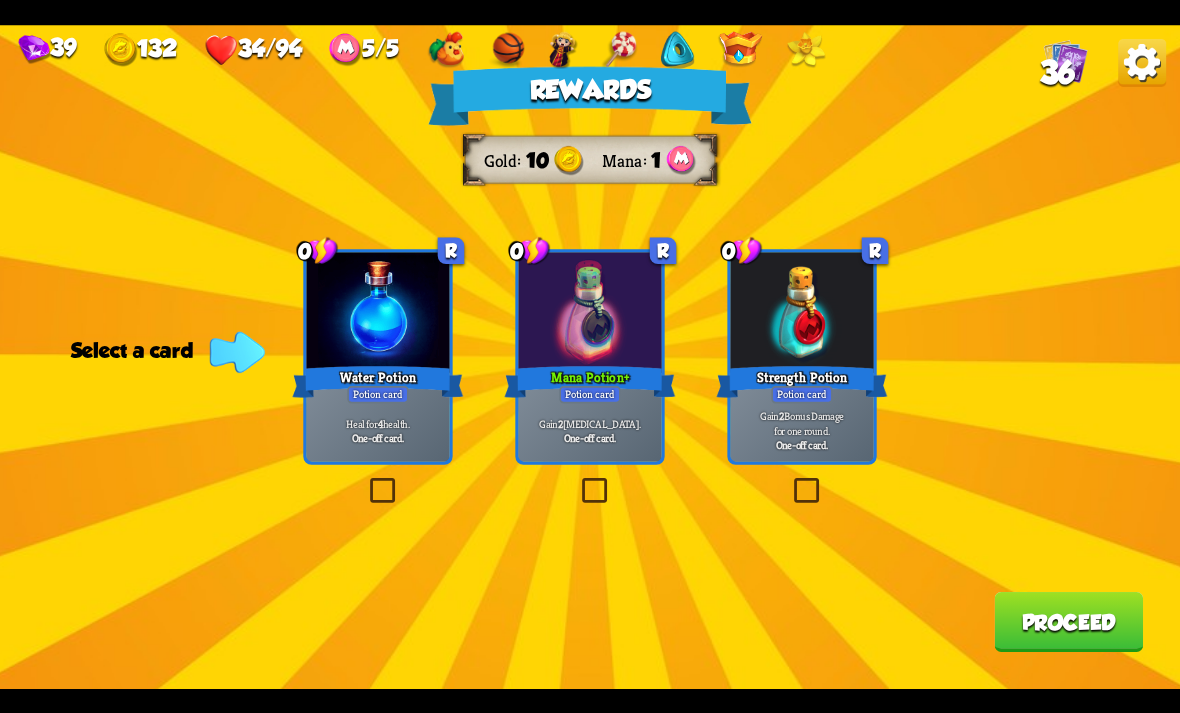 click on "One-off card." at bounding box center [378, 437] 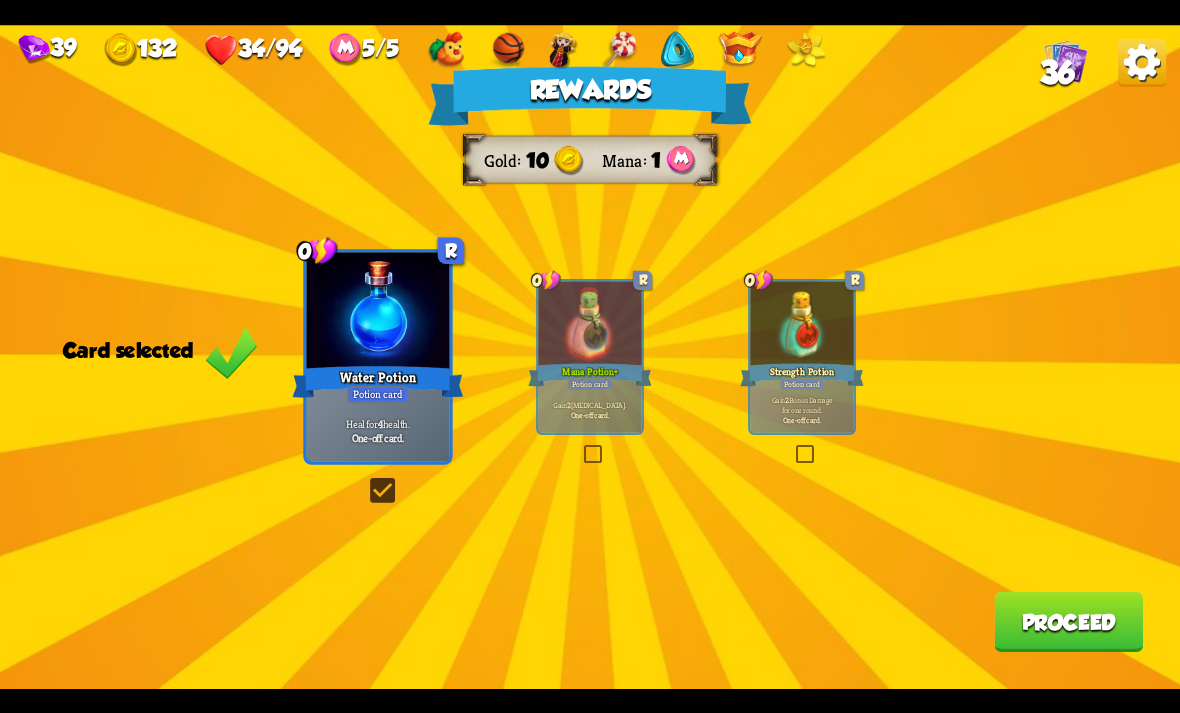 click on "Proceed" at bounding box center [1068, 622] 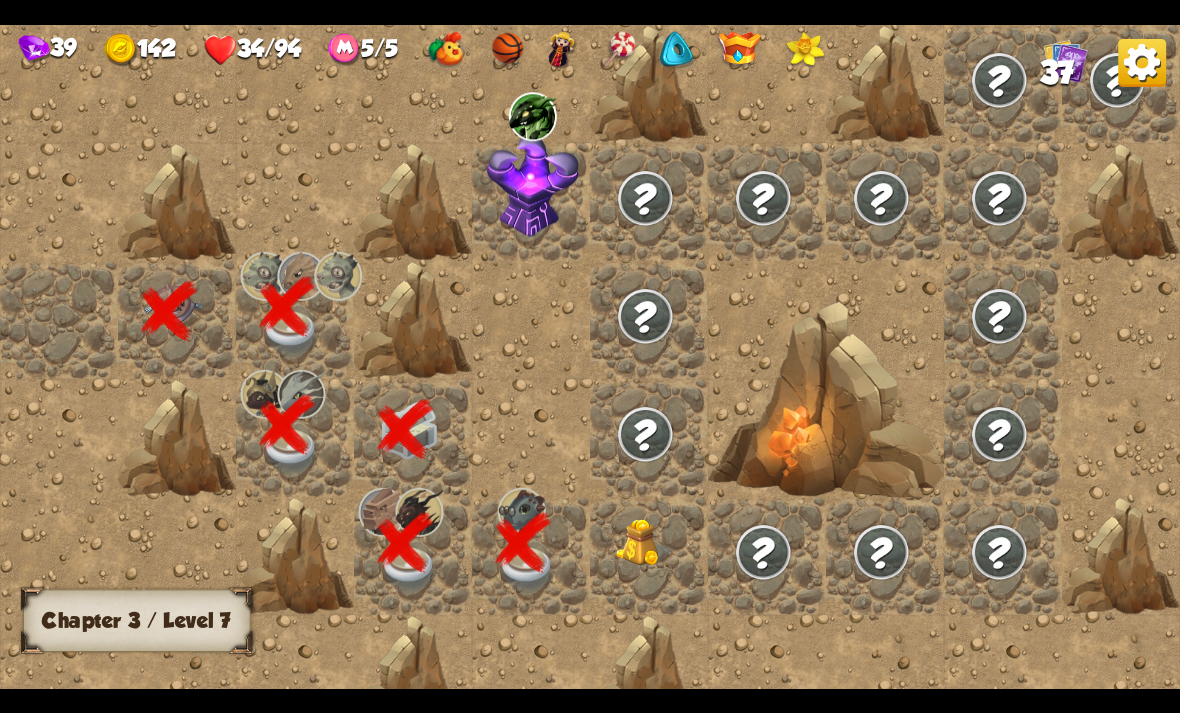 click at bounding box center (645, 543) 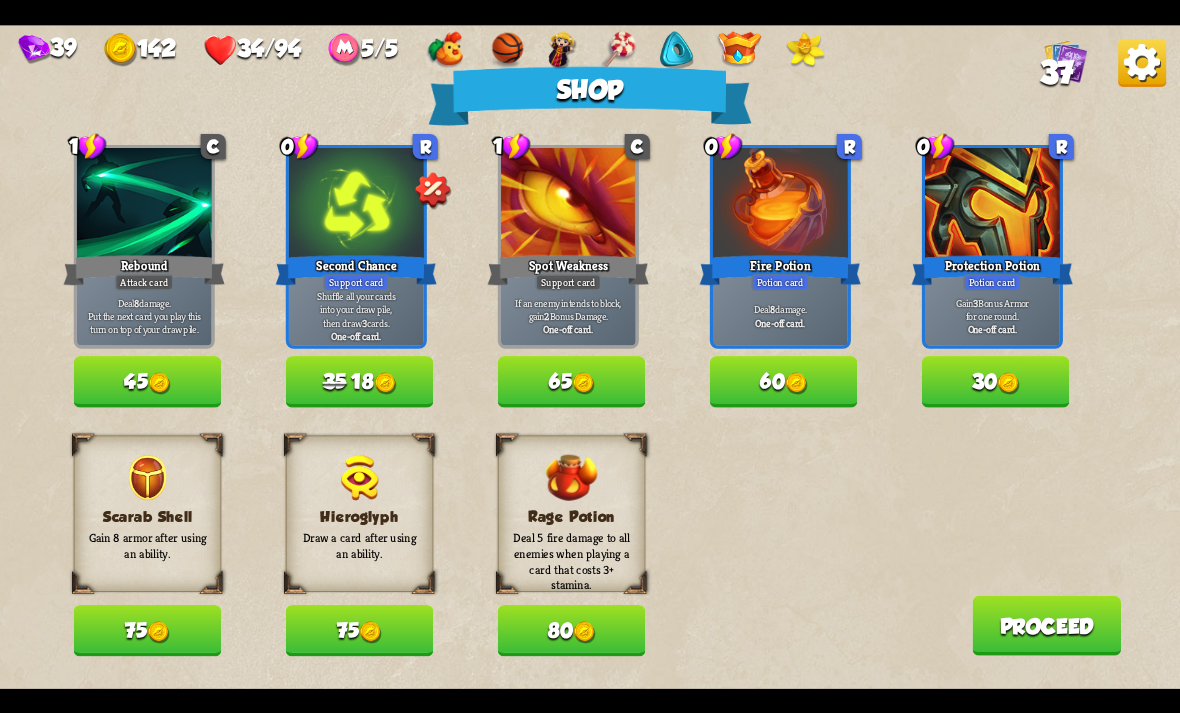 click at bounding box center (584, 632) 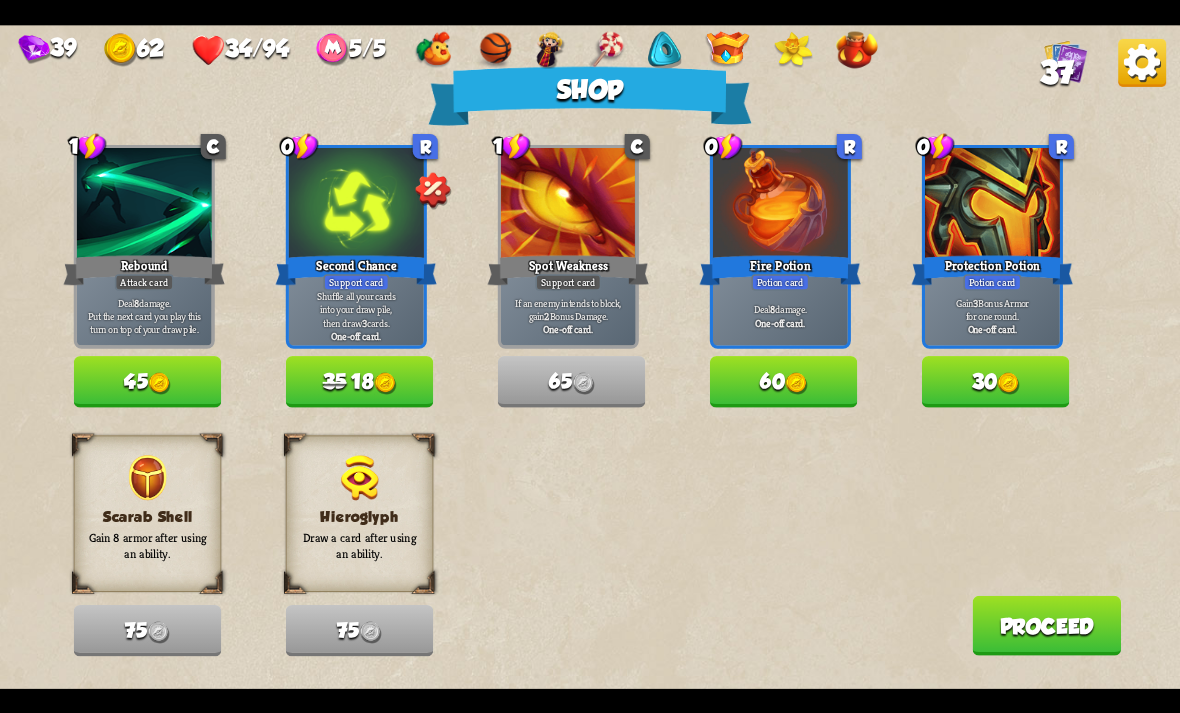 click on "Proceed" at bounding box center [1046, 625] 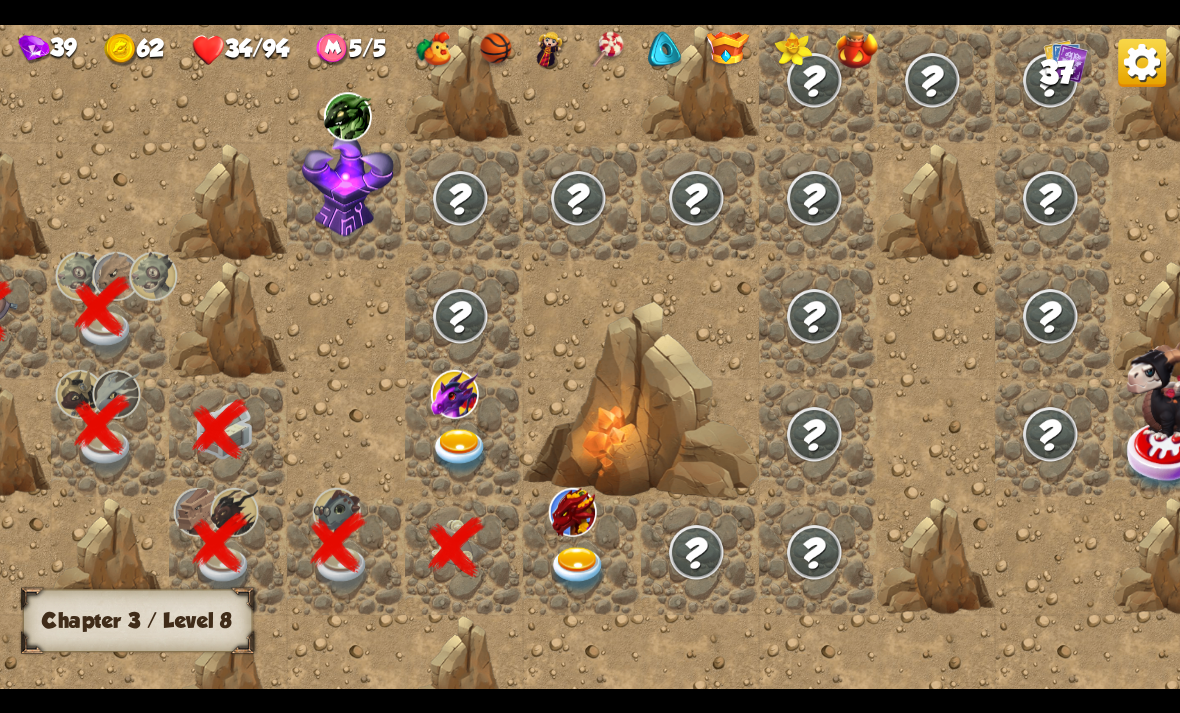 scroll, scrollTop: 0, scrollLeft: 203, axis: horizontal 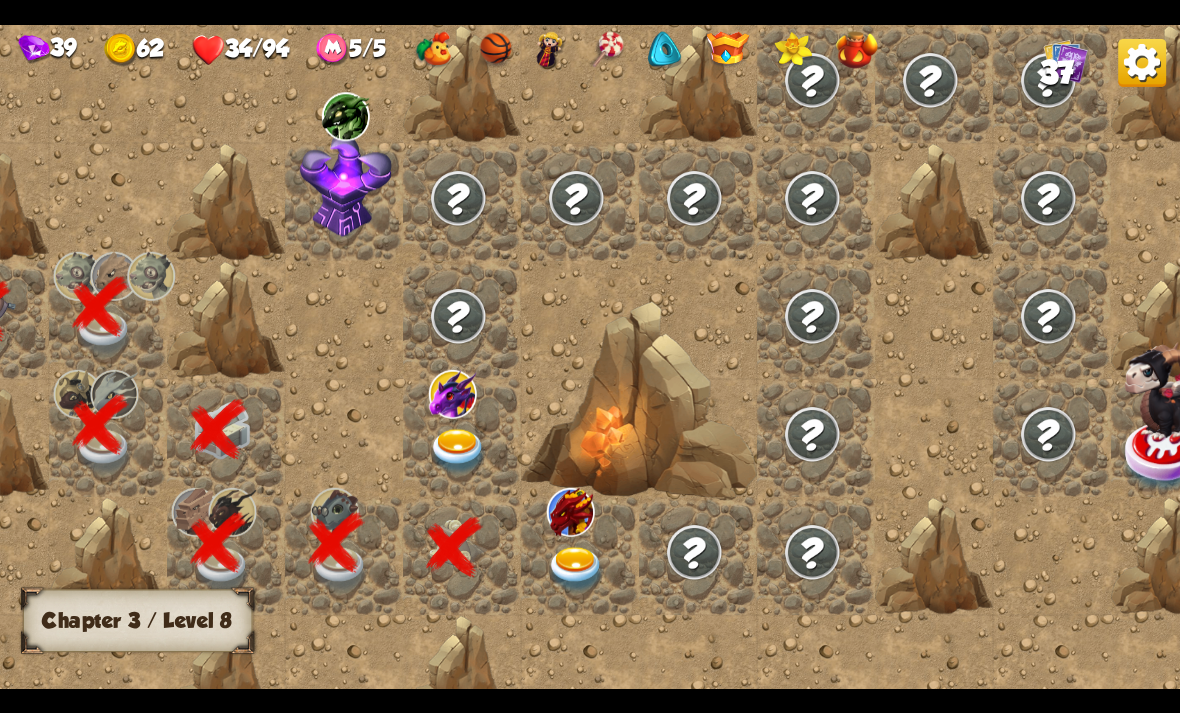 click at bounding box center (576, 569) 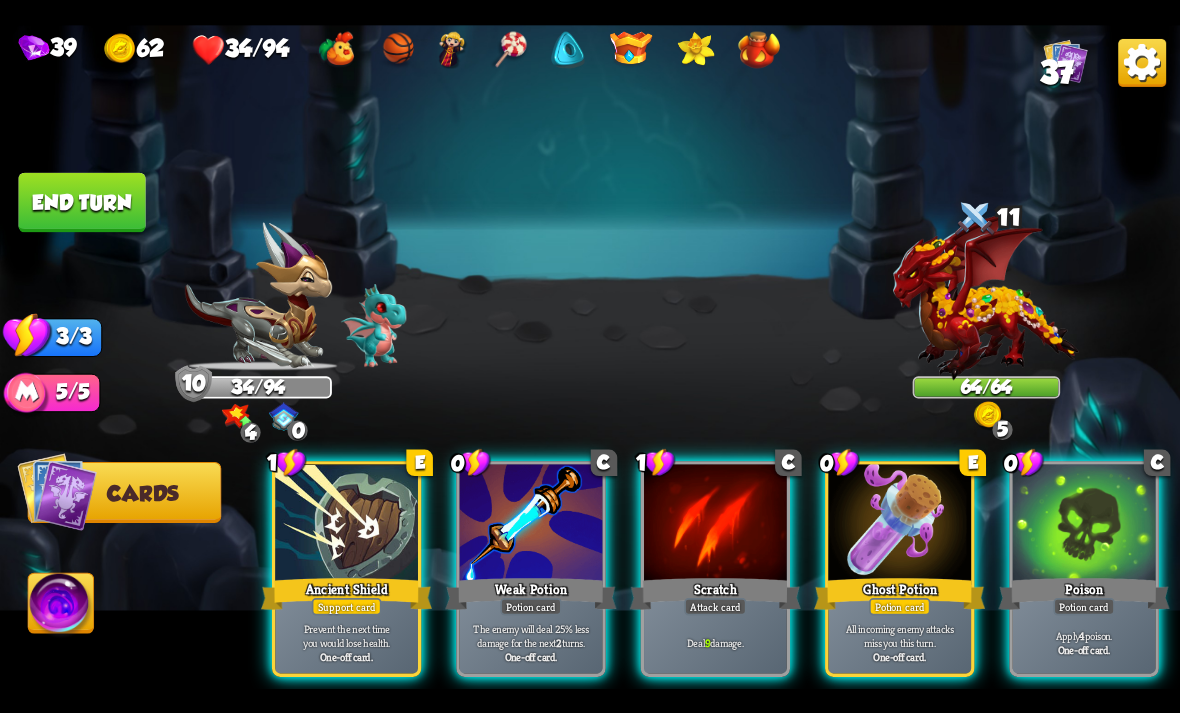 click on "Apply  4  poison.   One-off card." at bounding box center [1084, 642] 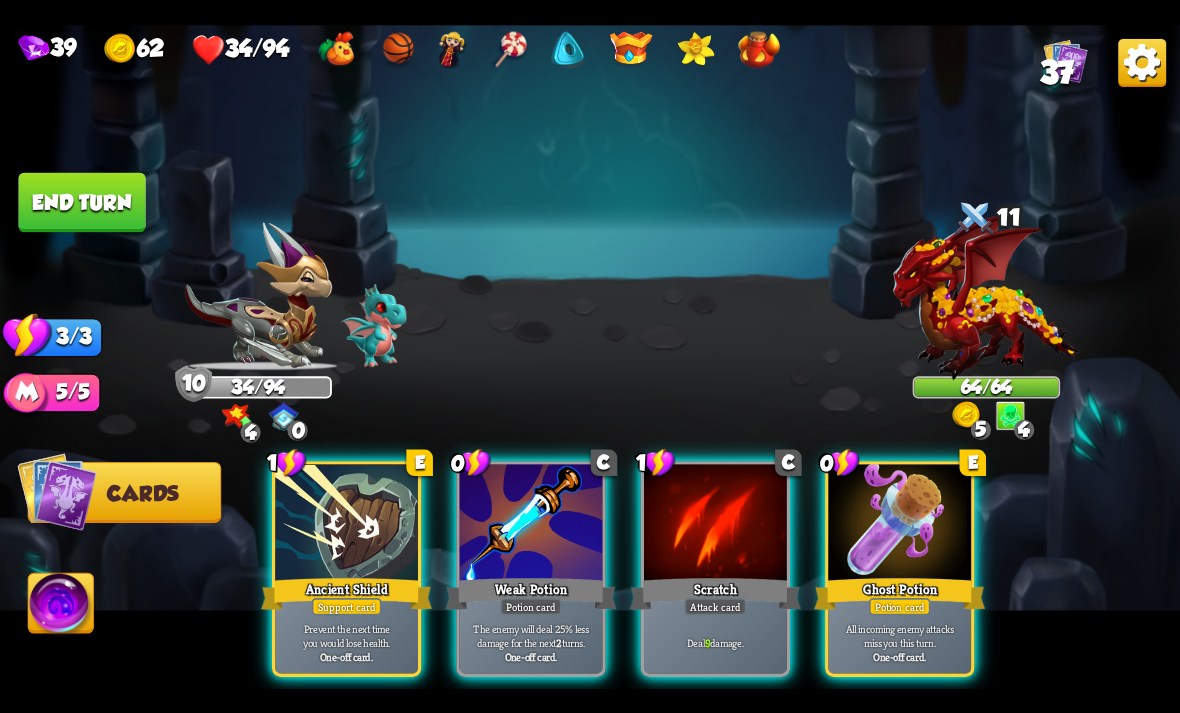 click at bounding box center [967, 416] 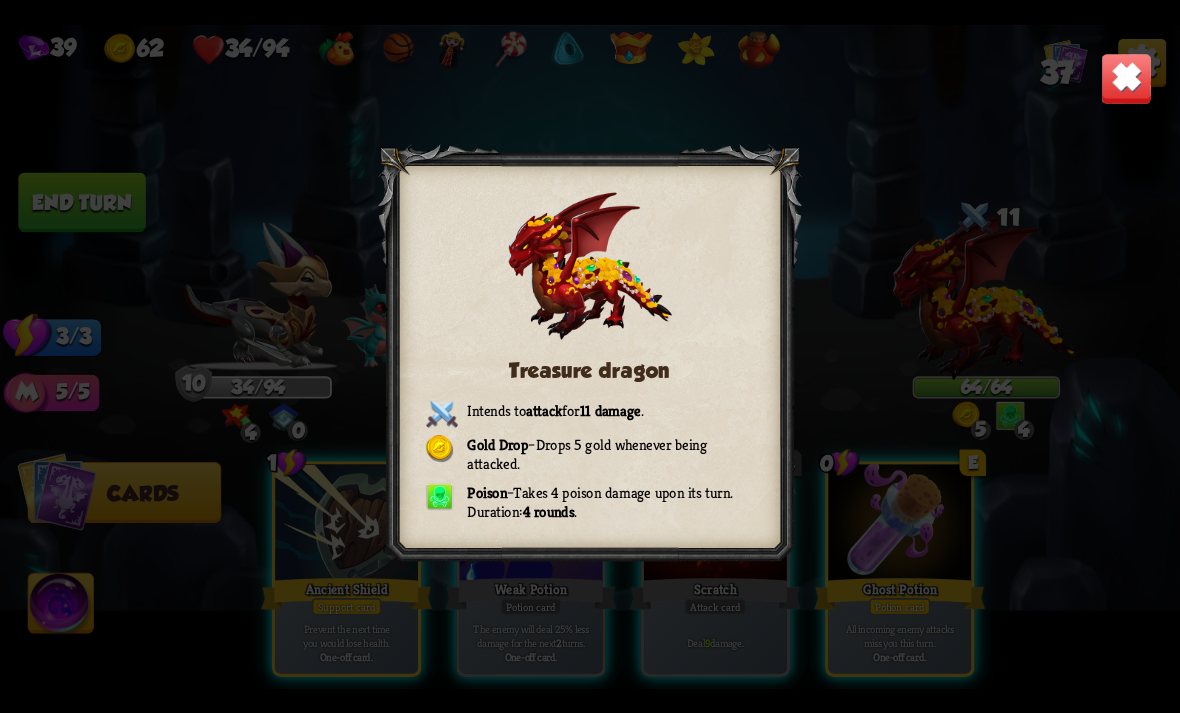 click at bounding box center [1127, 78] 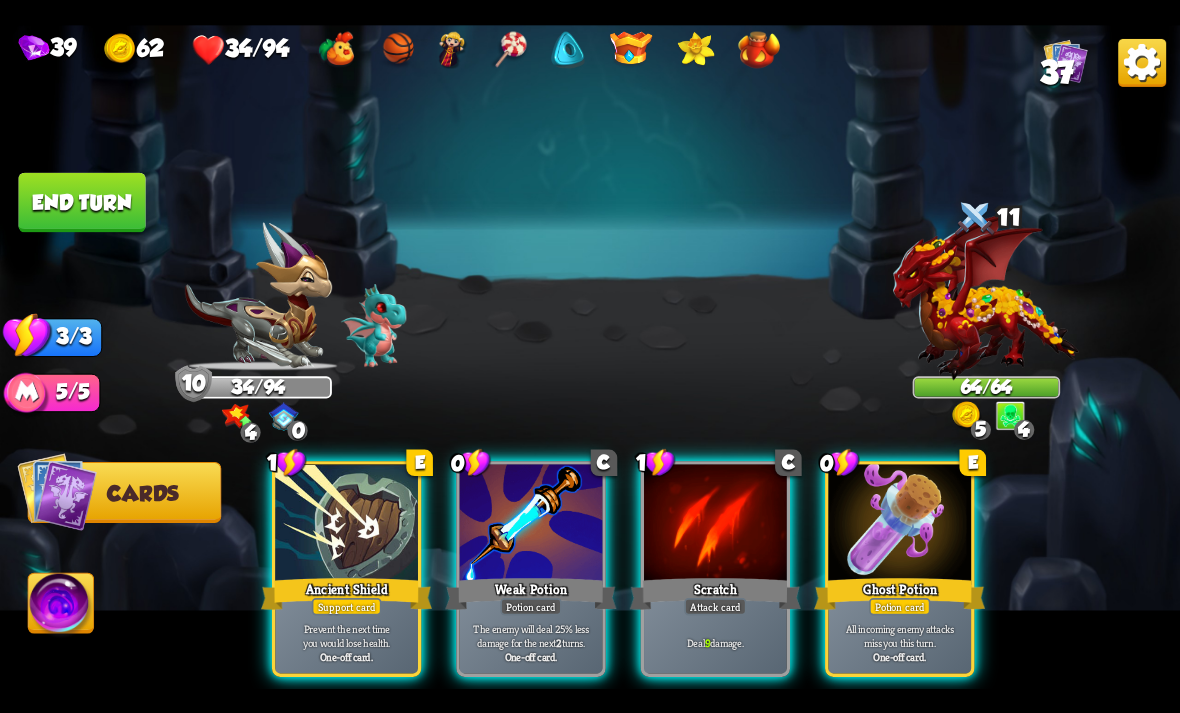click at bounding box center (899, 524) 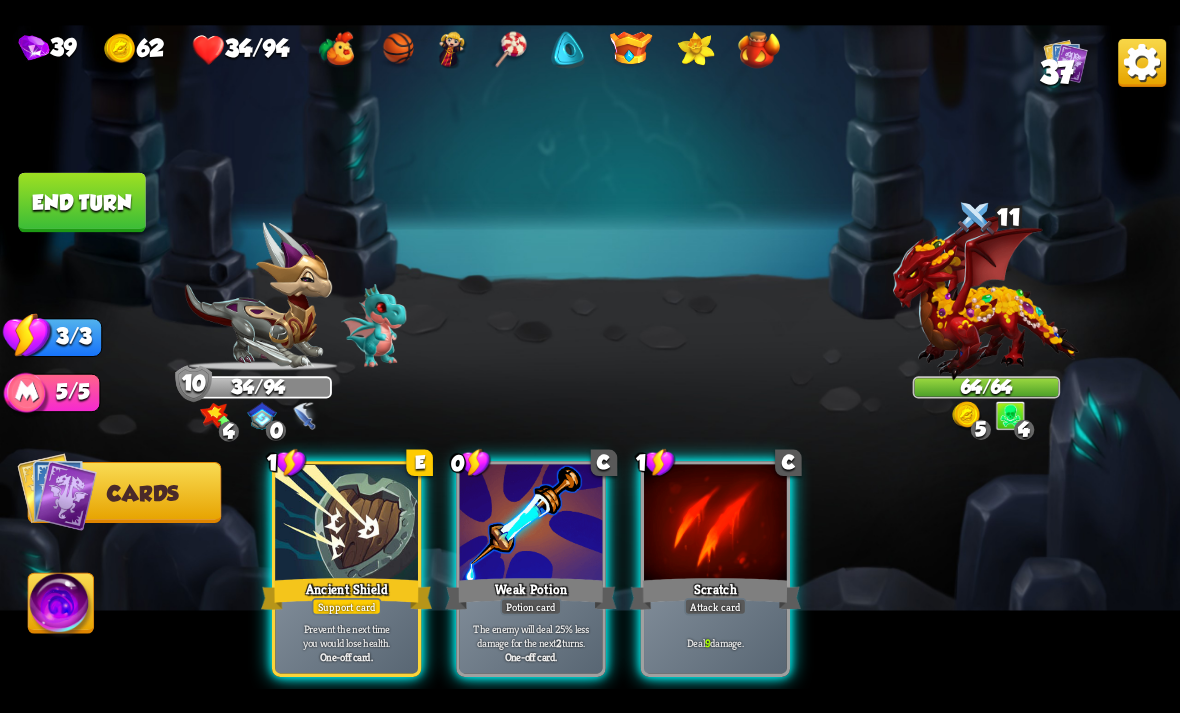 click on "One-off card." at bounding box center [531, 656] 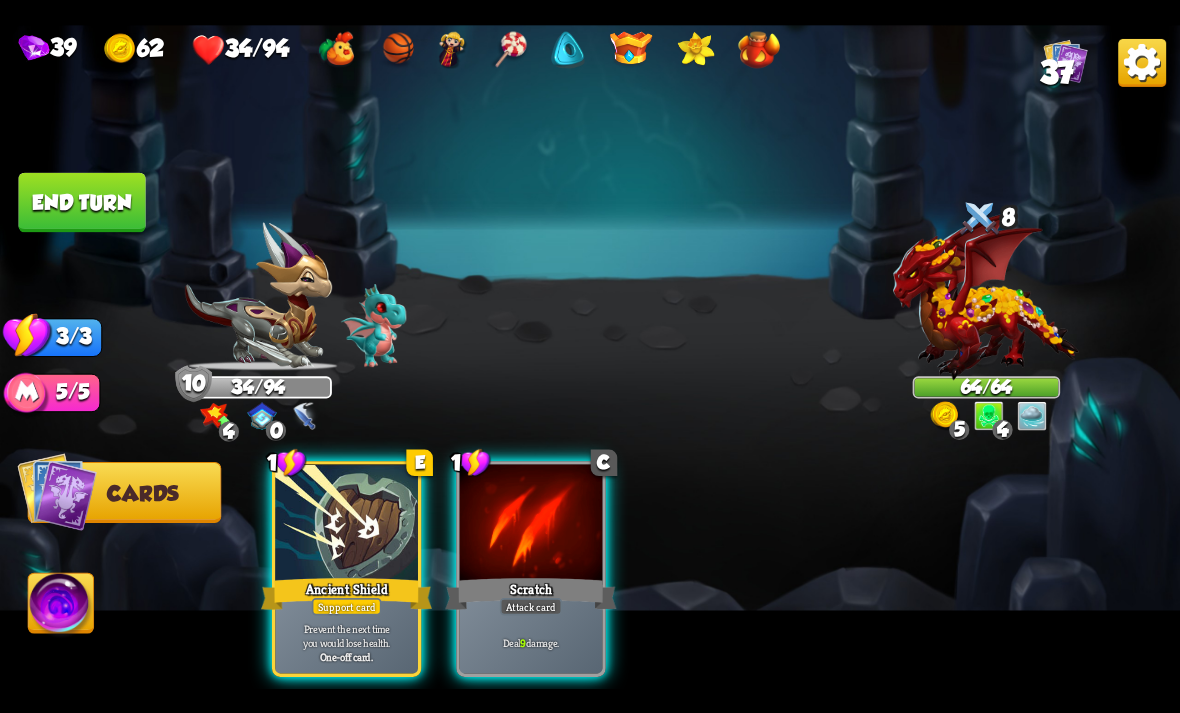 click on "Deal  9  damage." at bounding box center [531, 642] 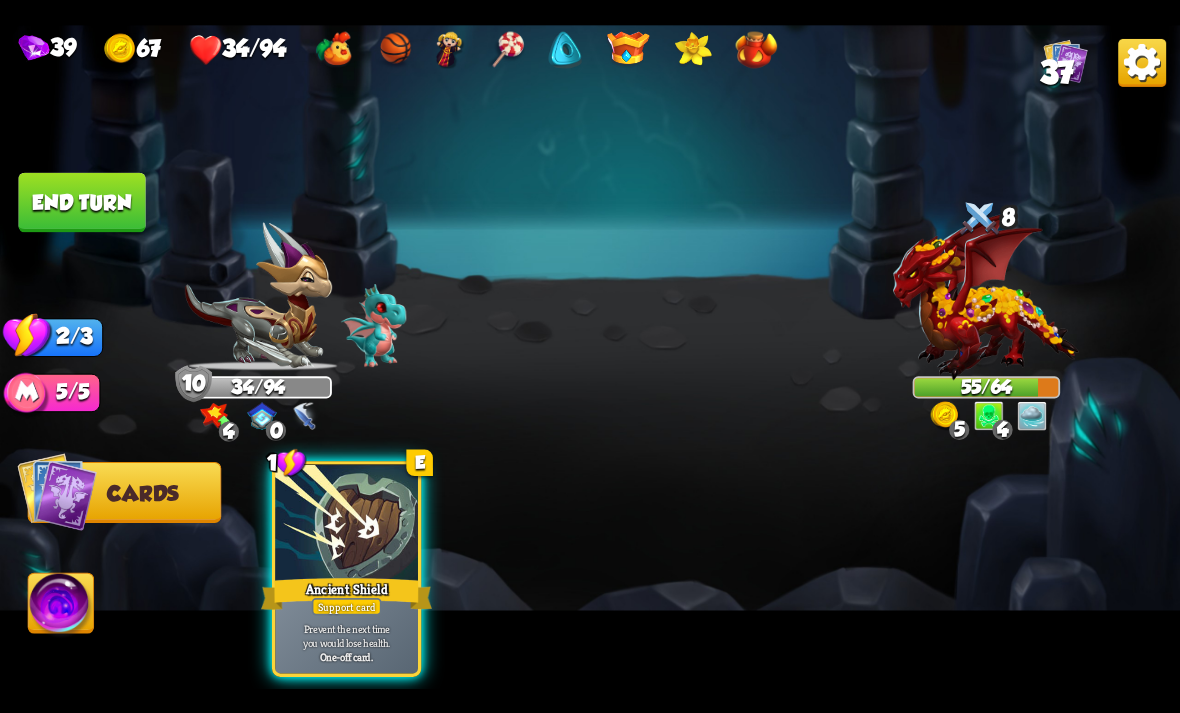 click on "End turn" at bounding box center [81, 202] 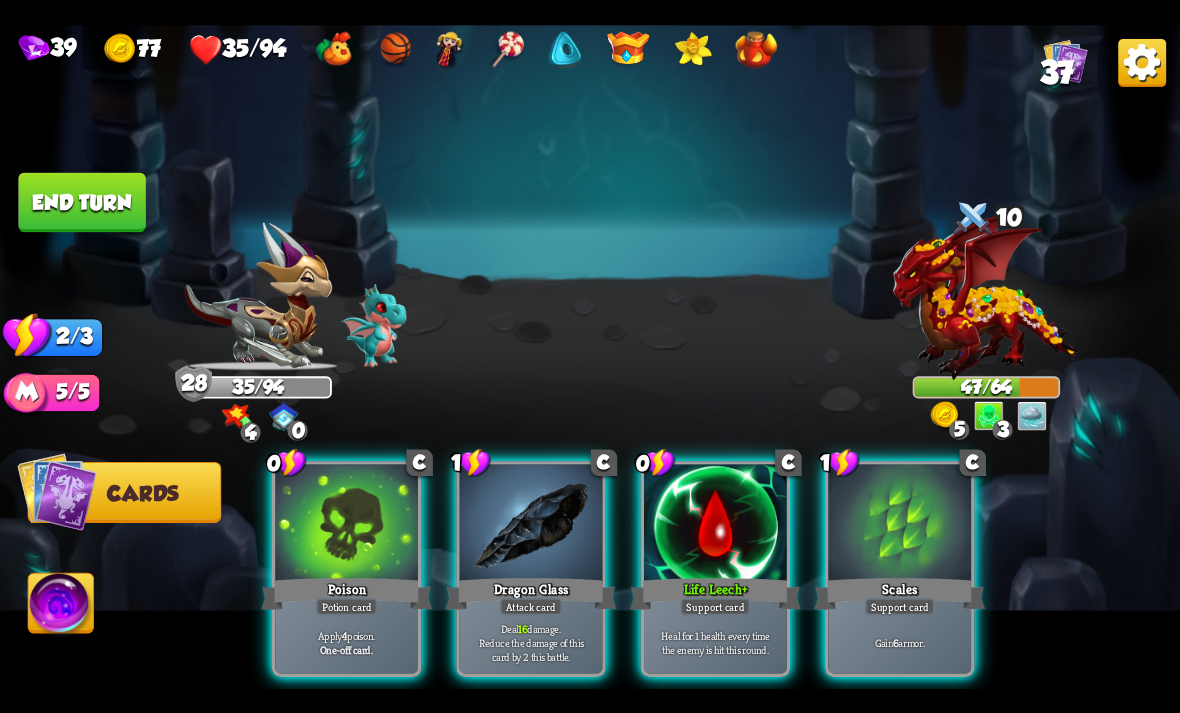 click on "Apply  4  poison.   One-off card." at bounding box center (346, 642) 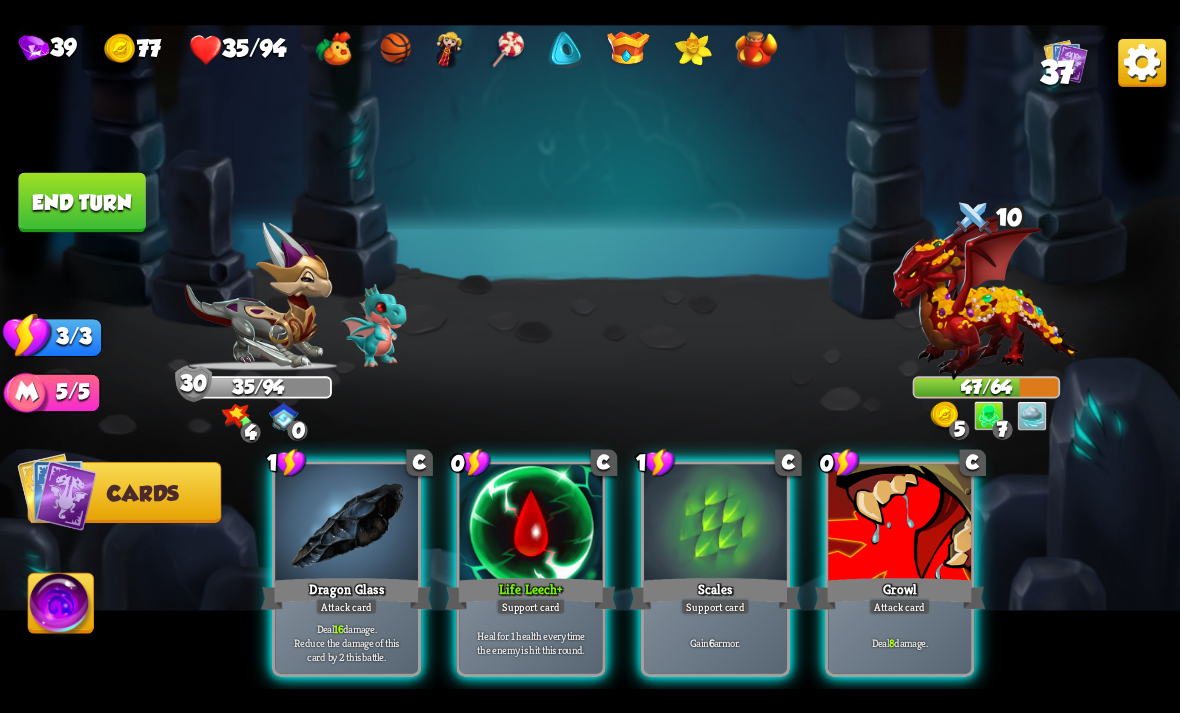 click on "Deal  8  damage." at bounding box center [900, 642] 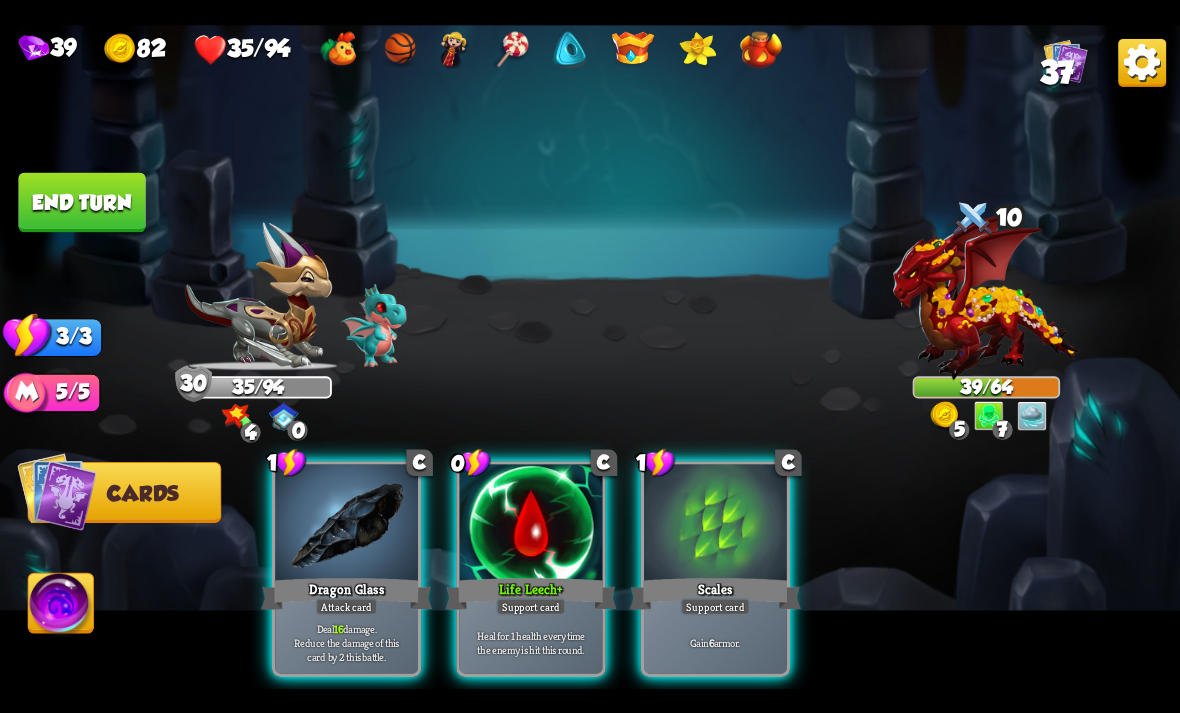 click on "Deal  16  damage. Reduce the damage of this card by 2 this battle." at bounding box center [346, 642] 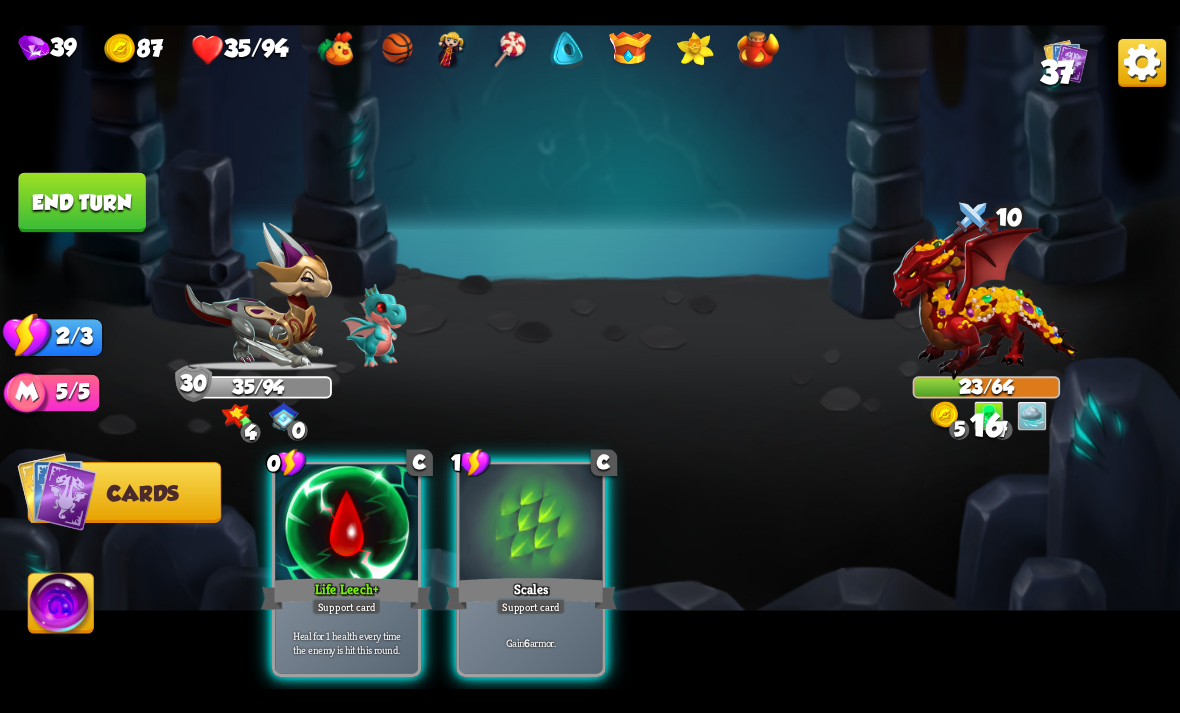 click on "End turn" at bounding box center (81, 202) 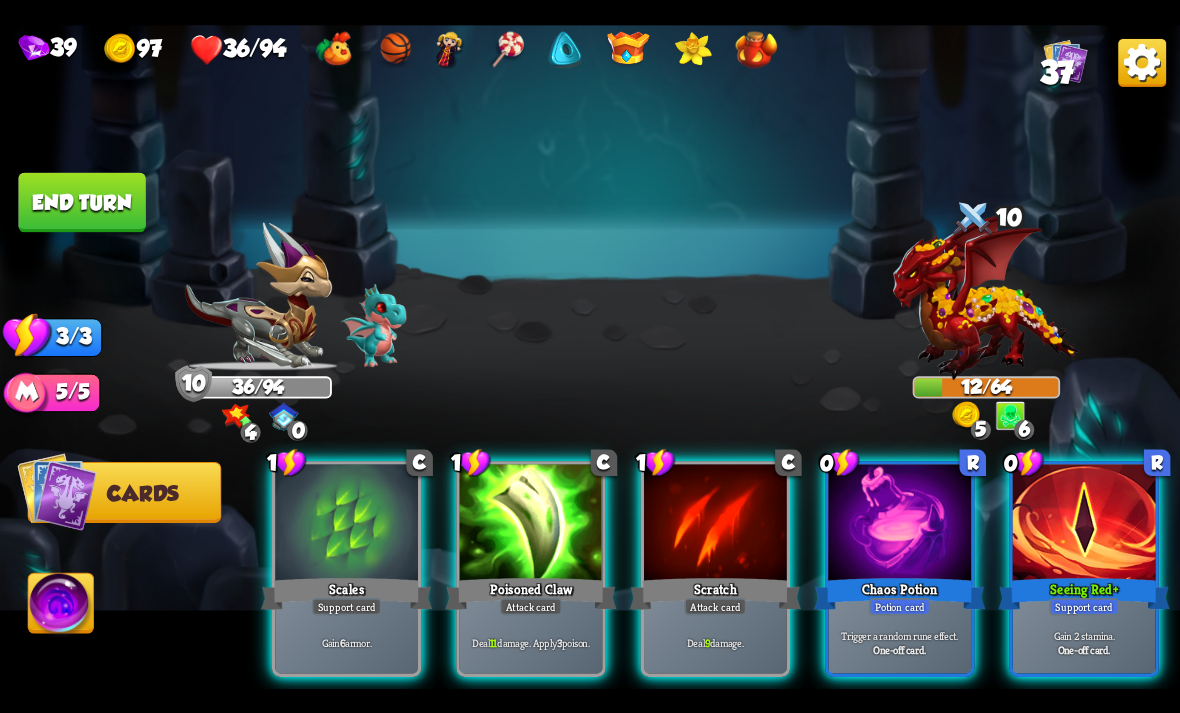 click on "Deal  11  damage. Apply  3  poison." at bounding box center [531, 642] 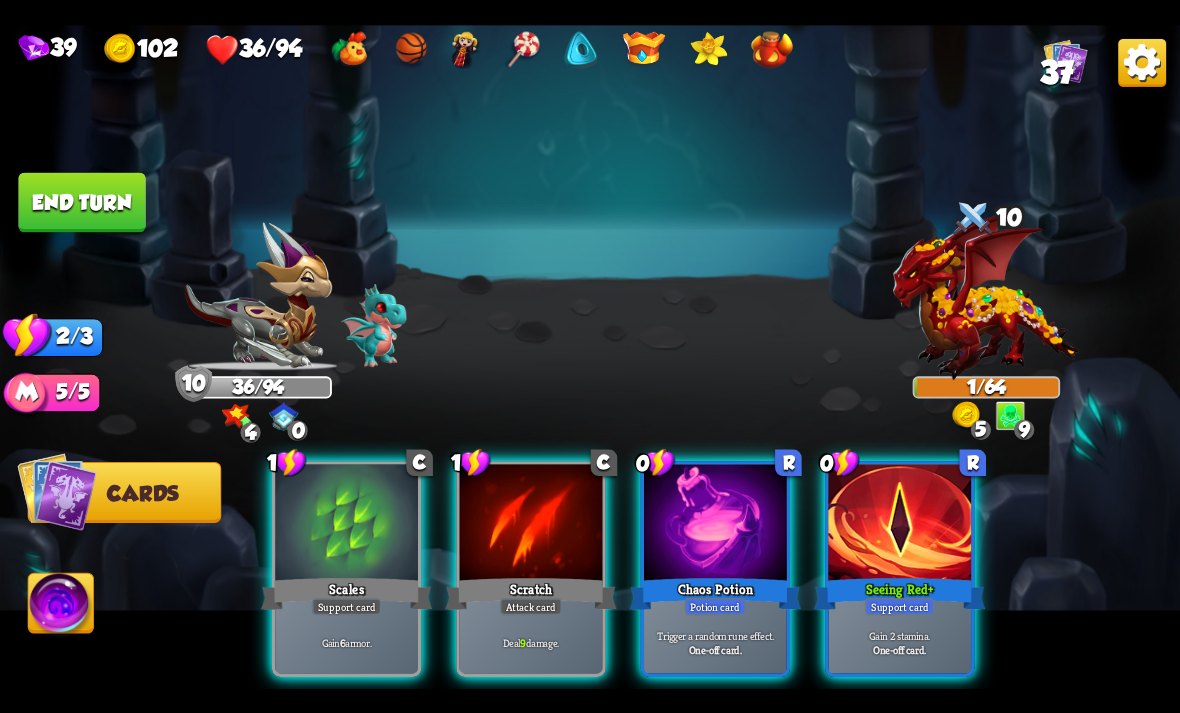click on "Deal  9  damage." at bounding box center [531, 642] 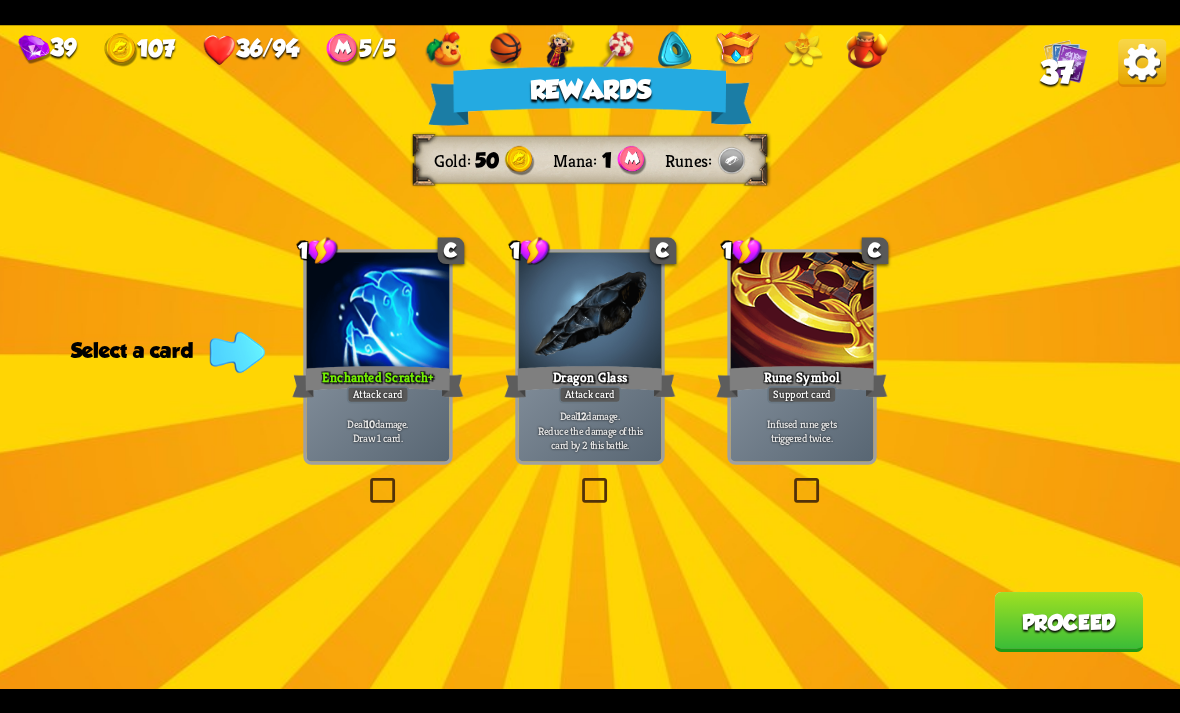click at bounding box center [578, 481] 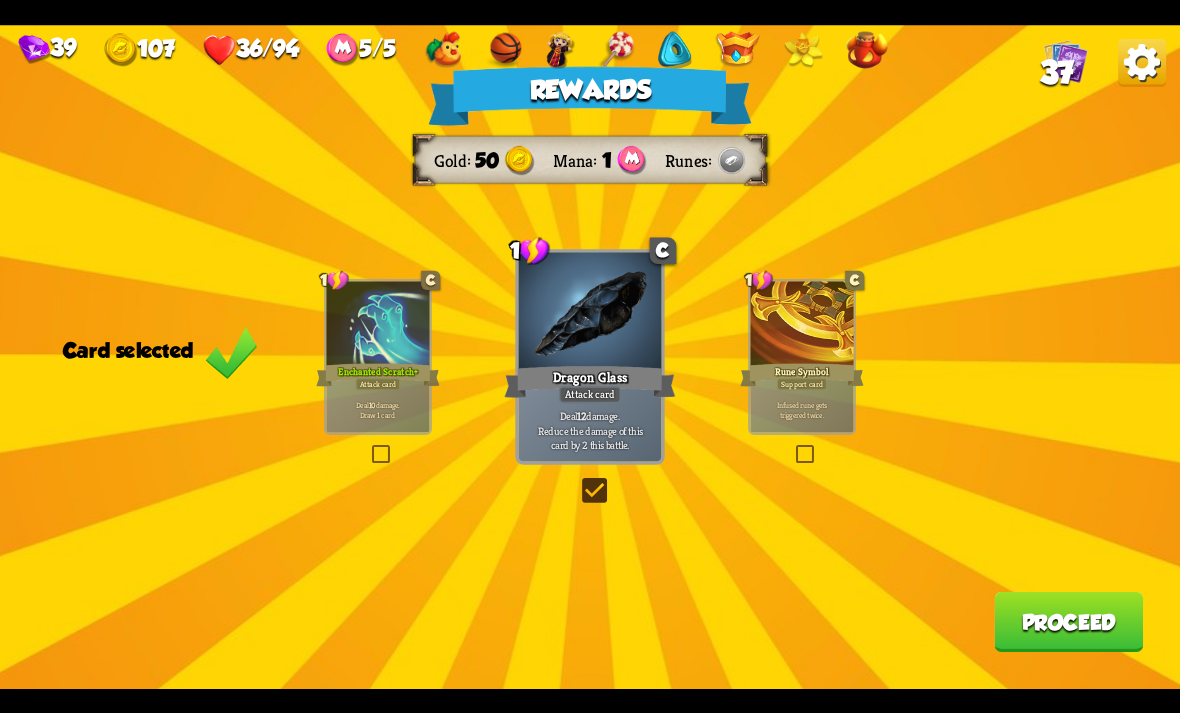 click on "Proceed" at bounding box center [1068, 622] 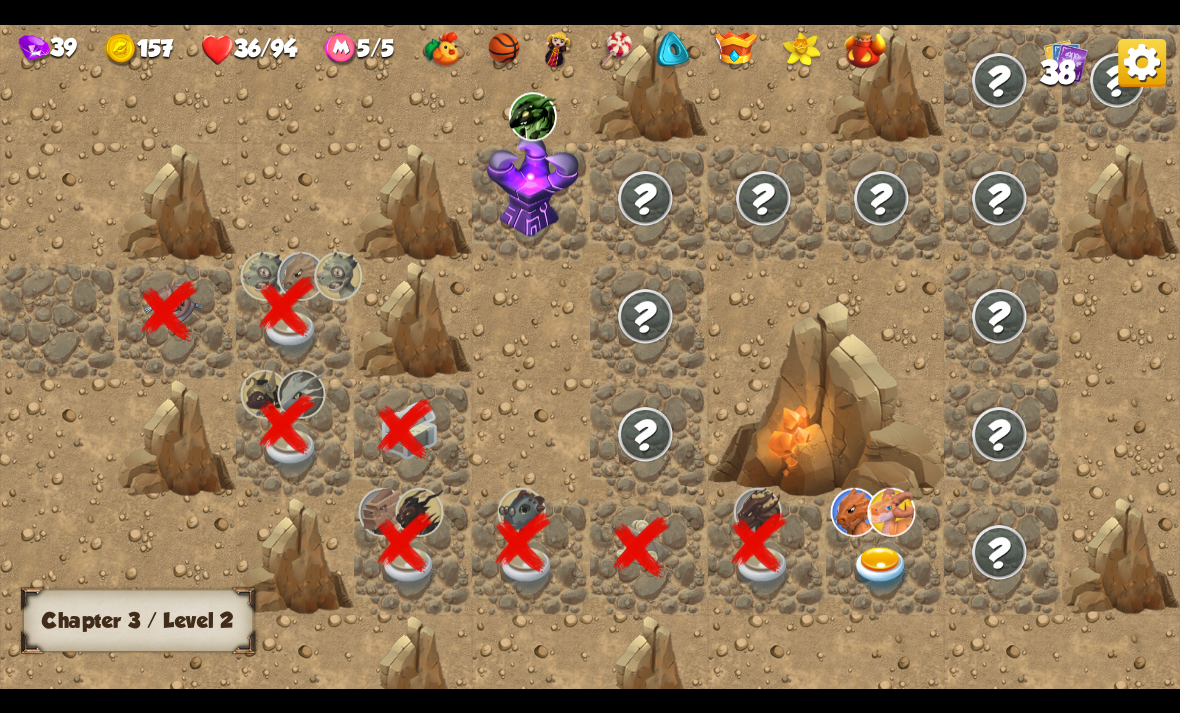 click at bounding box center [881, 569] 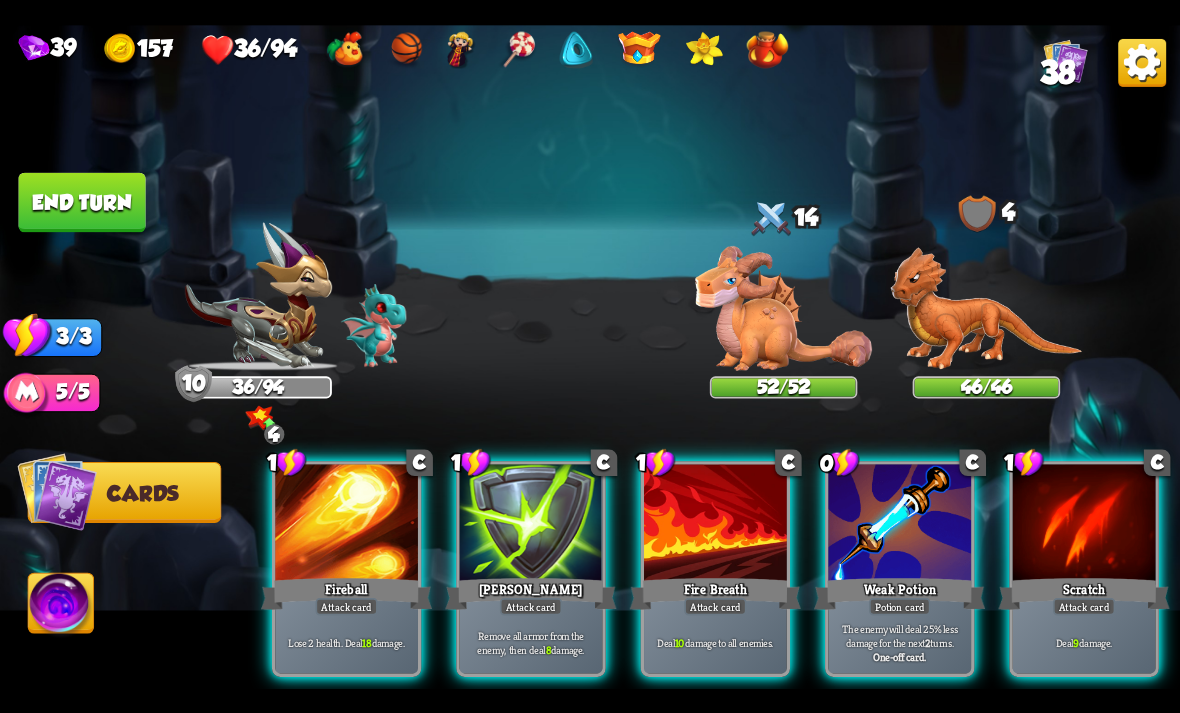 click on "Deal  10  damage to all enemies." at bounding box center (715, 642) 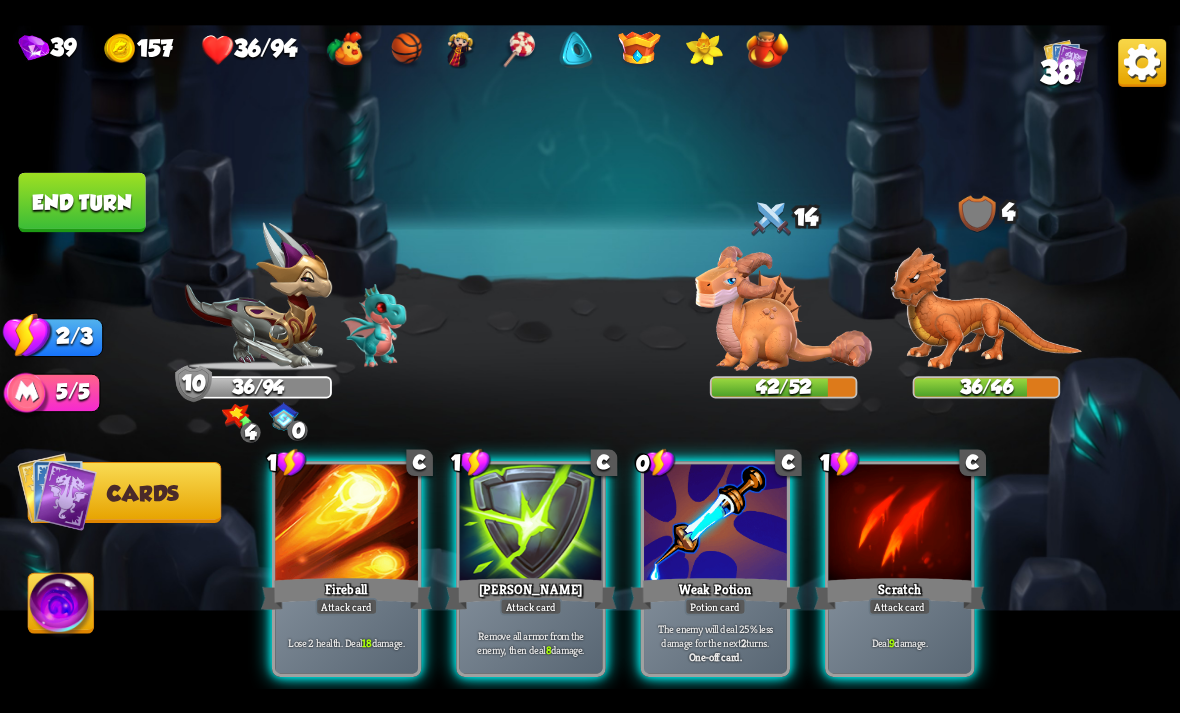 click on "2" at bounding box center [743, 642] 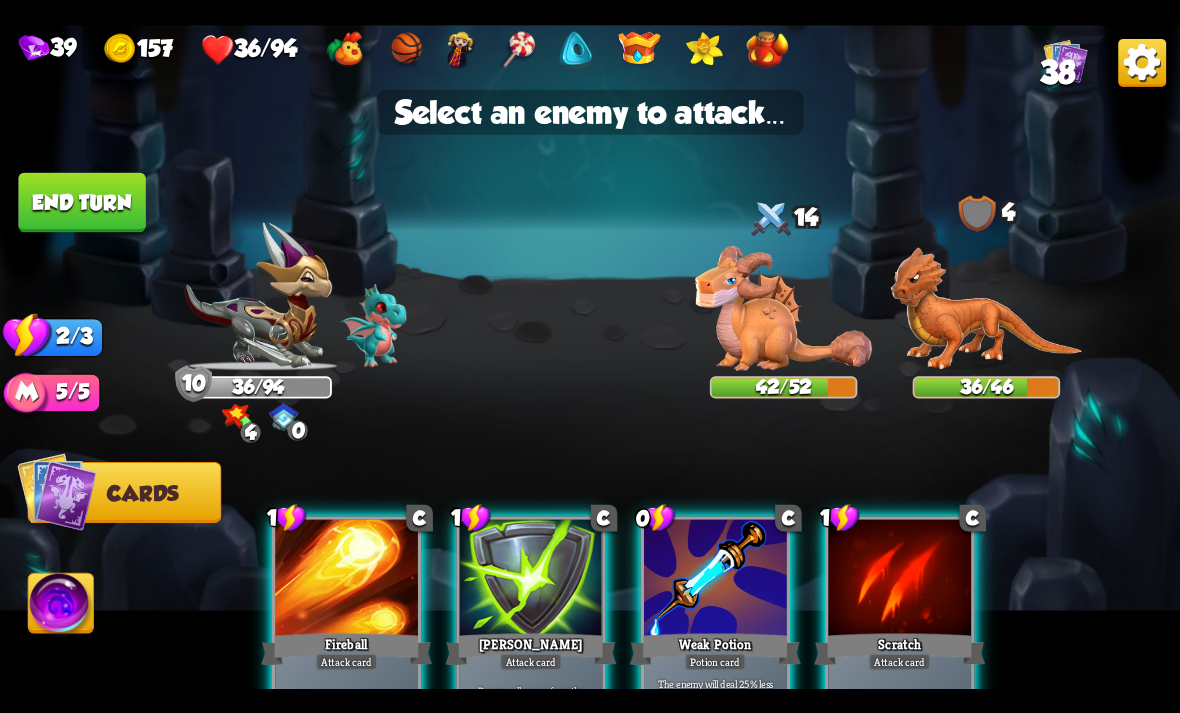 click at bounding box center (783, 308) 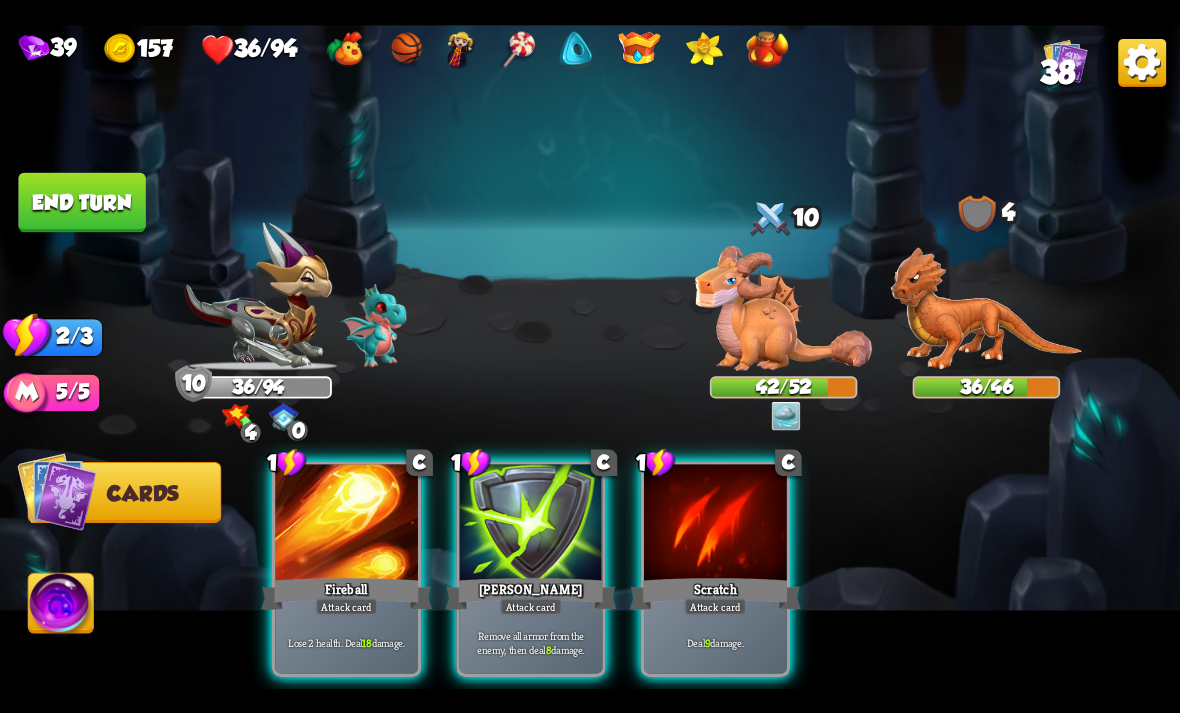 click at bounding box center (786, 416) 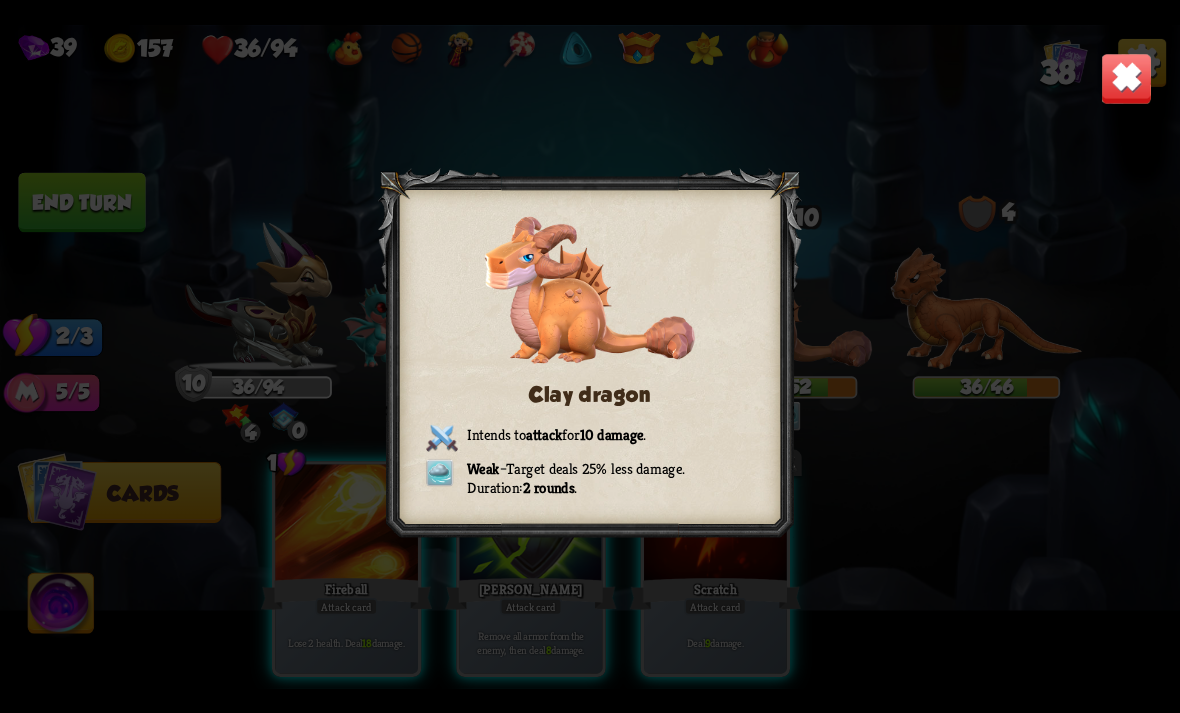 click at bounding box center (1127, 78) 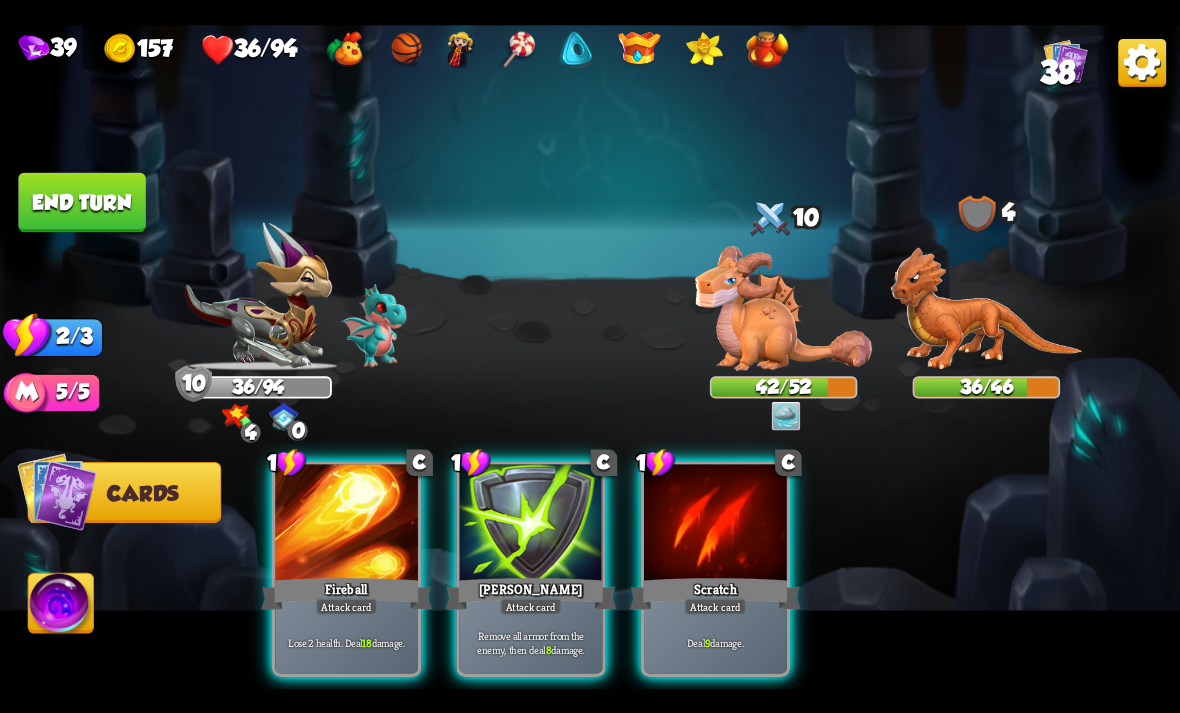 click on "Deal  9  damage." at bounding box center (716, 642) 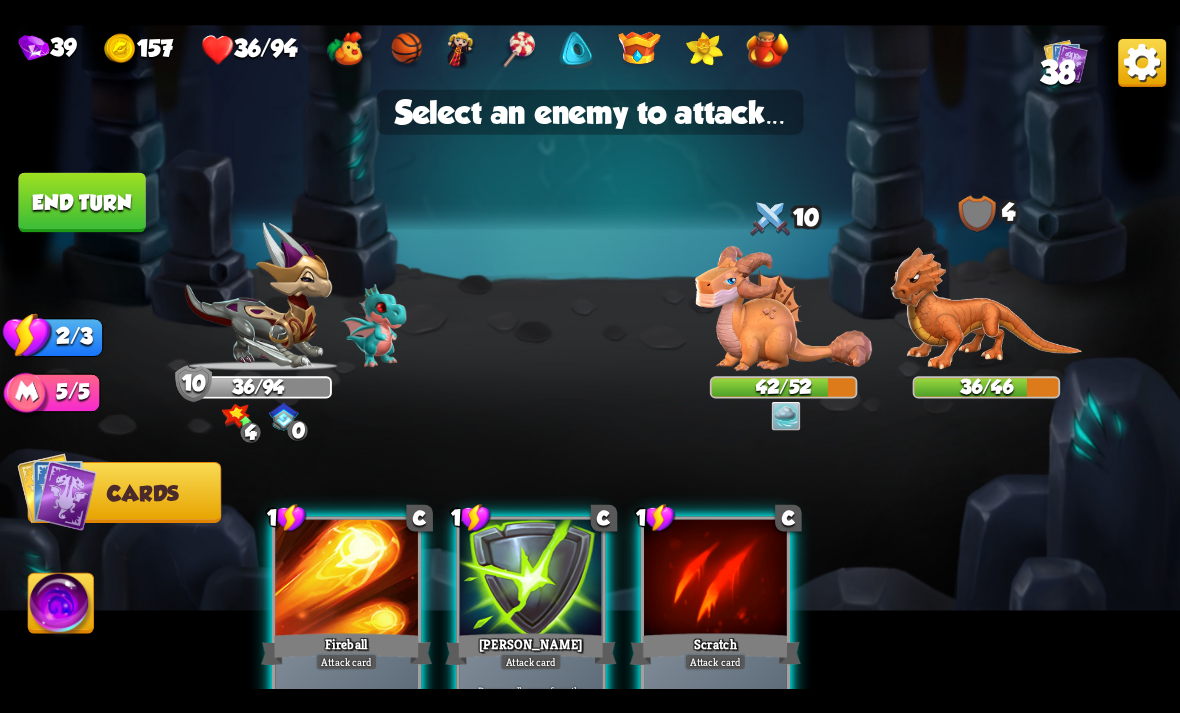 click at bounding box center (783, 308) 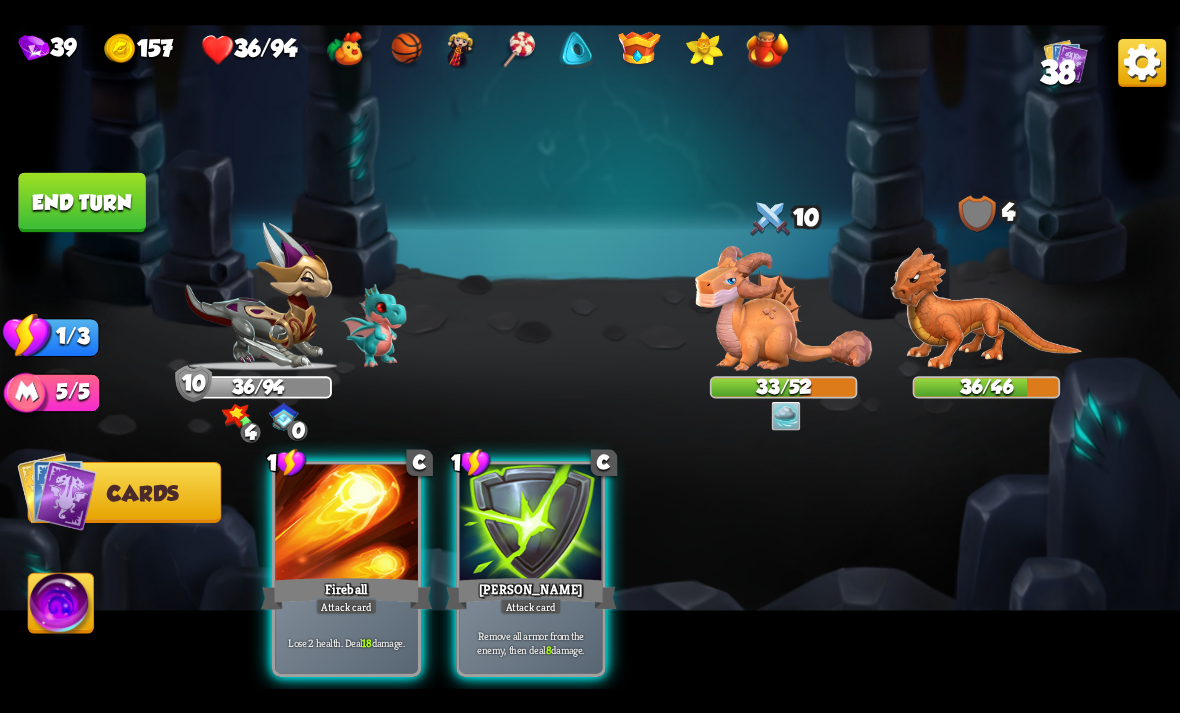 click on "Remove all armor from the enemy, then deal  8  damage." at bounding box center (531, 642) 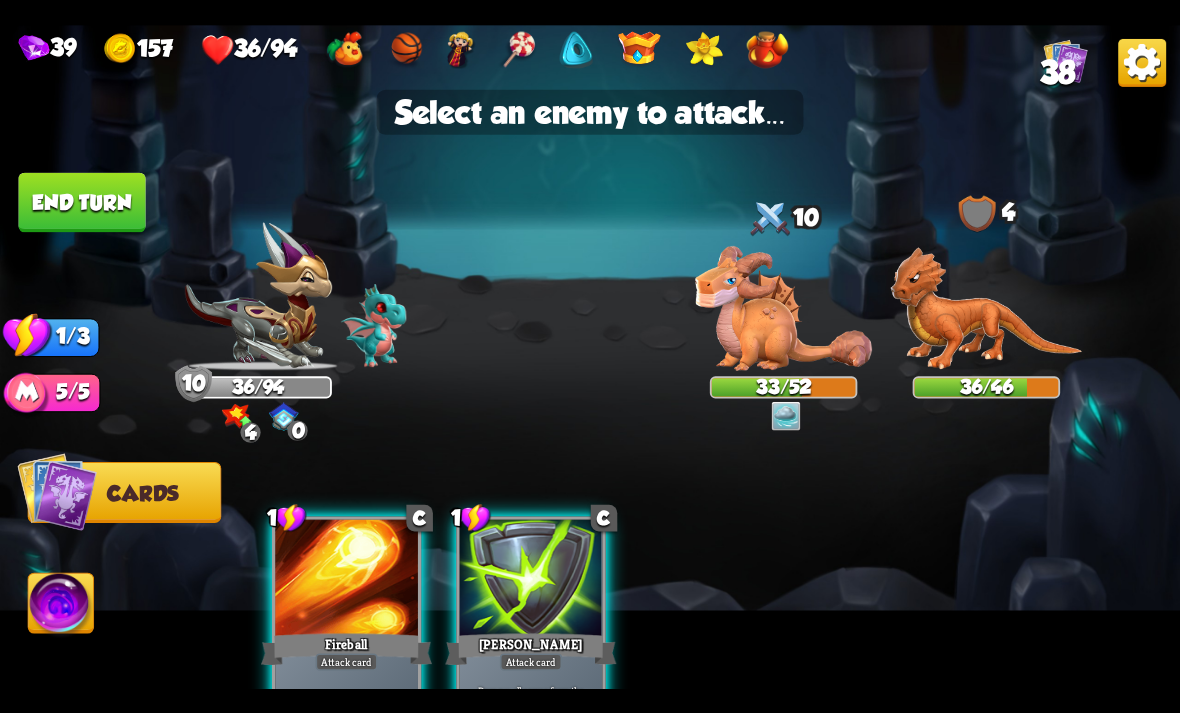 click at bounding box center (783, 308) 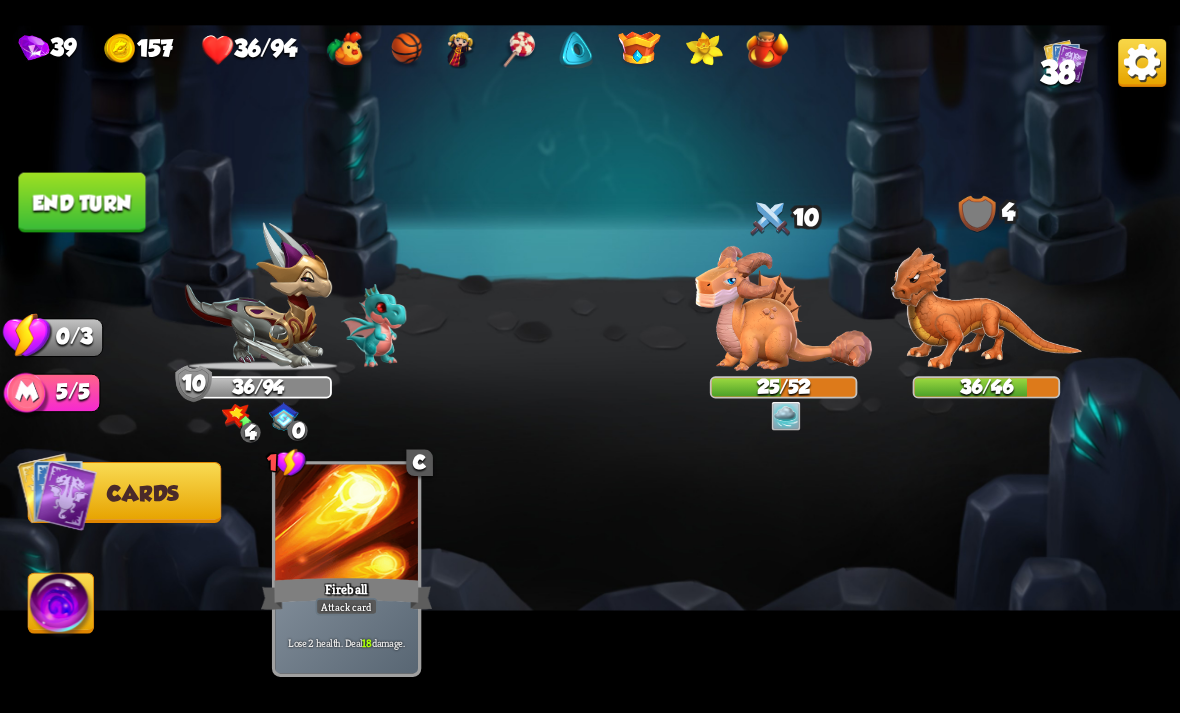 click on "End turn" at bounding box center (81, 202) 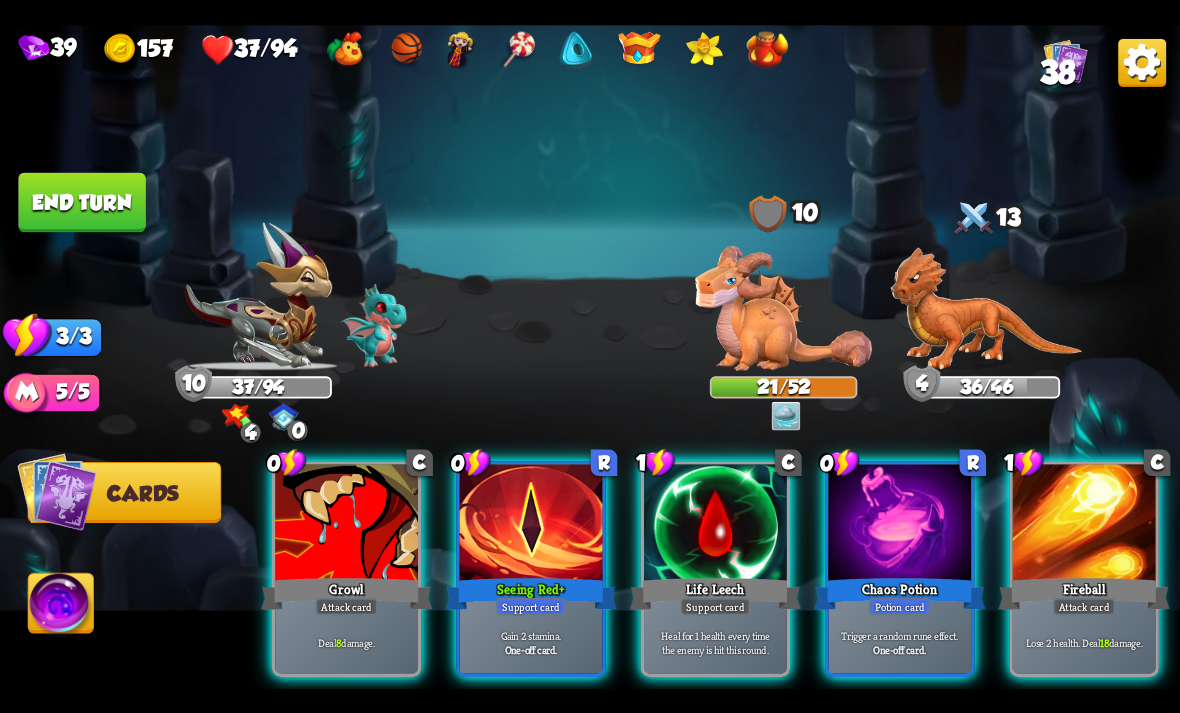 click on "Deal  8  damage." at bounding box center (346, 642) 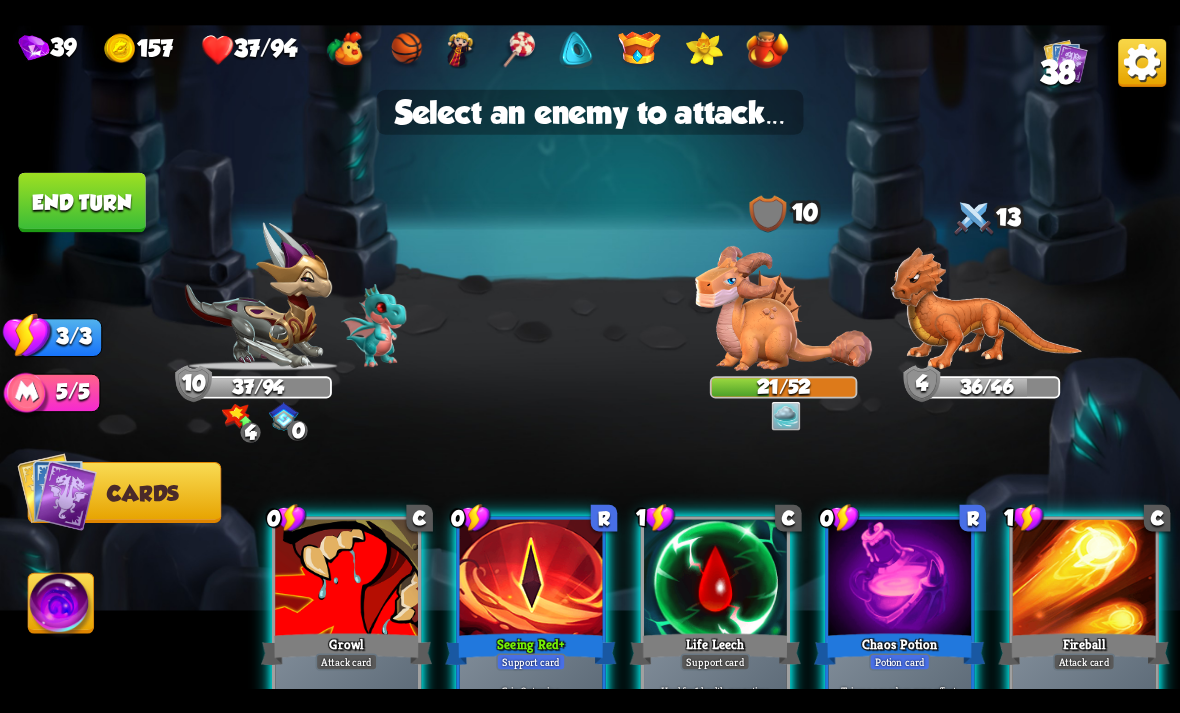 click at bounding box center (783, 308) 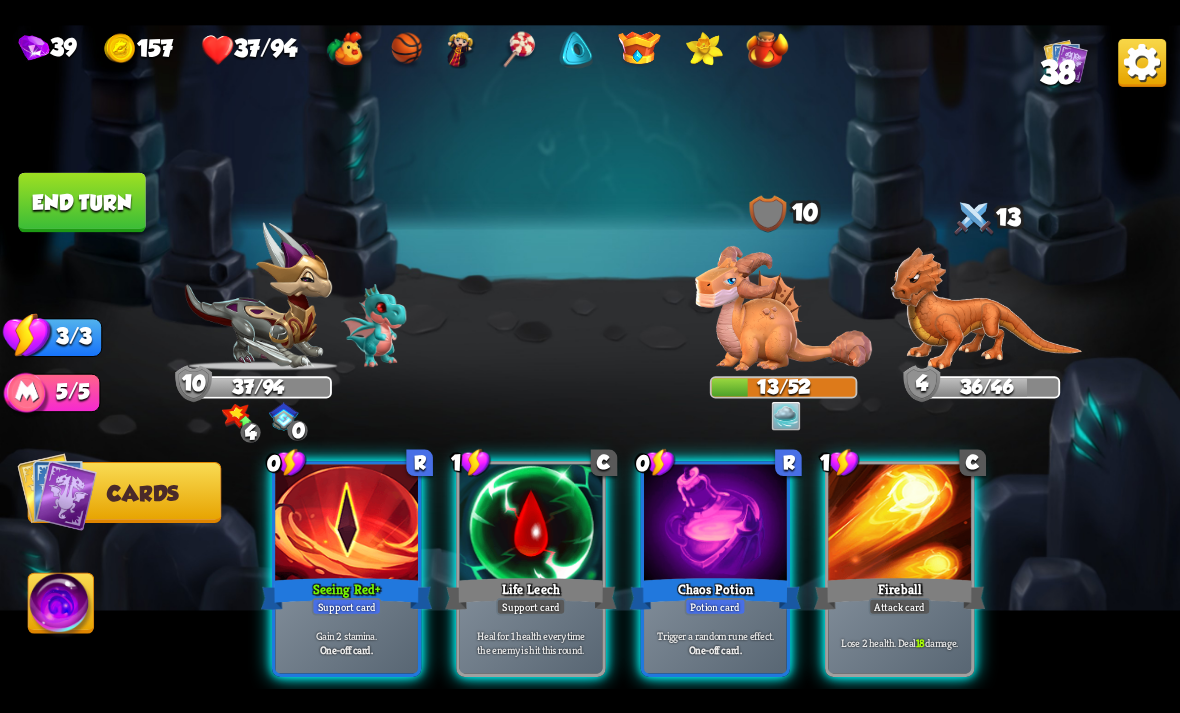 click on "Fireball" at bounding box center [899, 593] 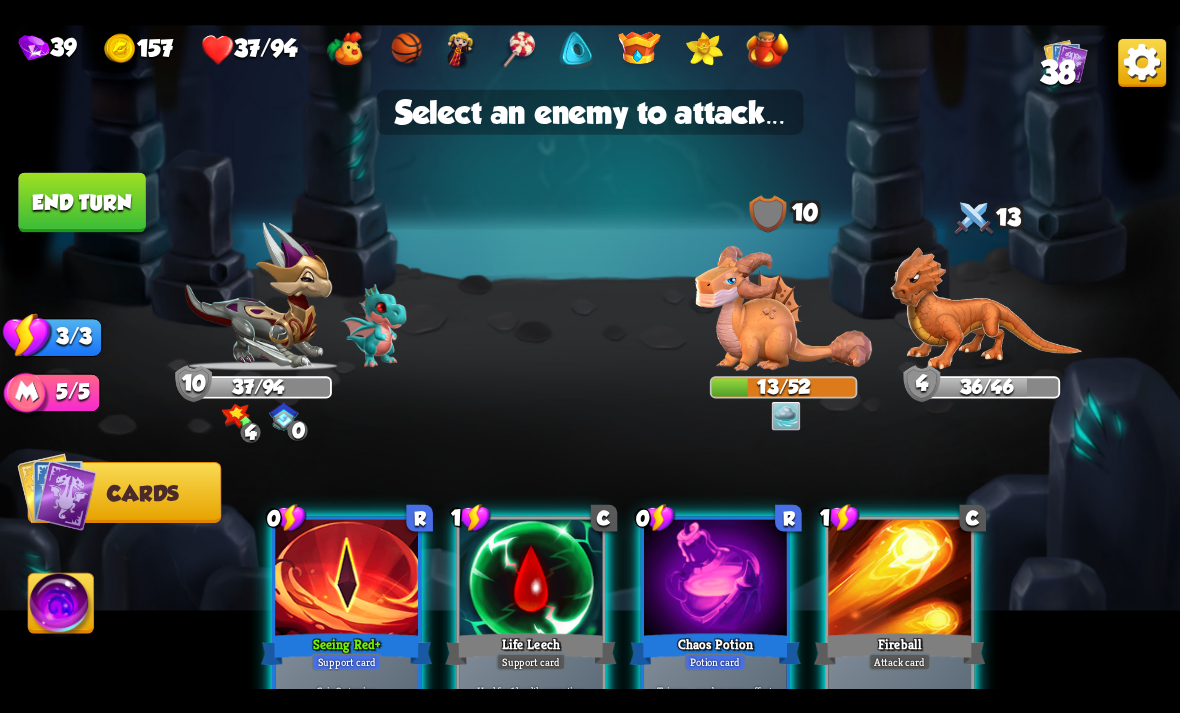 click at bounding box center (783, 308) 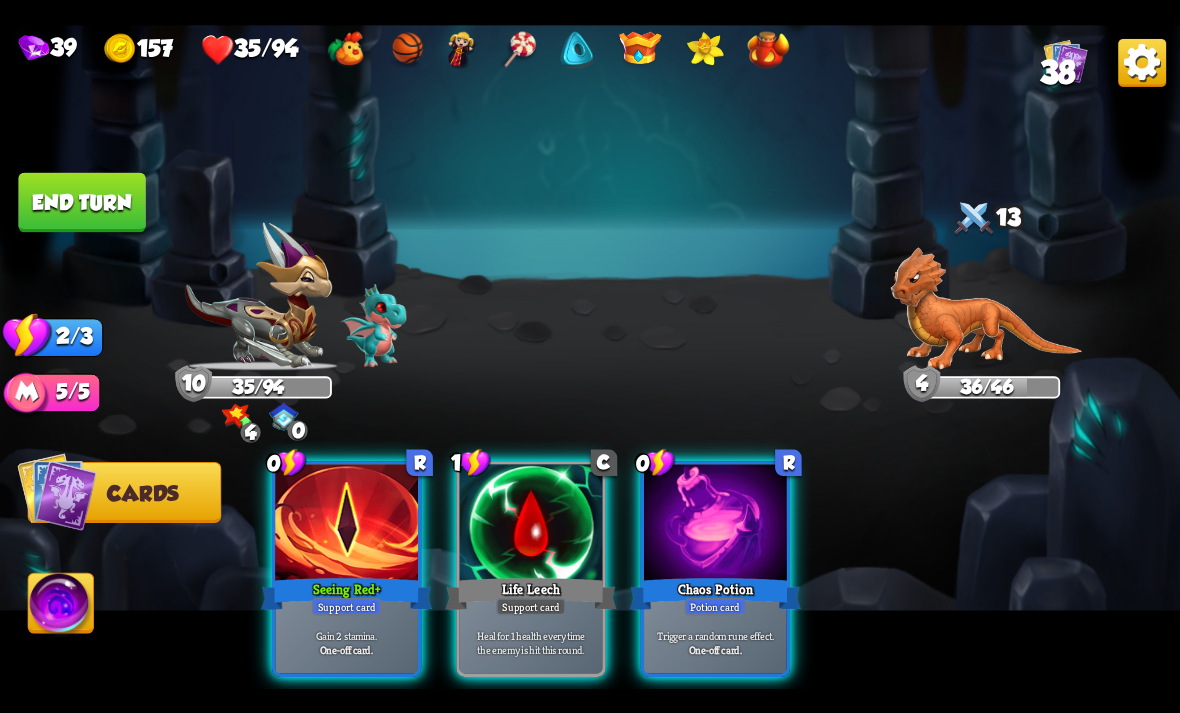 click on "End turn" at bounding box center [81, 202] 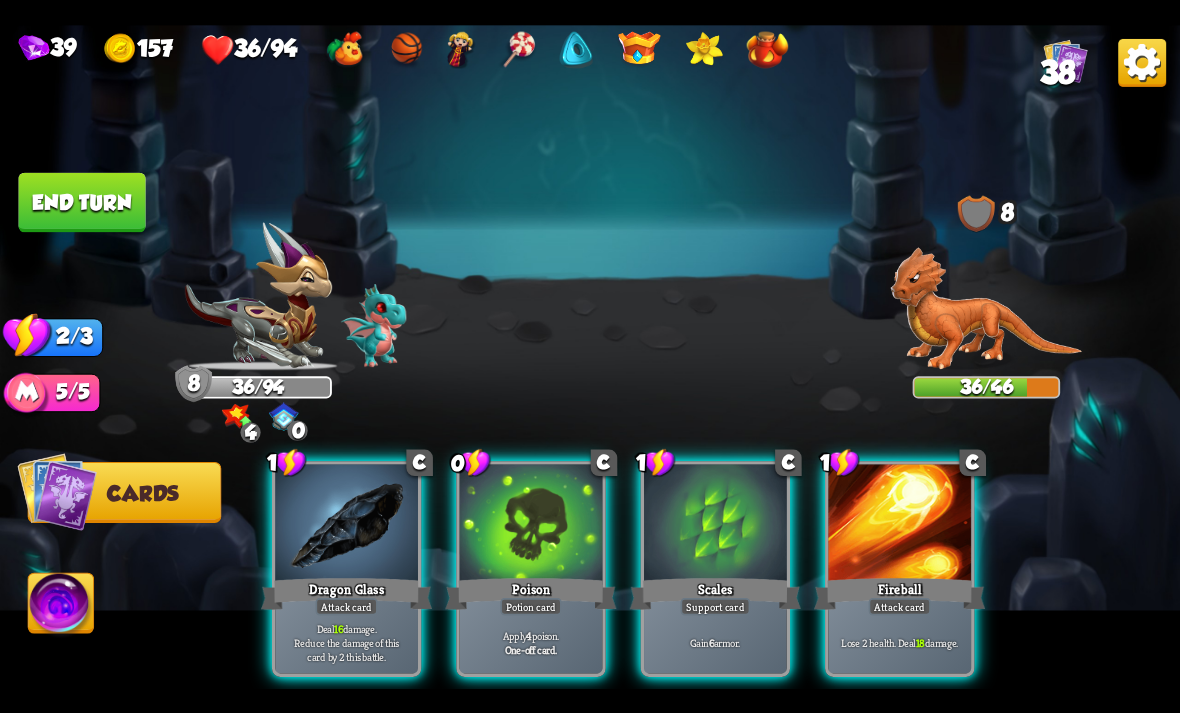 click on "One-off card." at bounding box center [531, 649] 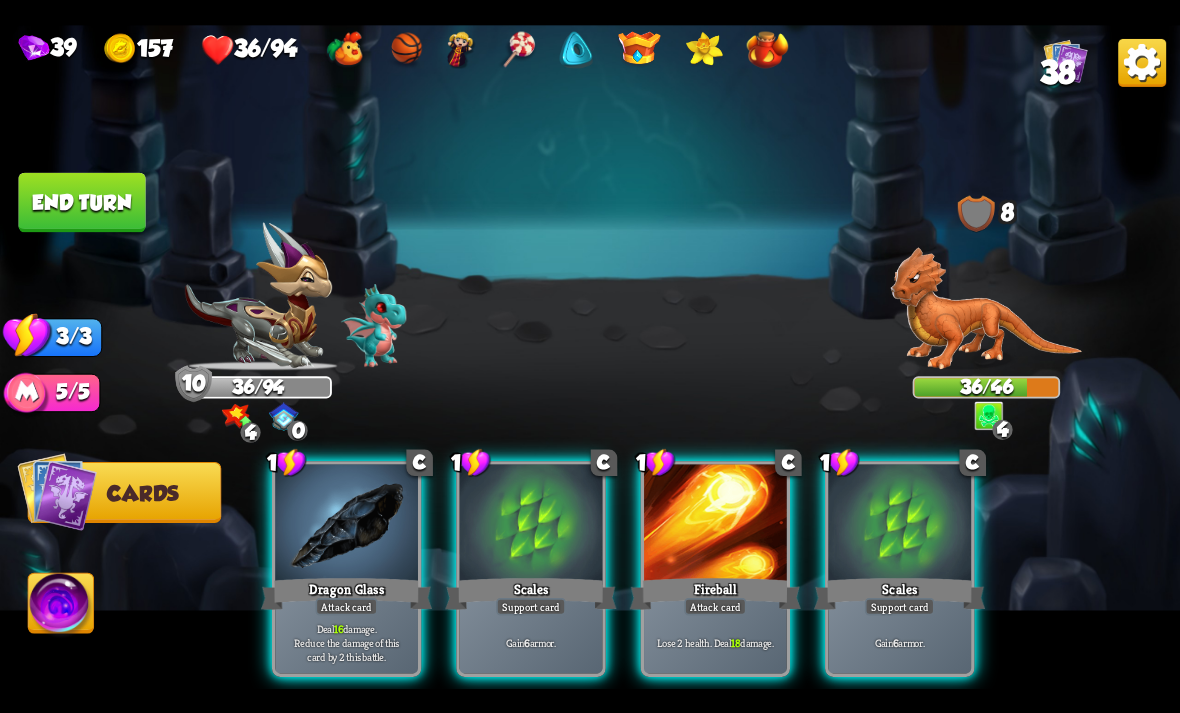 click on "Deal  16  damage. Reduce the damage of this card by 2 this battle." at bounding box center (347, 642) 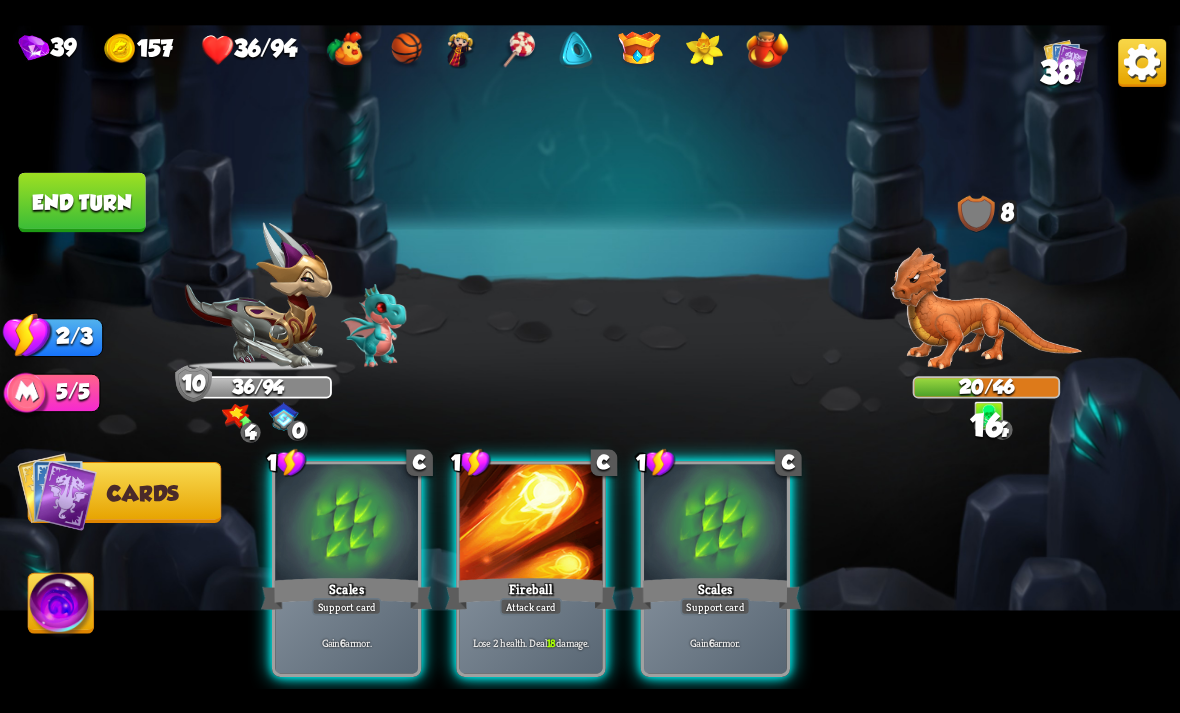 click on "Lose 2 health. Deal  18  damage." at bounding box center (531, 642) 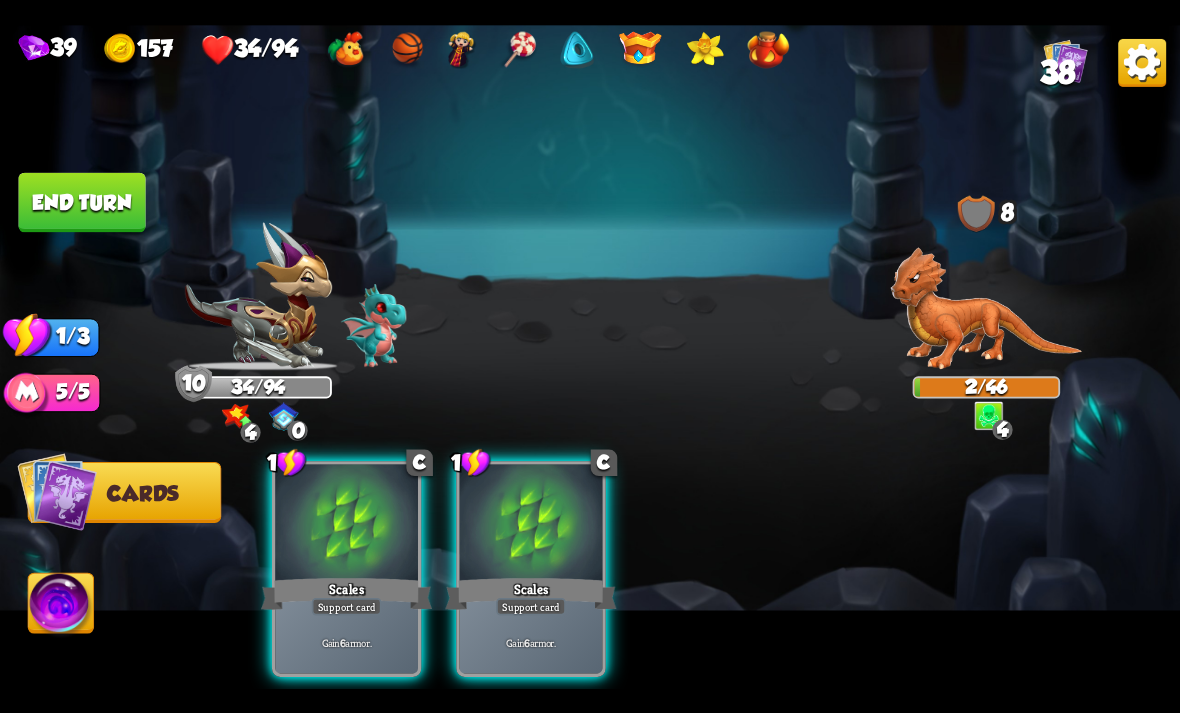 click on "End turn" at bounding box center [81, 202] 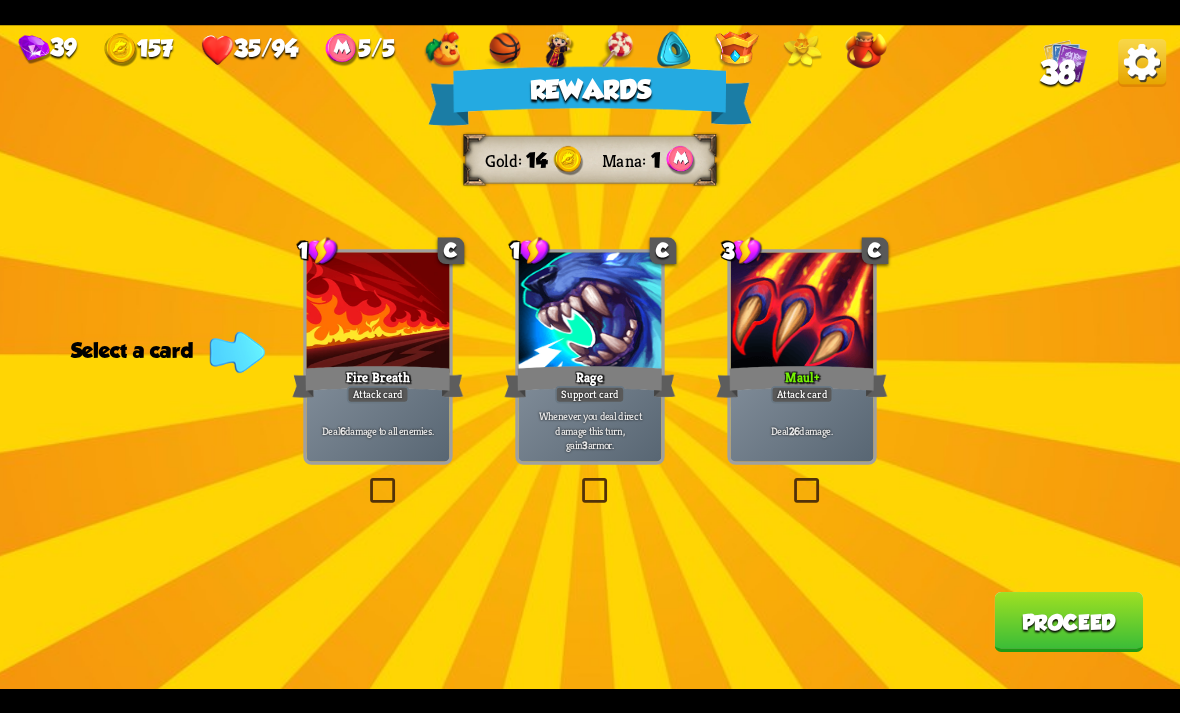click on "Rewards           Gold   14     Mana   1
Select a card
1
C   Fire Breath     Attack card   Deal  6  damage to all enemies.
1
C   Rage     Support card   Whenever you deal direct damage this turn, gain  3  armor.
3
C   Maul +     Attack card   Deal  26  damage.               Proceed" at bounding box center [590, 357] 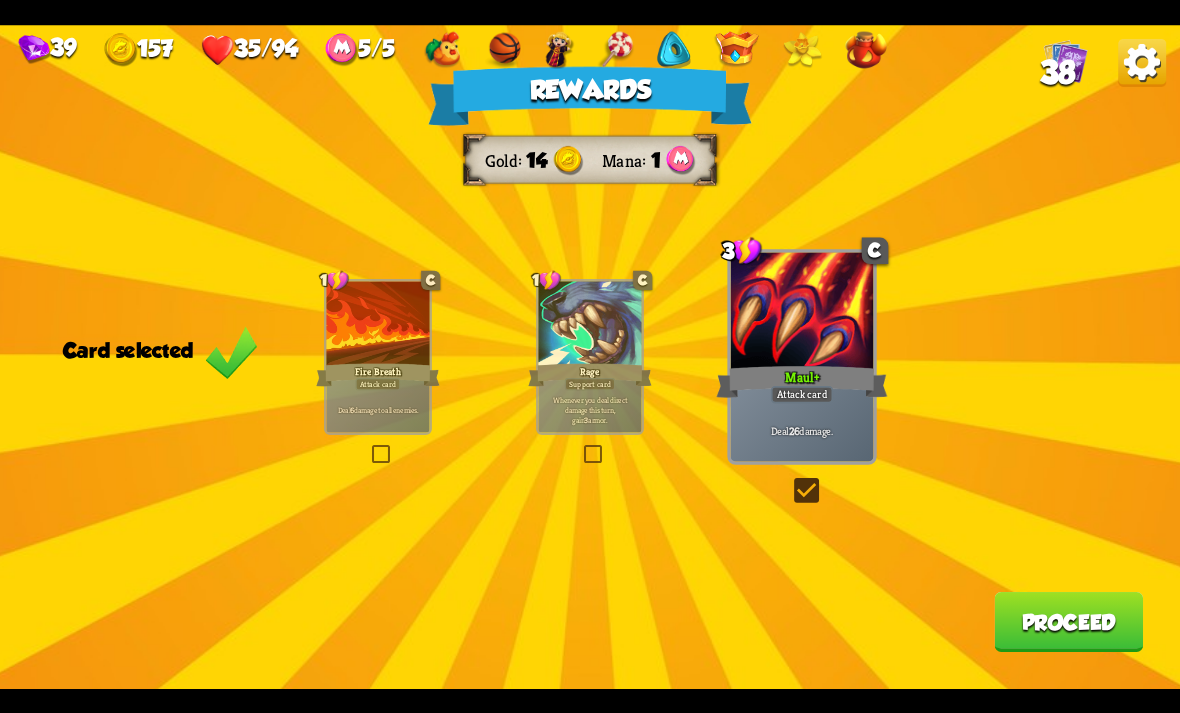 click on "Proceed" at bounding box center [1068, 622] 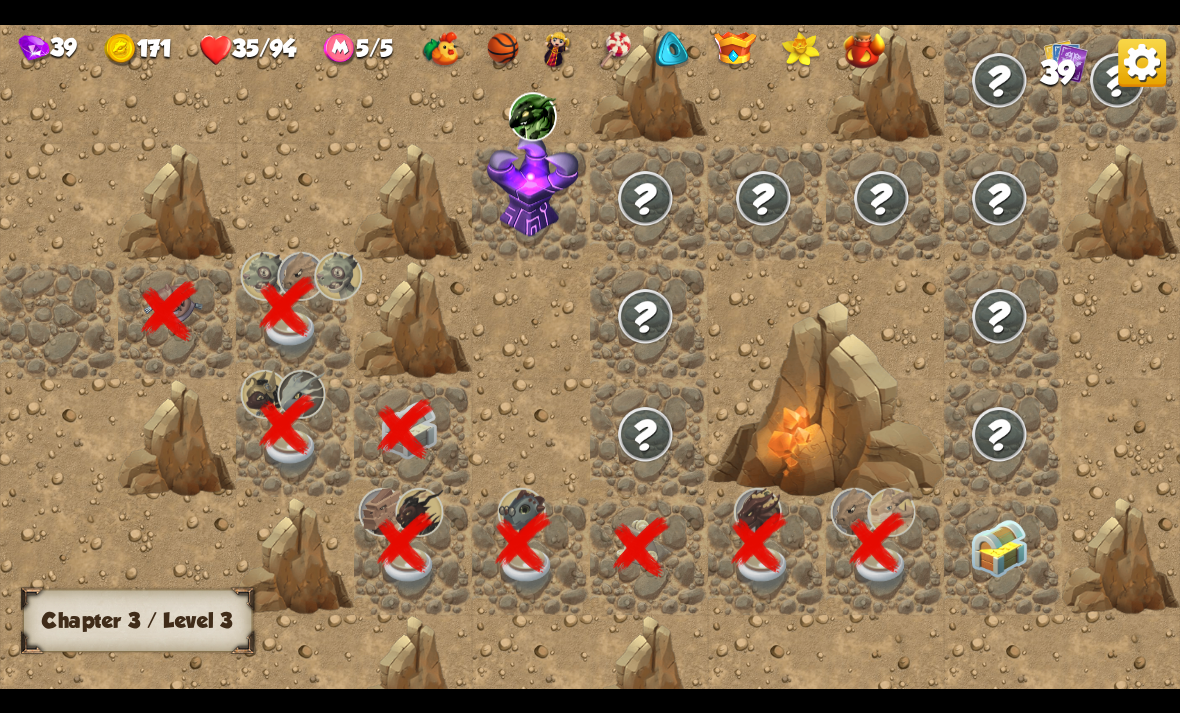 click at bounding box center (999, 548) 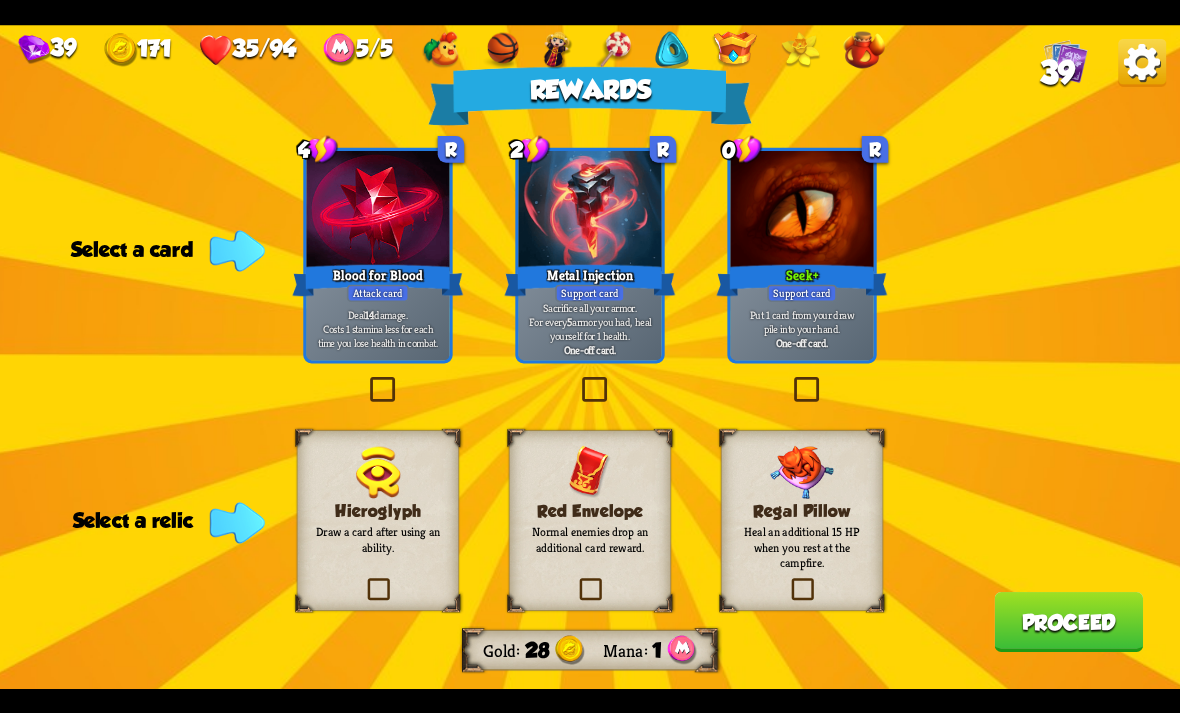 click at bounding box center [788, 580] 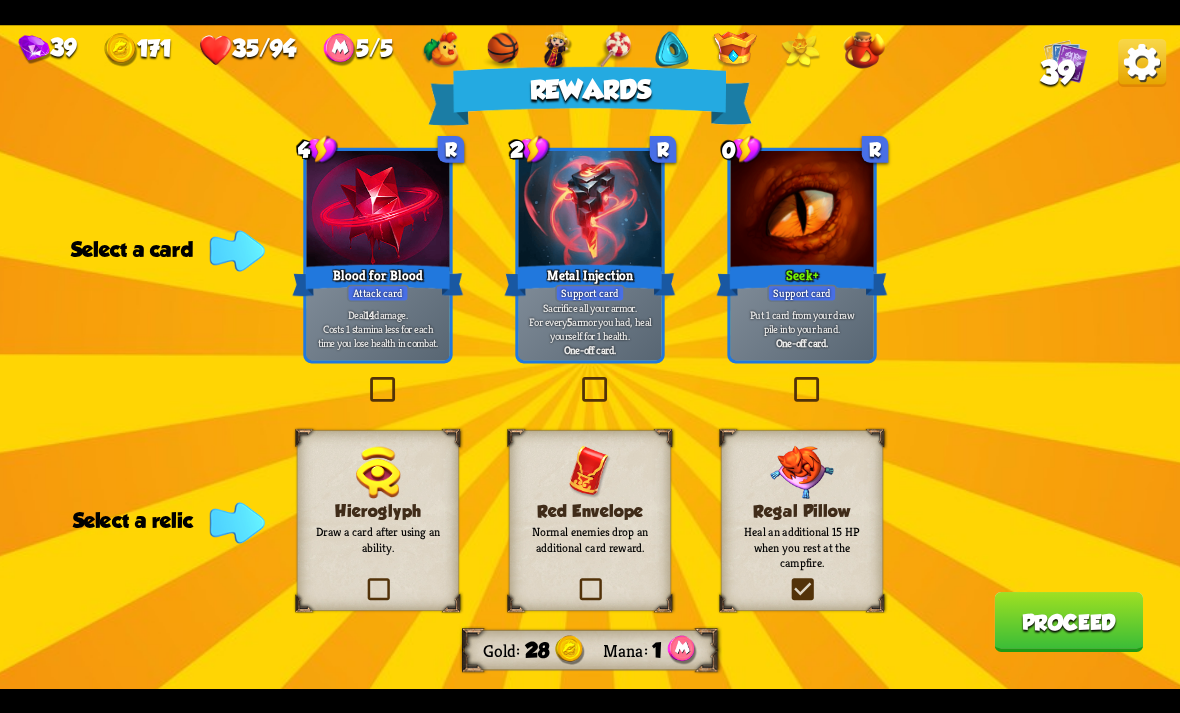 click at bounding box center (0, 0) 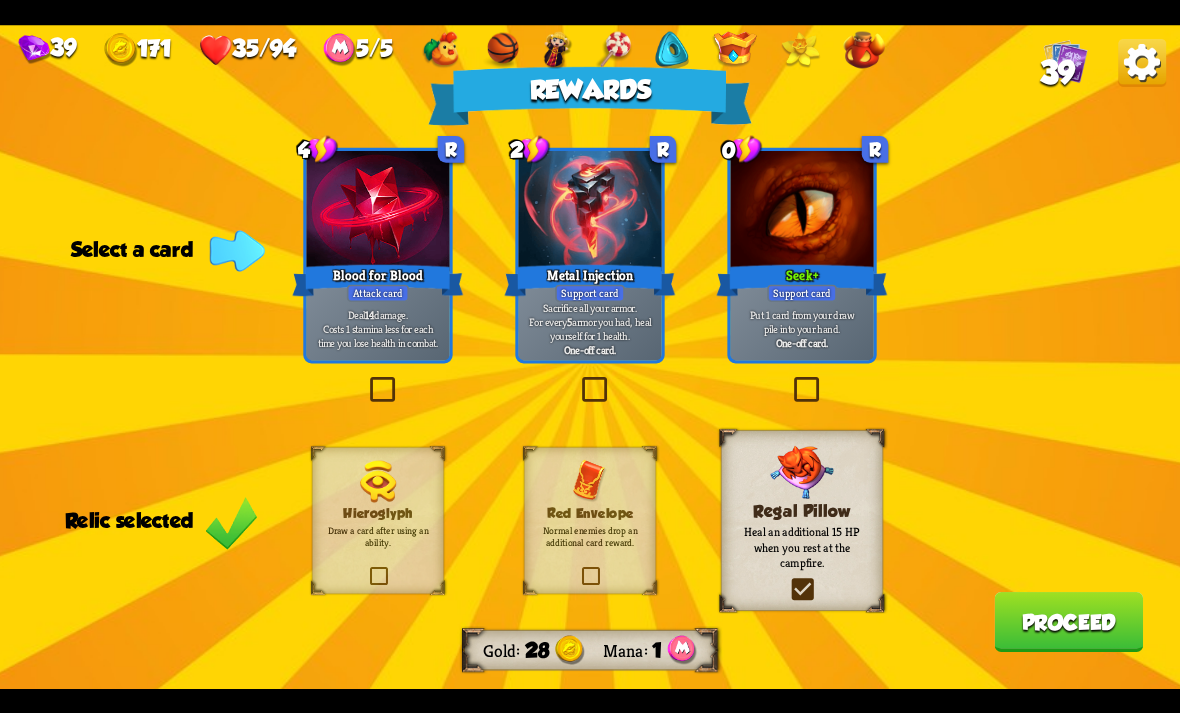 click at bounding box center [366, 380] 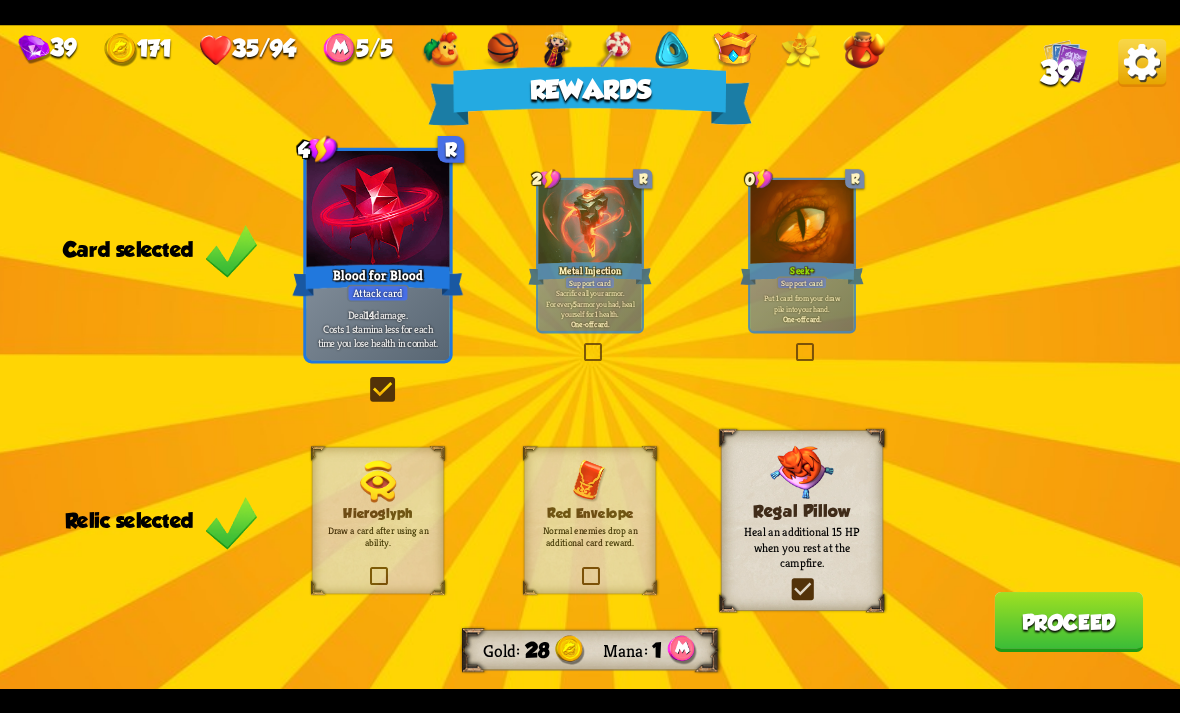 click on "Proceed" at bounding box center [1068, 622] 